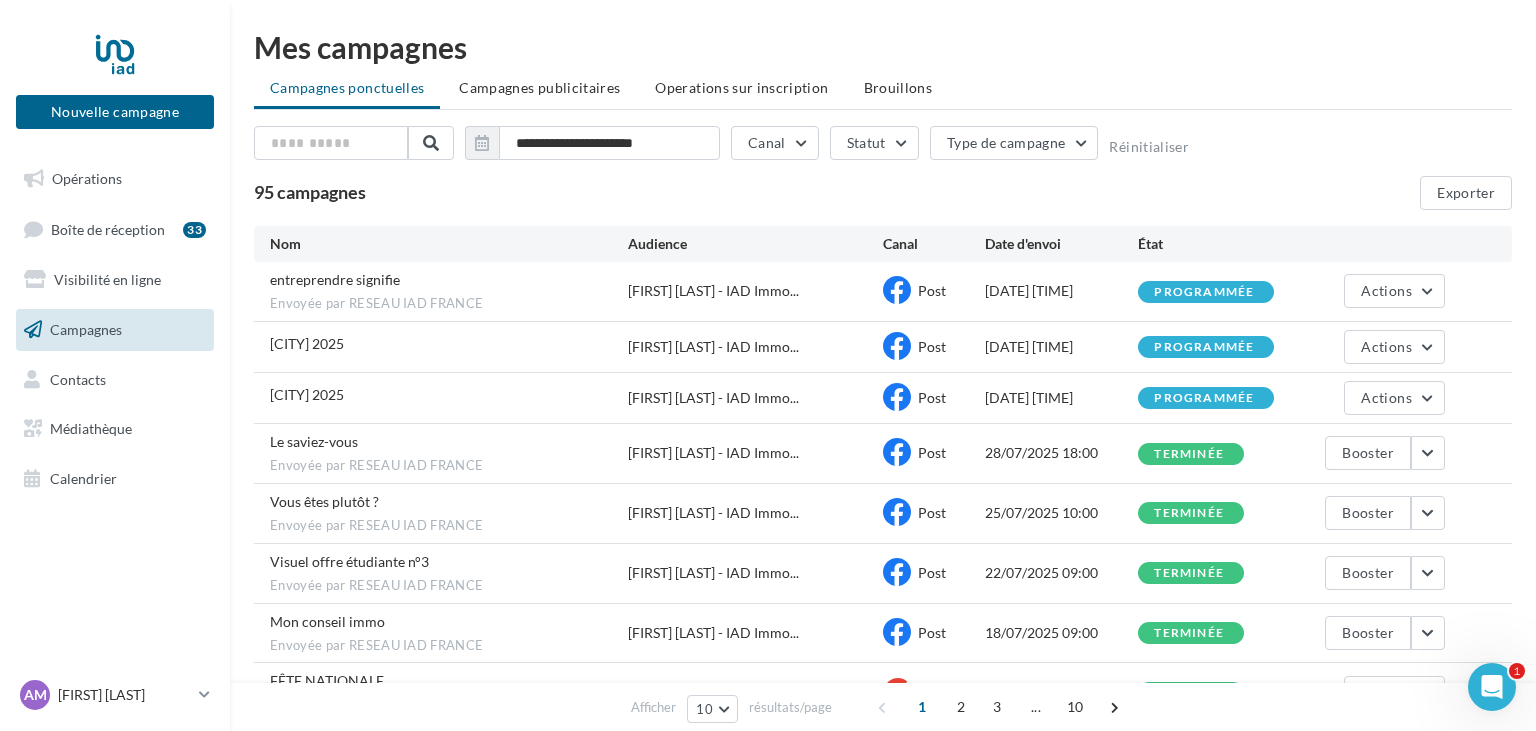 scroll, scrollTop: 0, scrollLeft: 0, axis: both 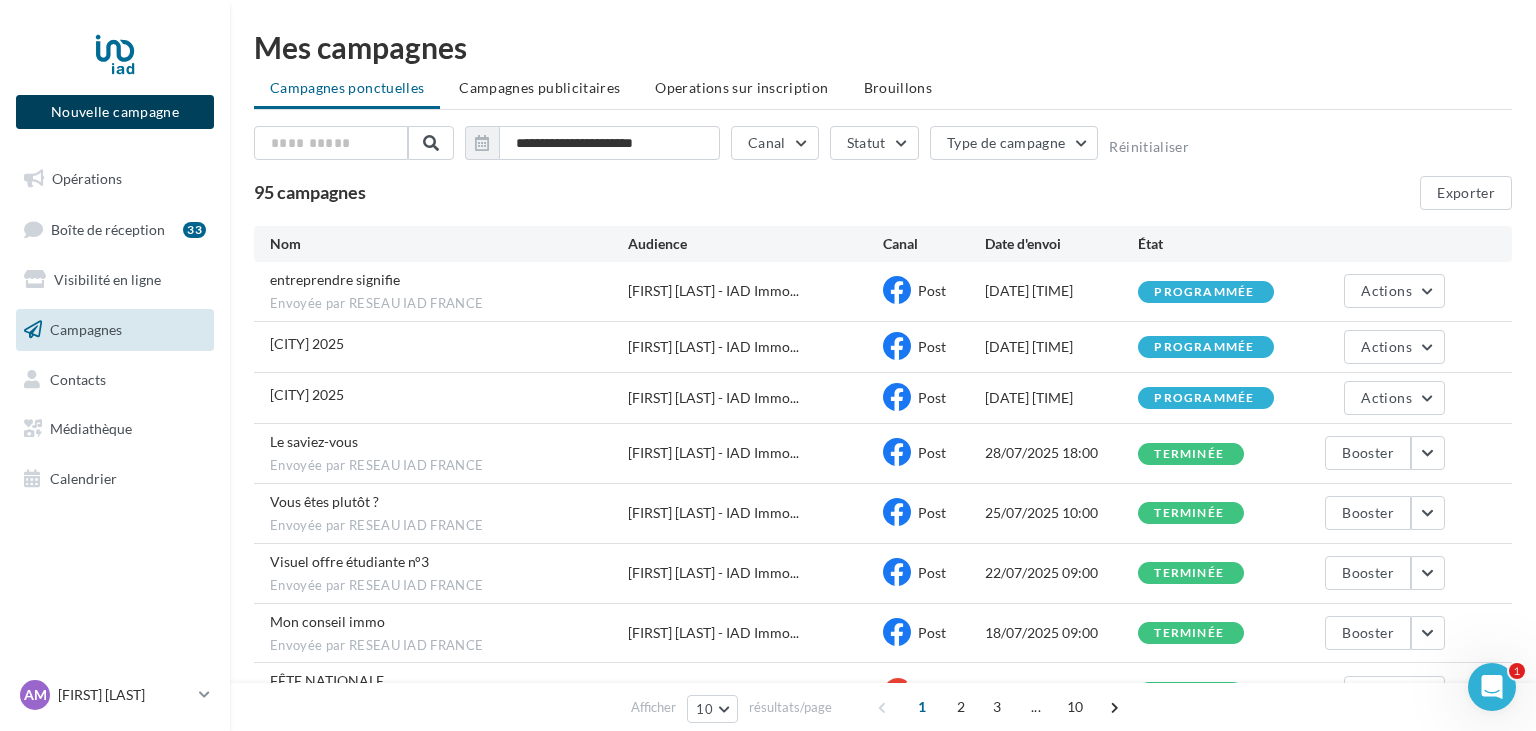 click on "Nouvelle campagne" at bounding box center [115, 112] 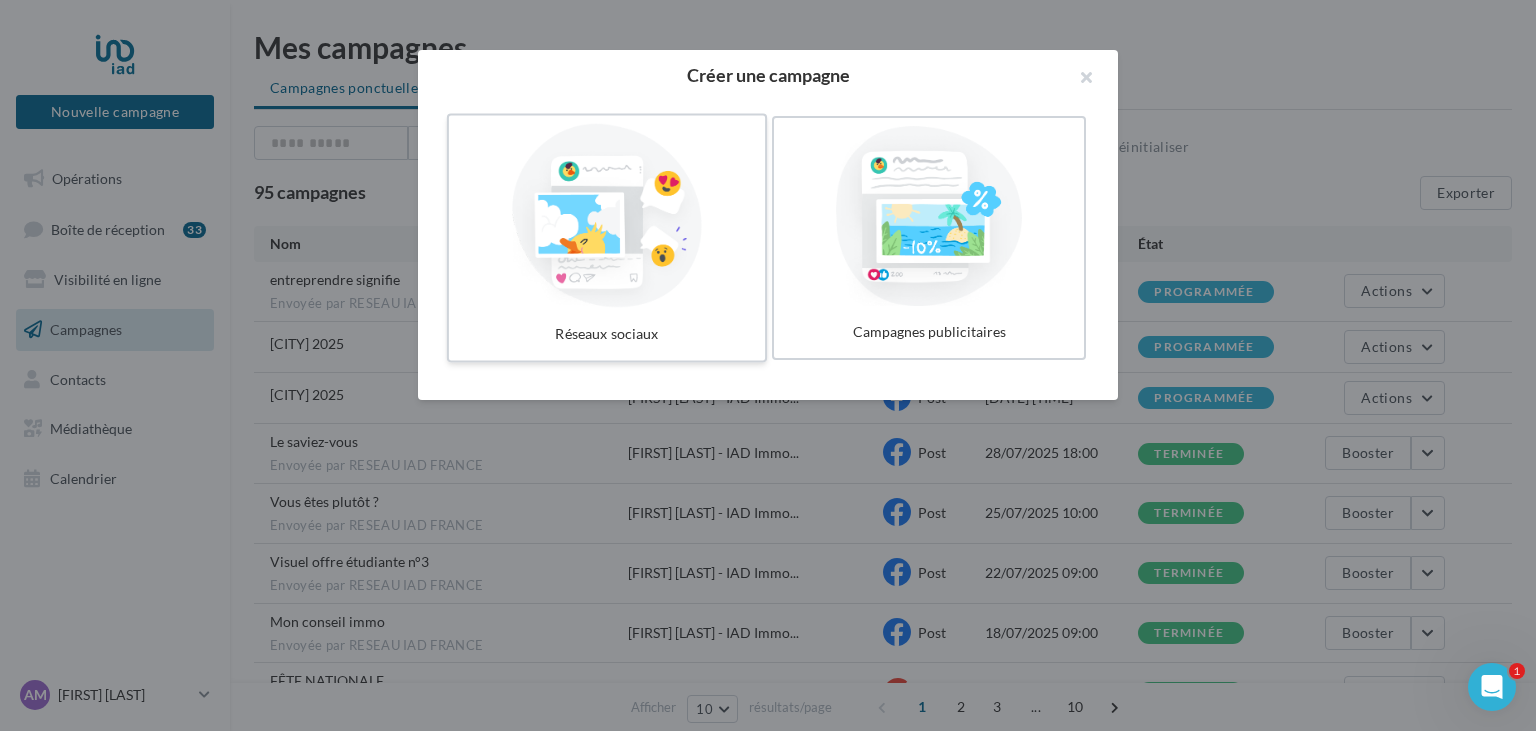 click at bounding box center (607, 216) 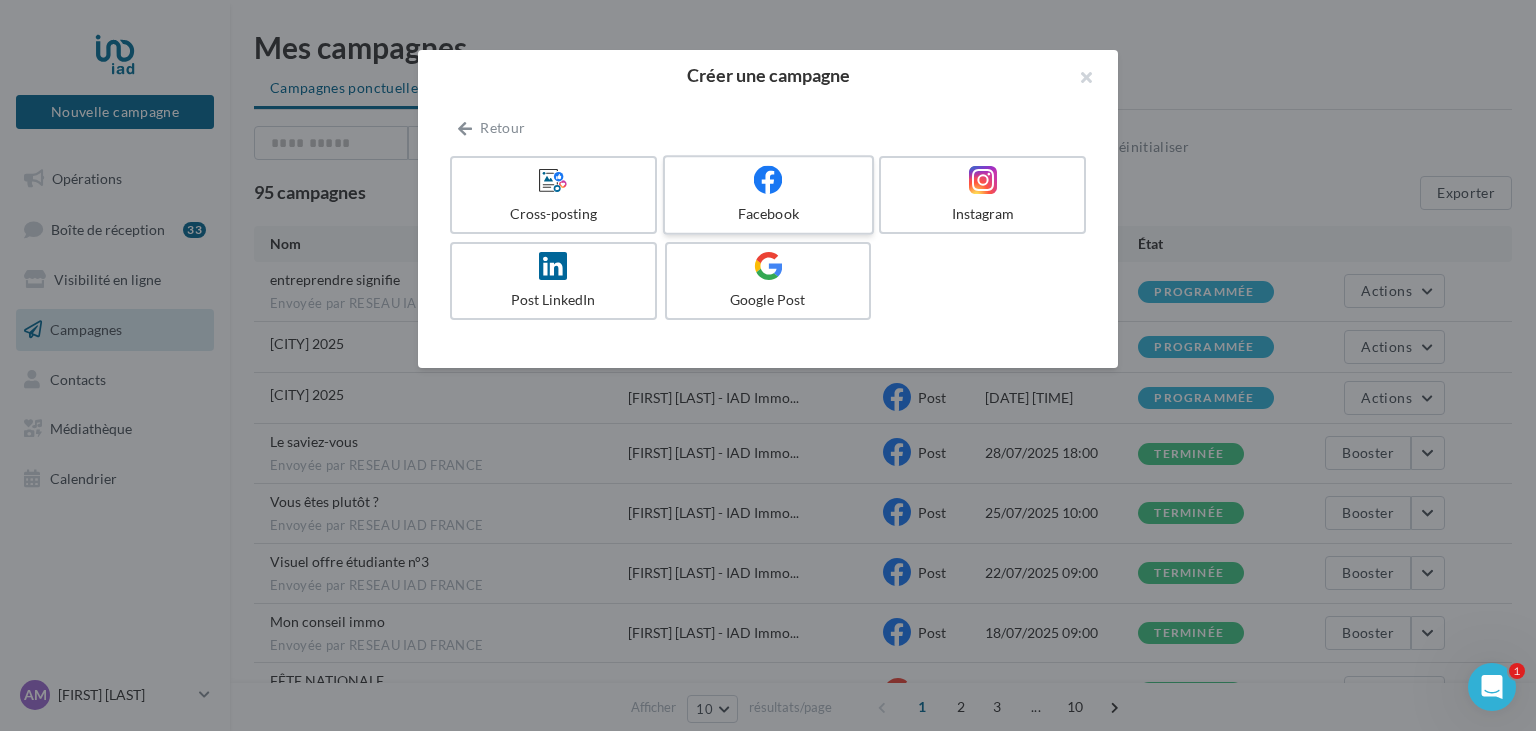 click at bounding box center (768, 180) 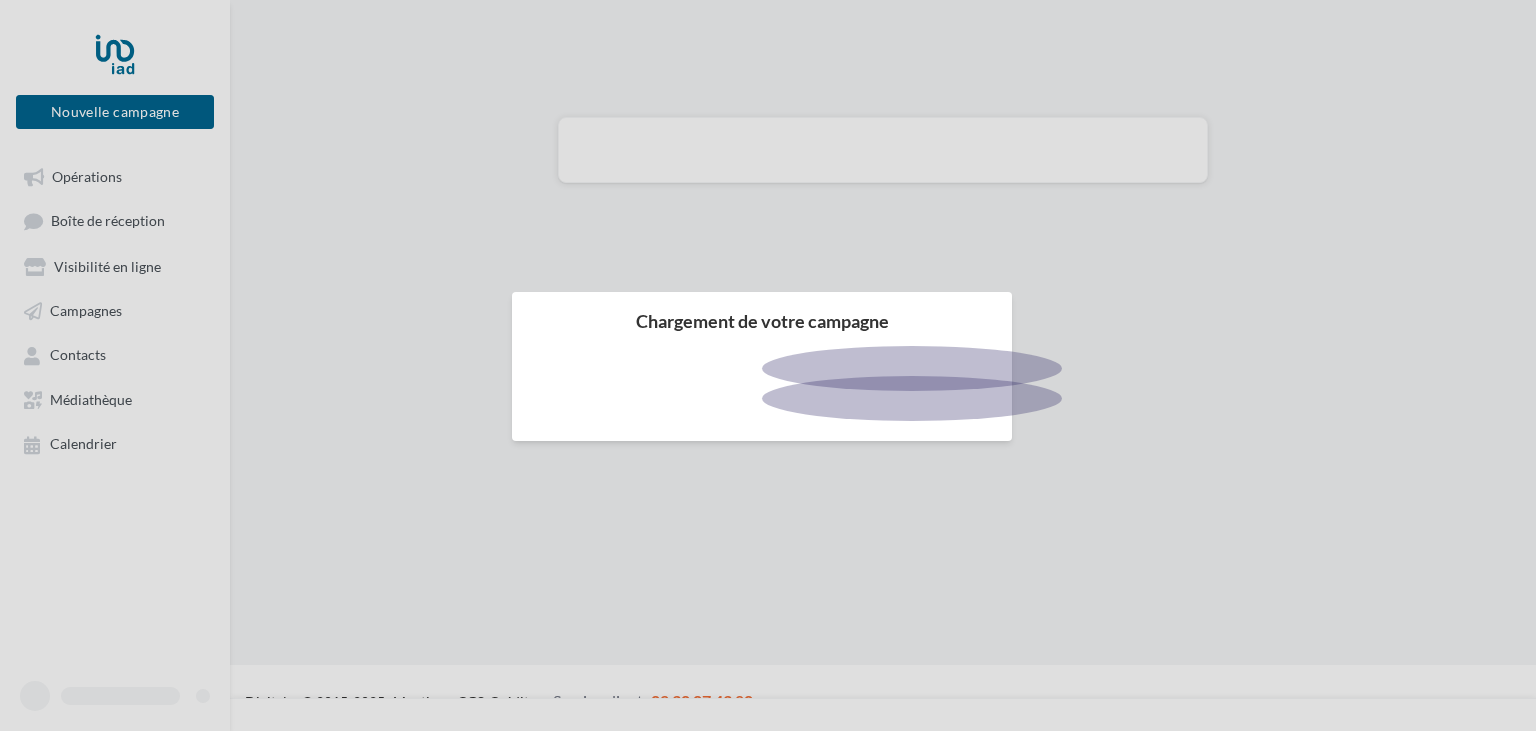 scroll, scrollTop: 0, scrollLeft: 0, axis: both 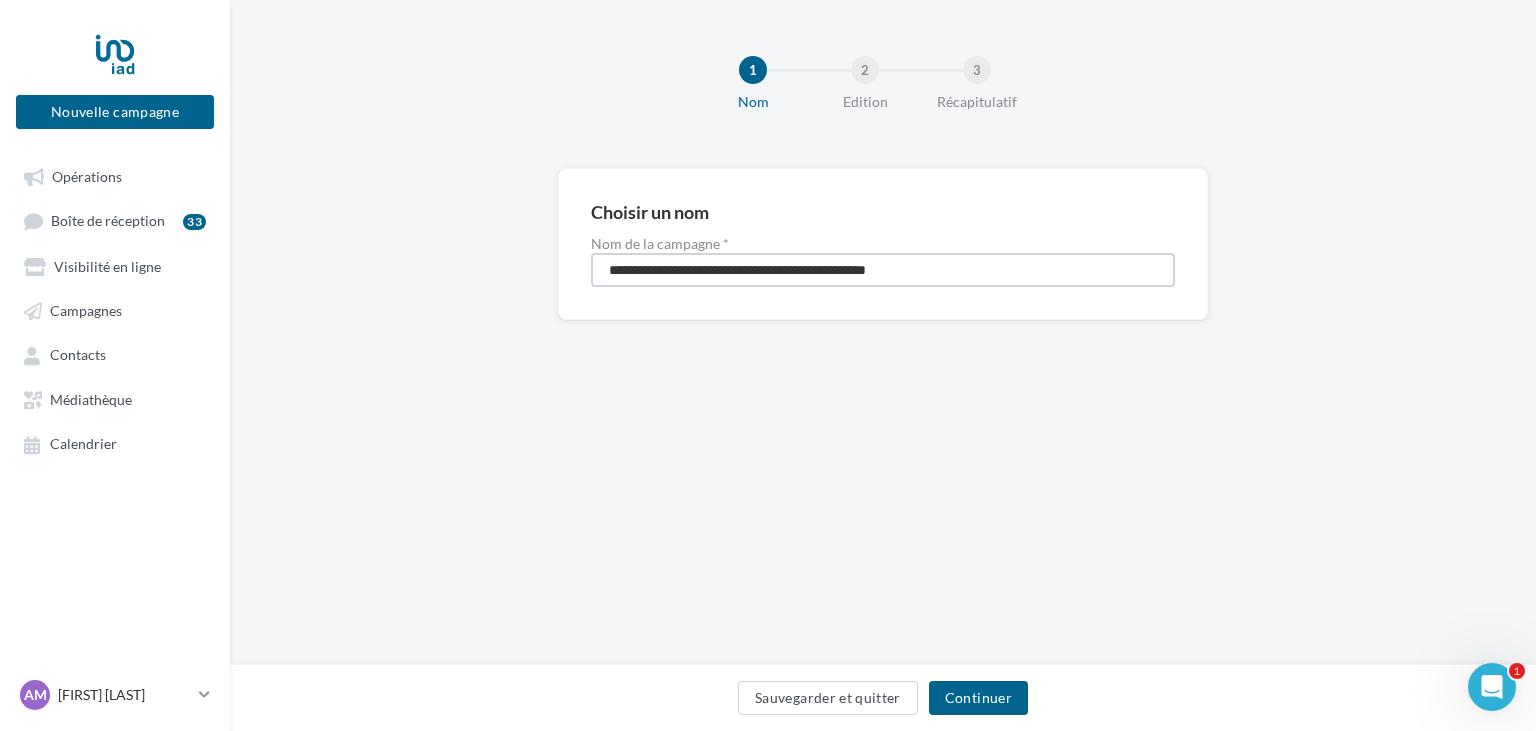 click on "**********" at bounding box center [883, 270] 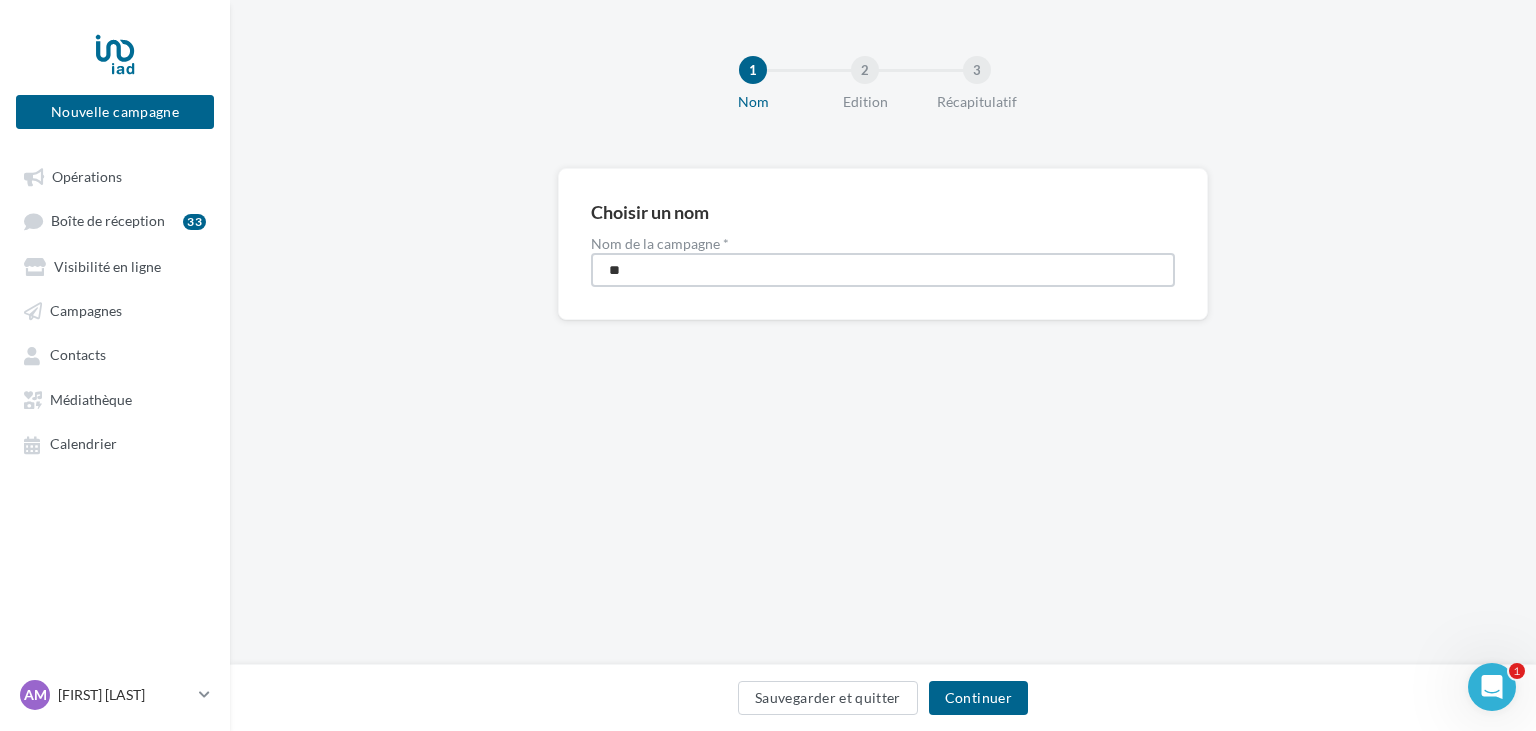 type on "*" 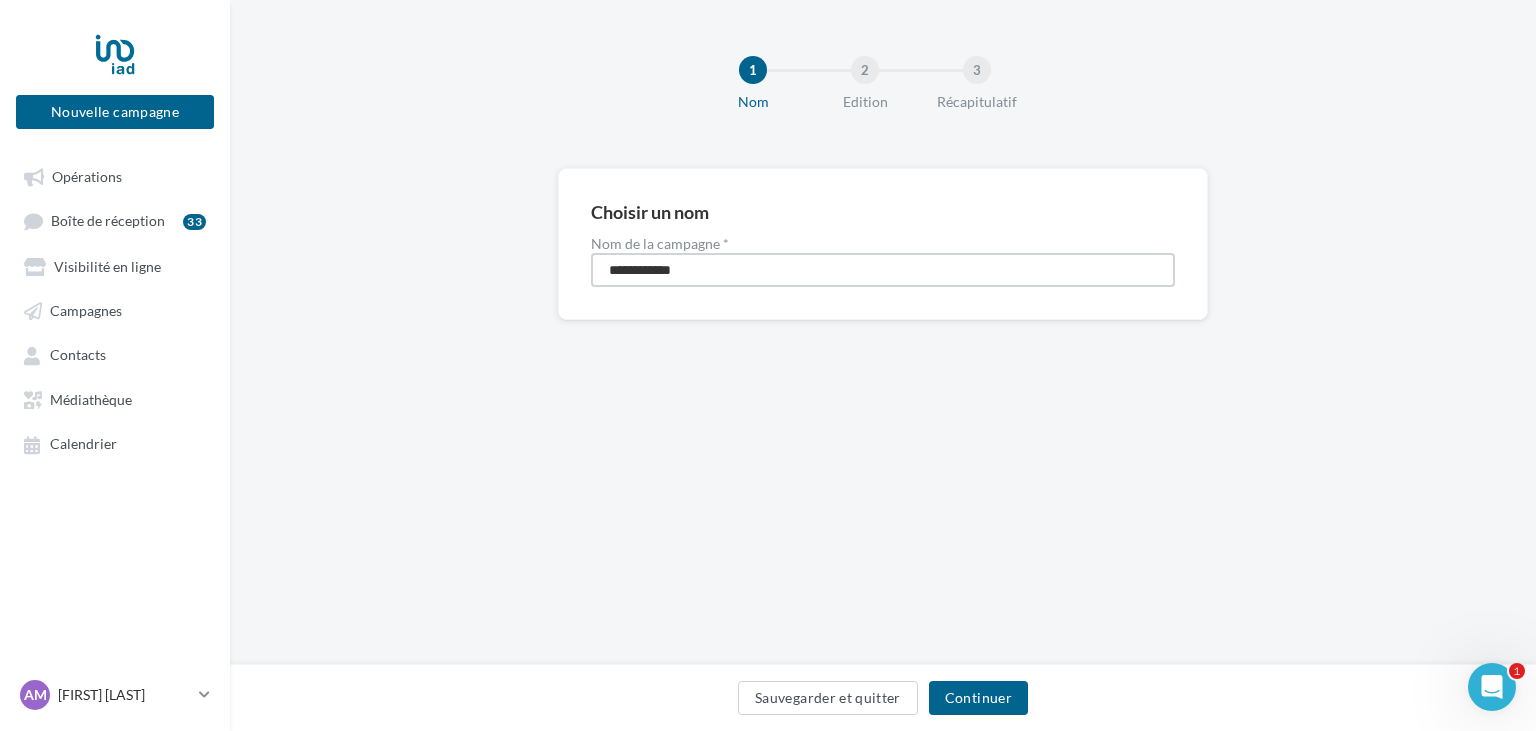 click on "**********" at bounding box center (883, 270) 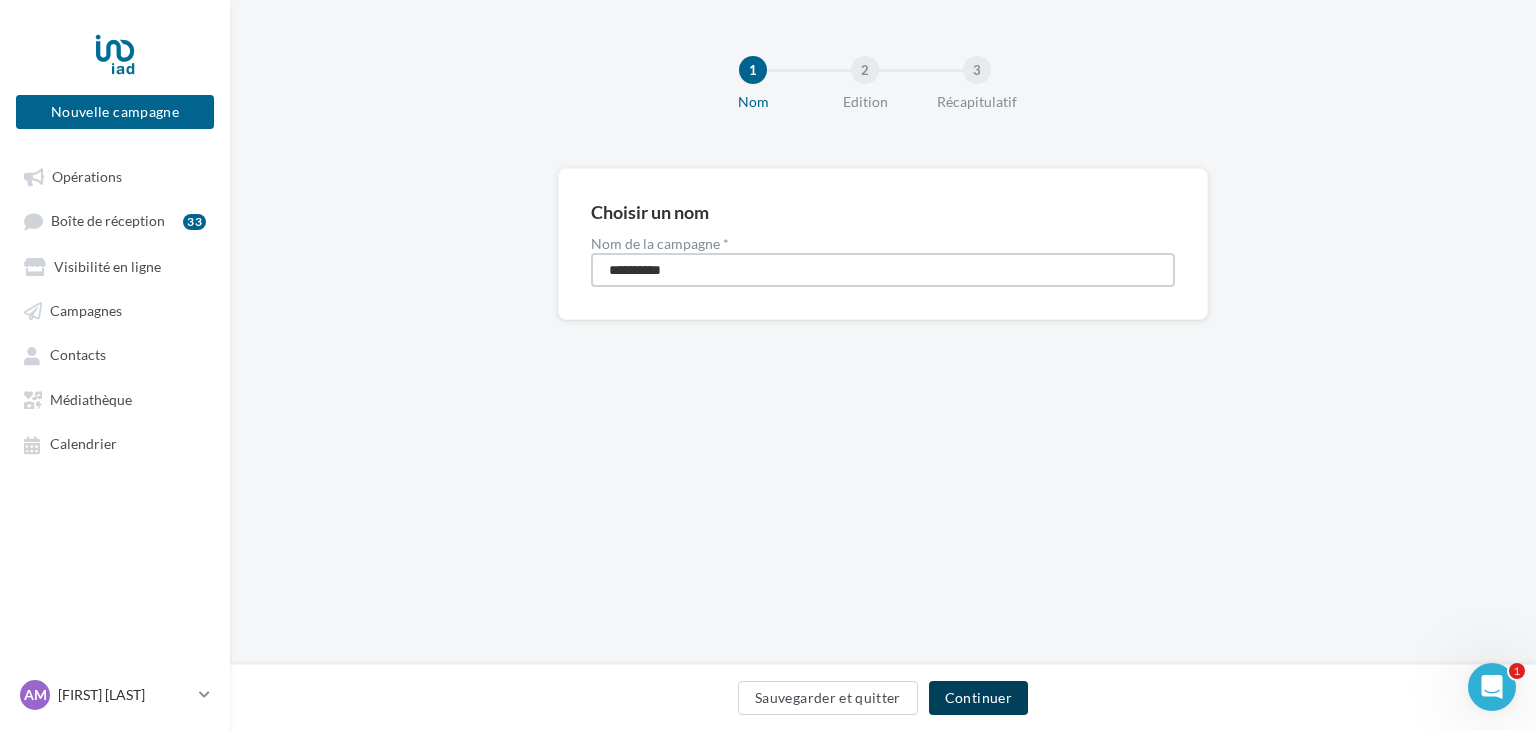 type on "**********" 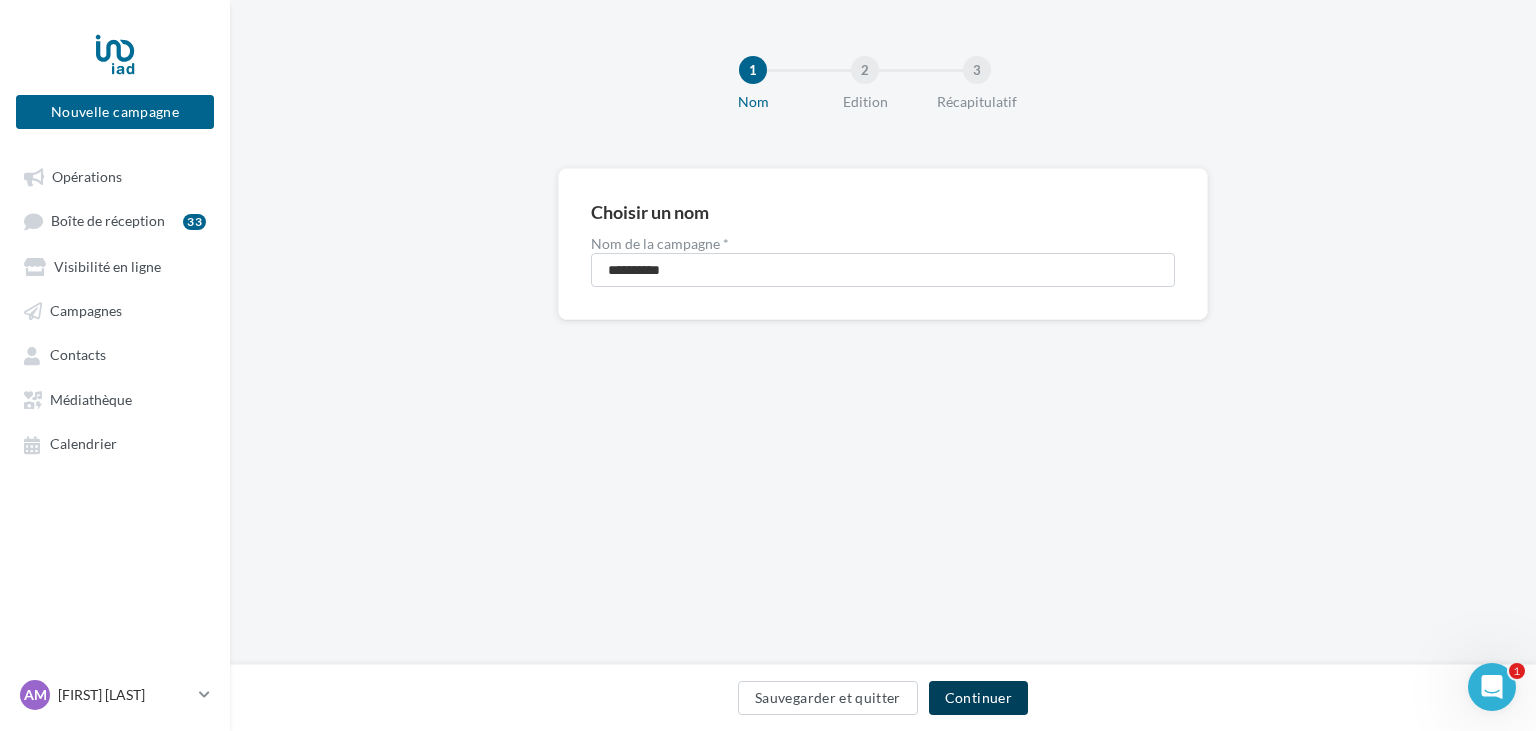 click on "Continuer" at bounding box center [978, 698] 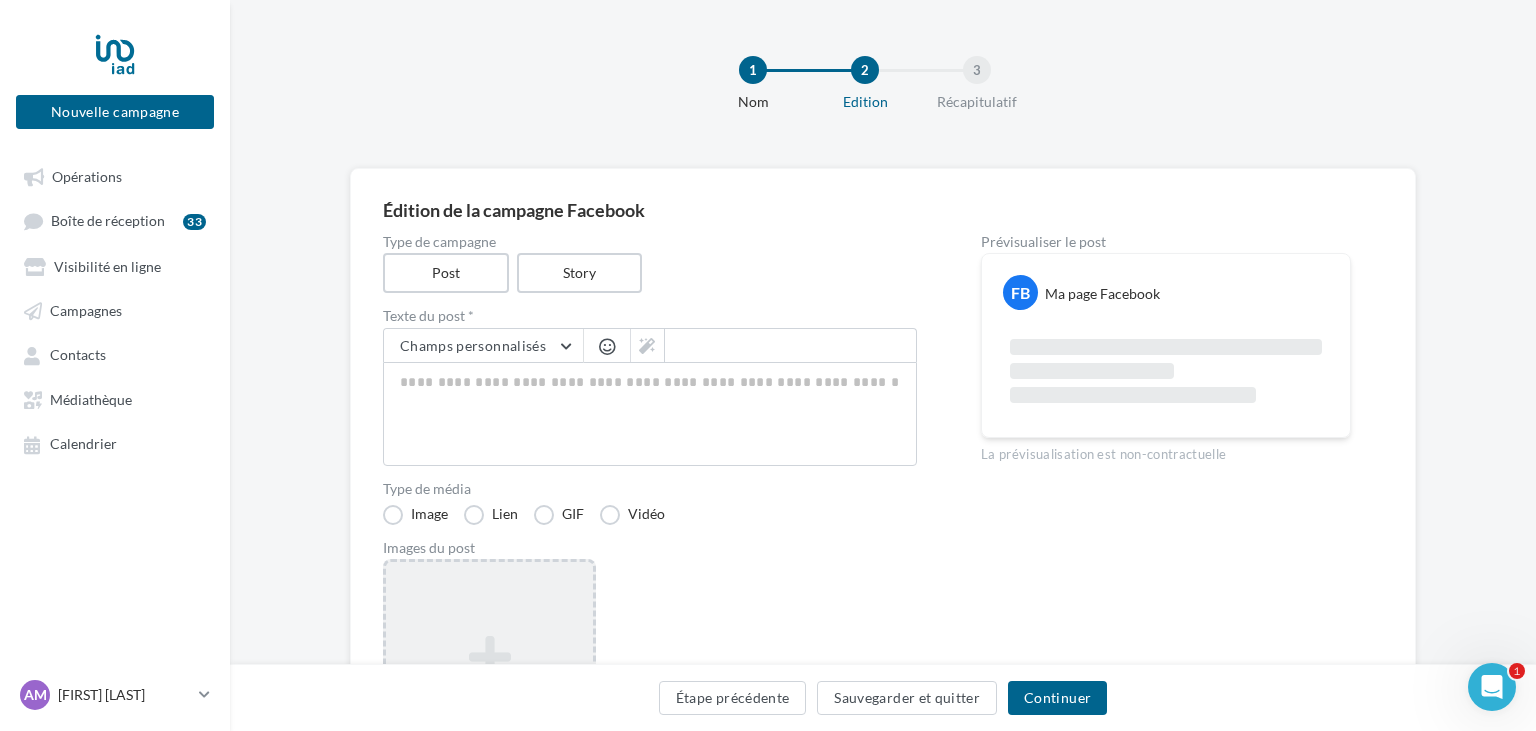click on "Ajouter une image     Format: png, jpg" at bounding box center (489, 689) 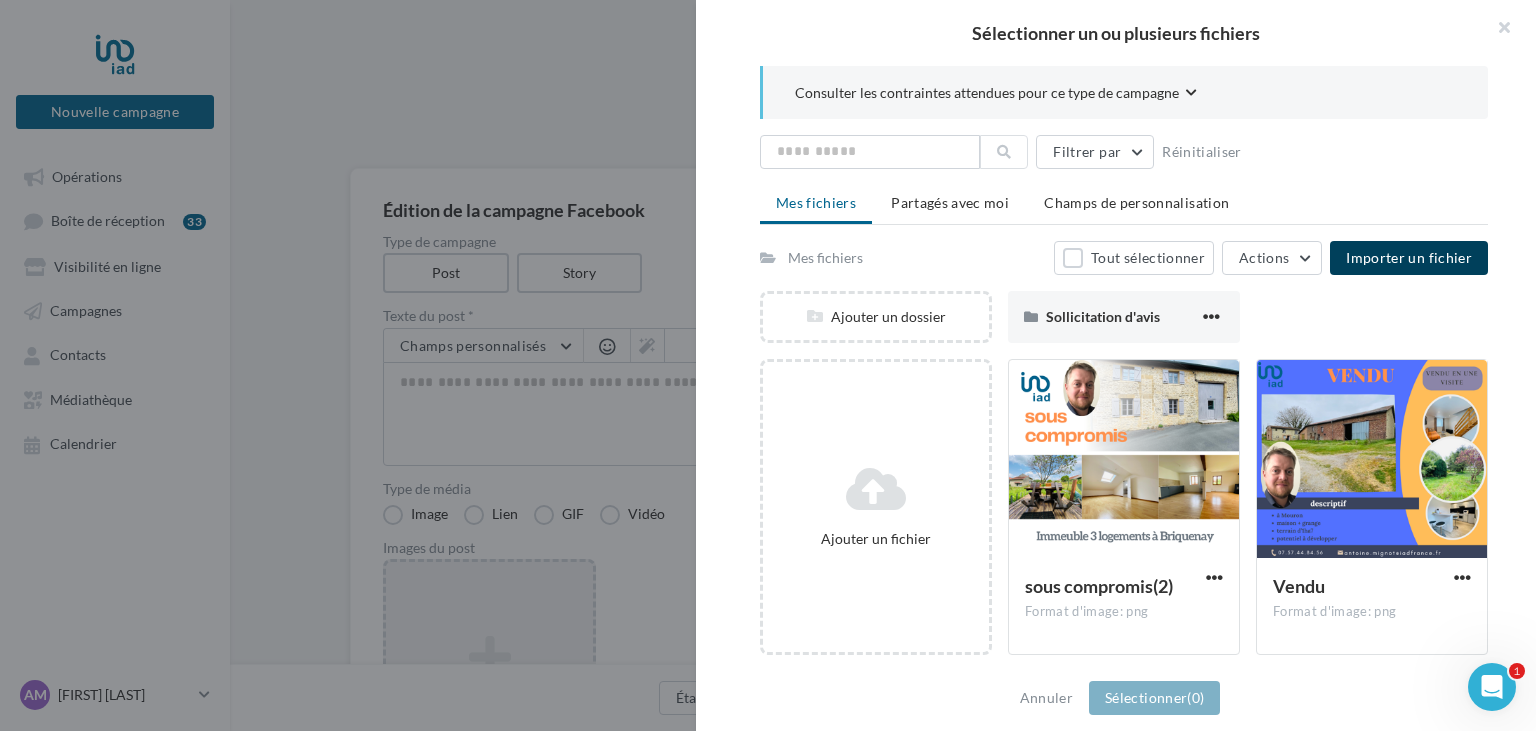 click on "Importer un fichier" at bounding box center (1409, 257) 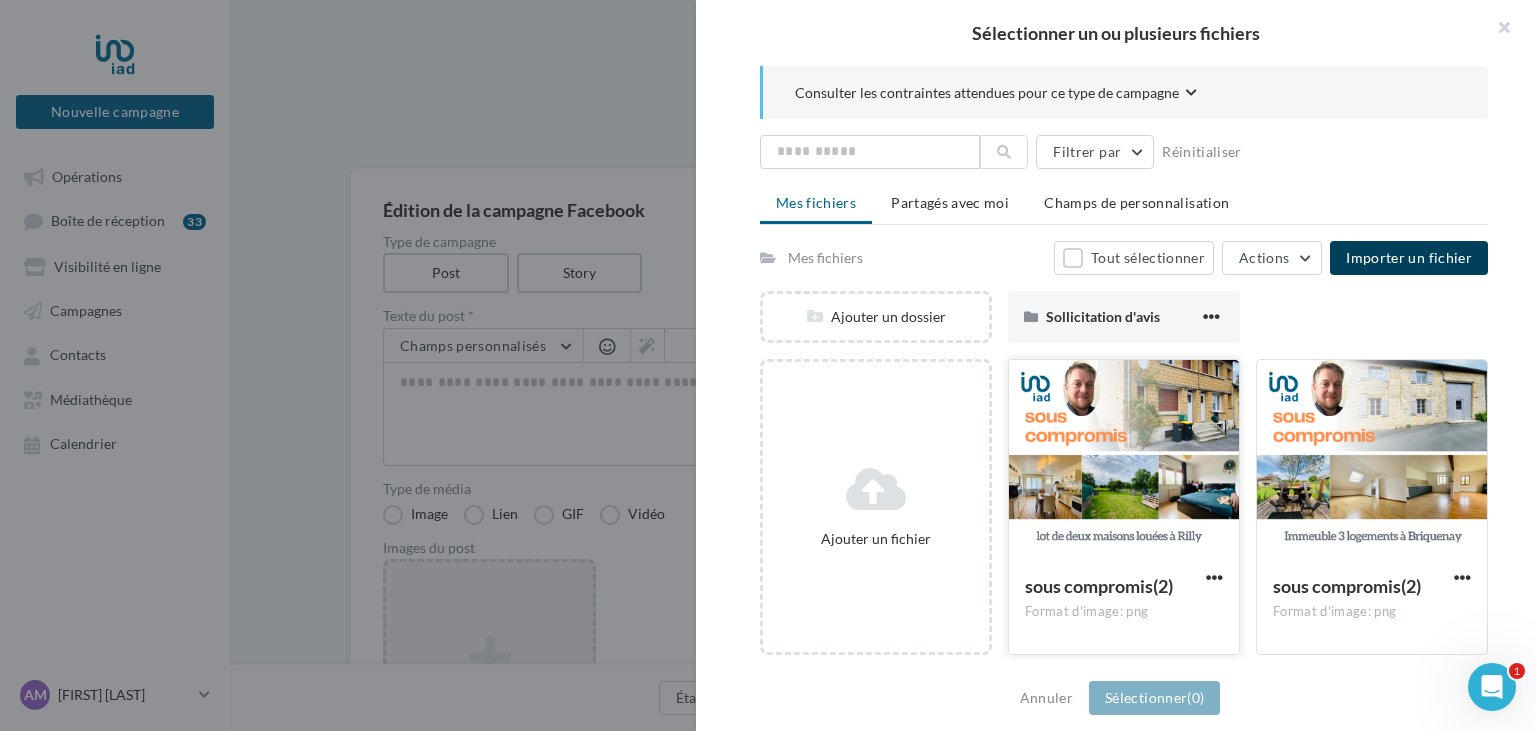 click at bounding box center (1124, 460) 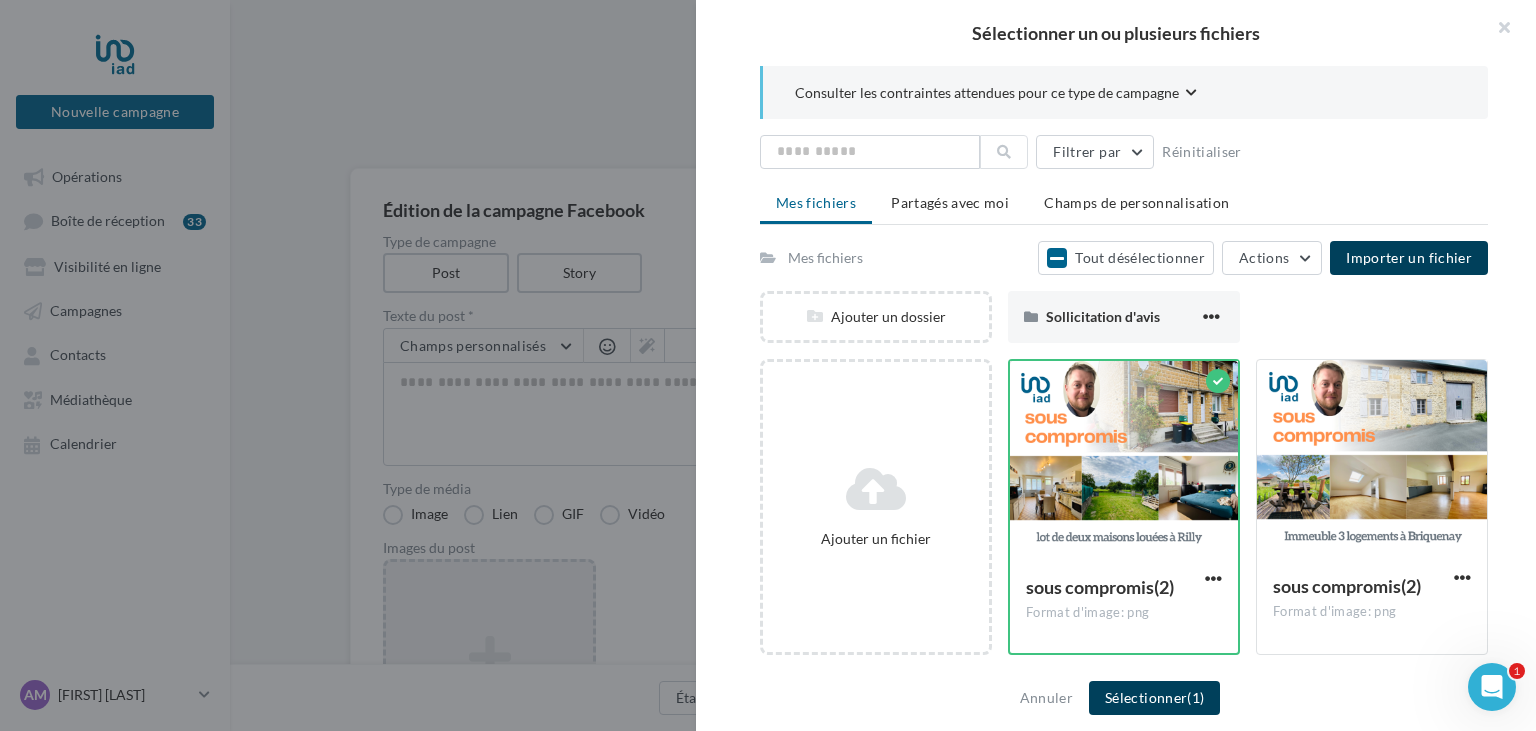 click on "Sélectionner   (1)" at bounding box center (1154, 698) 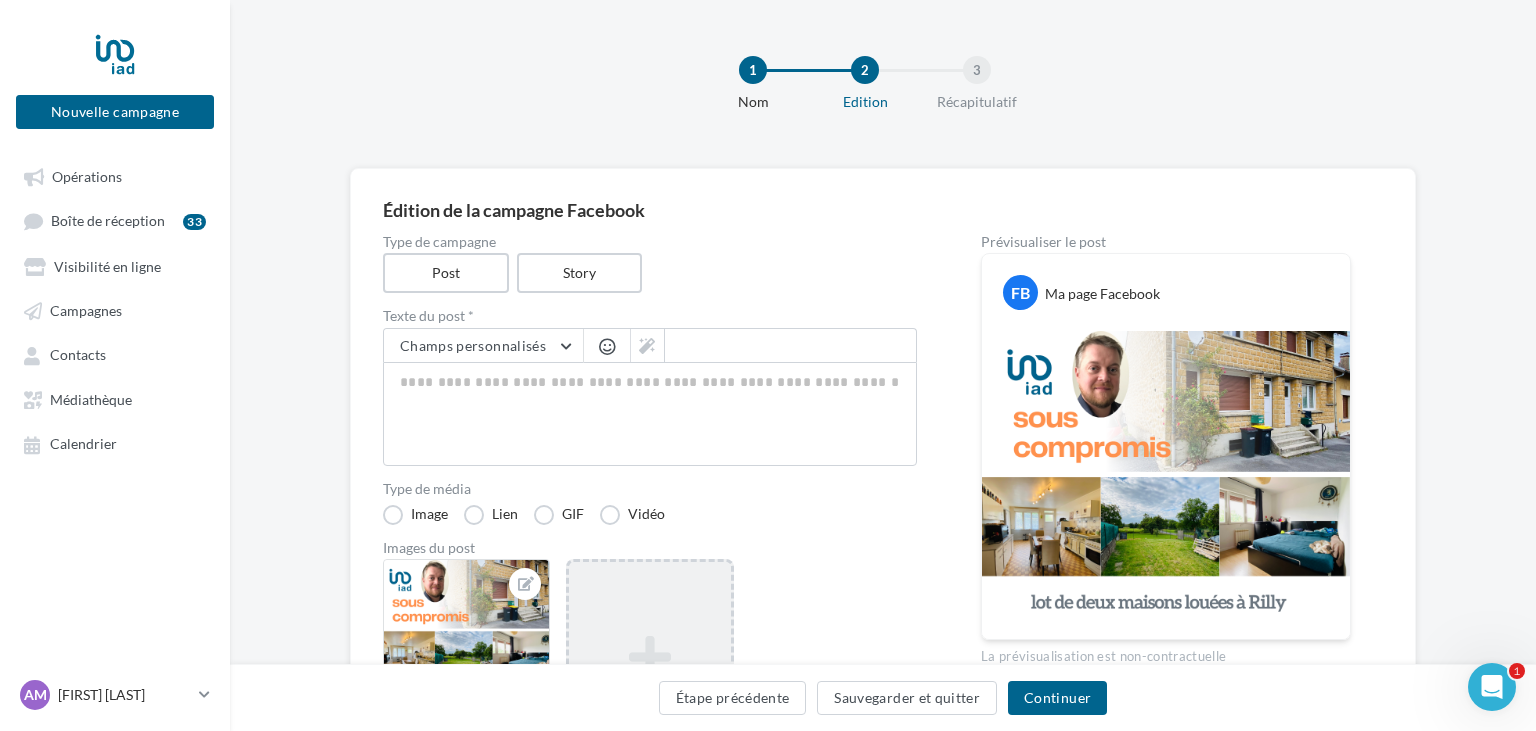 click at bounding box center (607, 346) 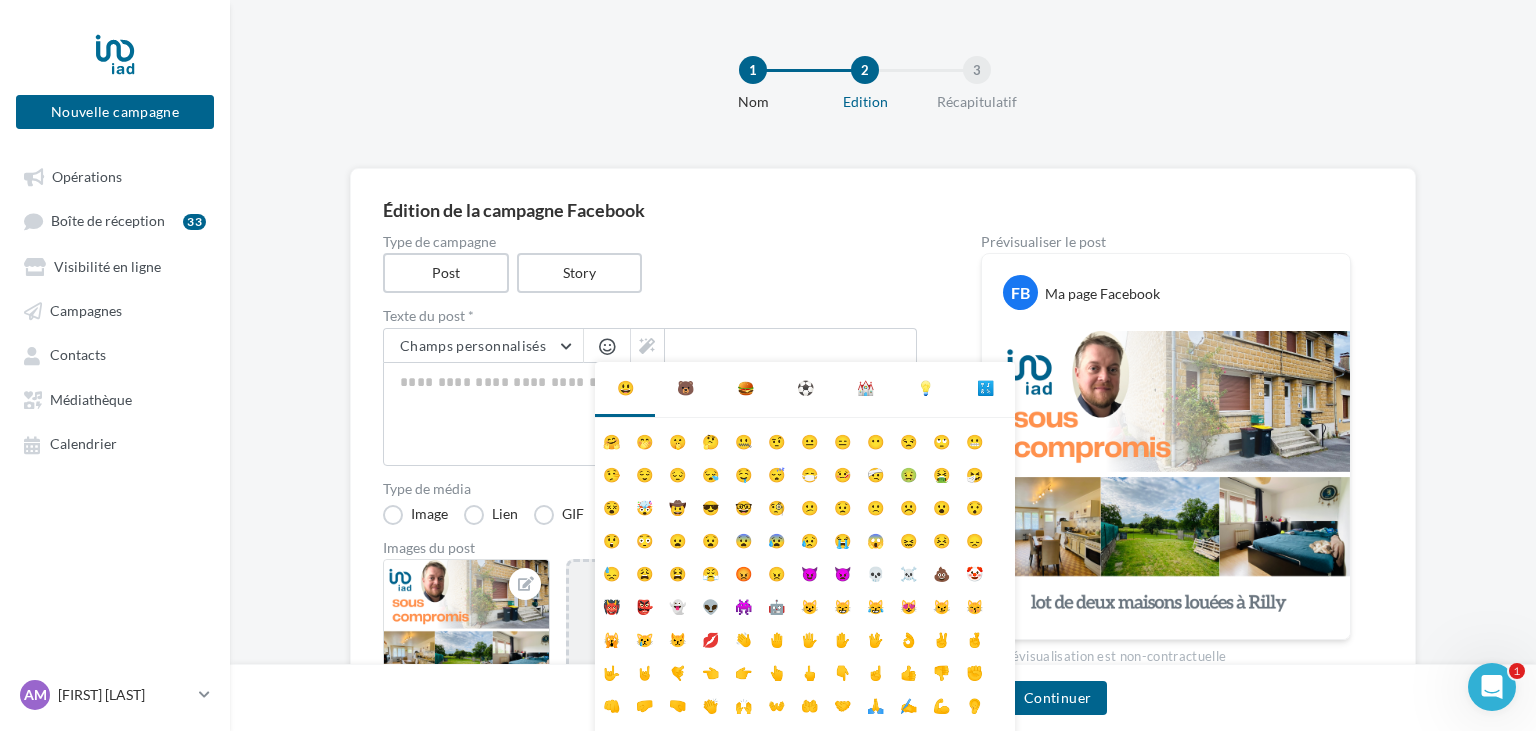 scroll, scrollTop: 79, scrollLeft: 0, axis: vertical 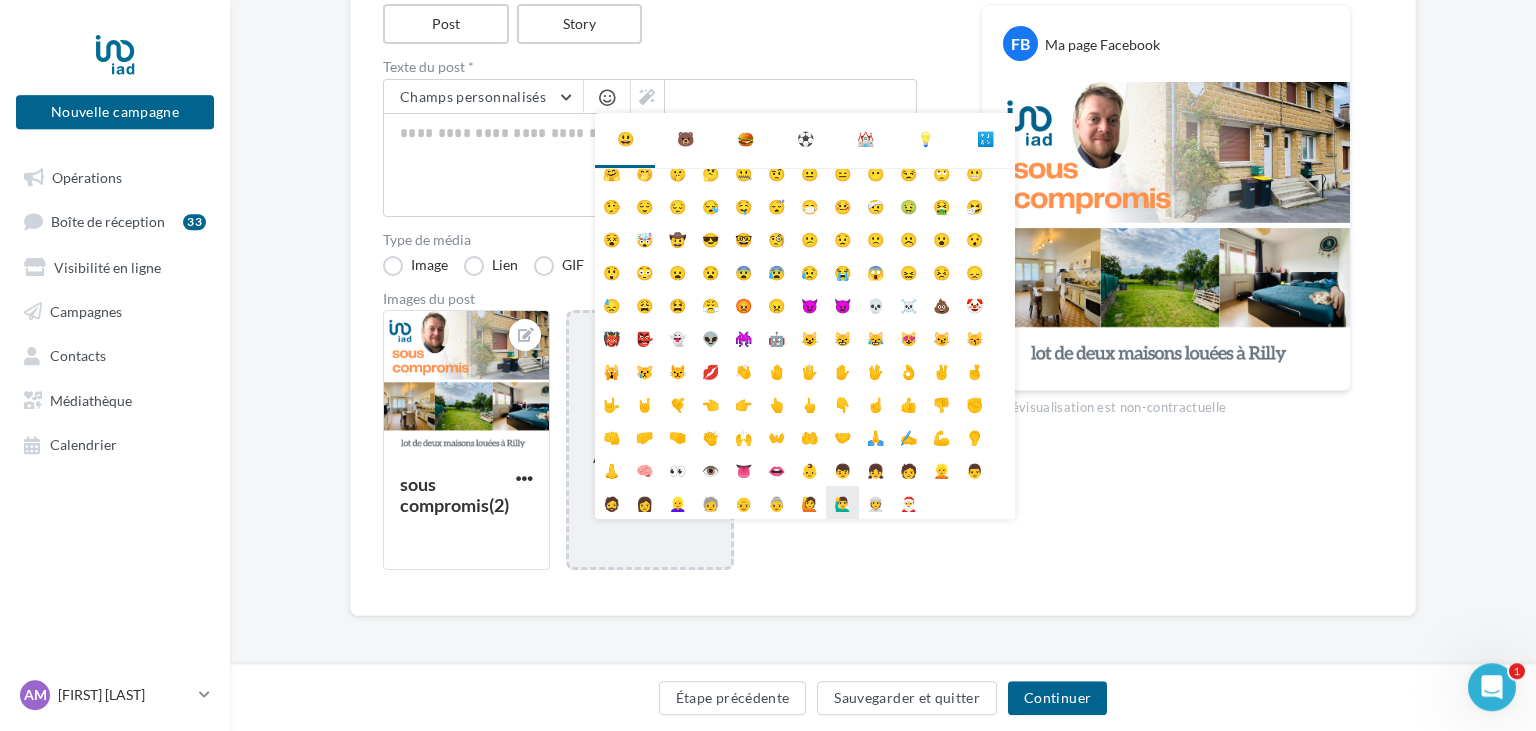 click on "🙋‍♂️" at bounding box center [842, 502] 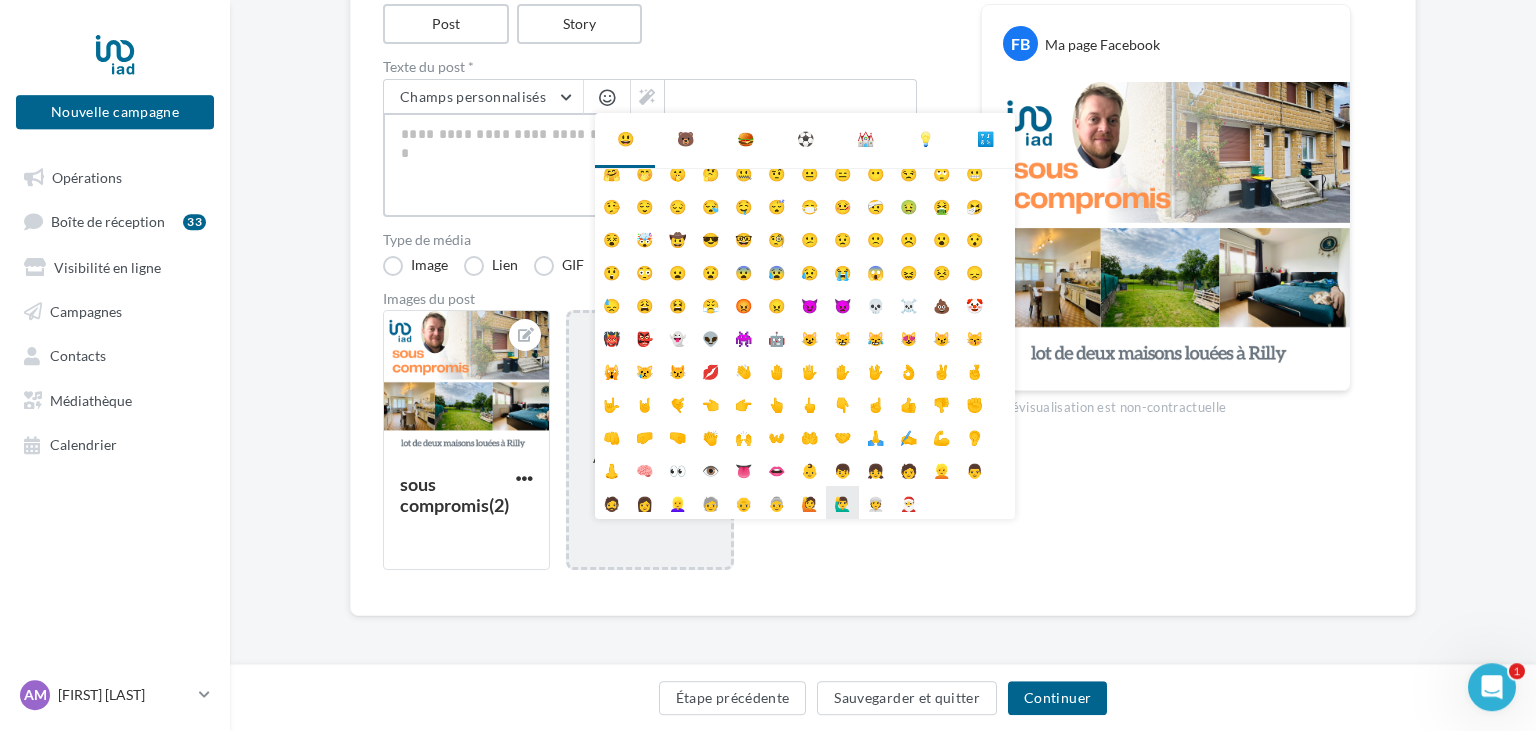 type on "*****" 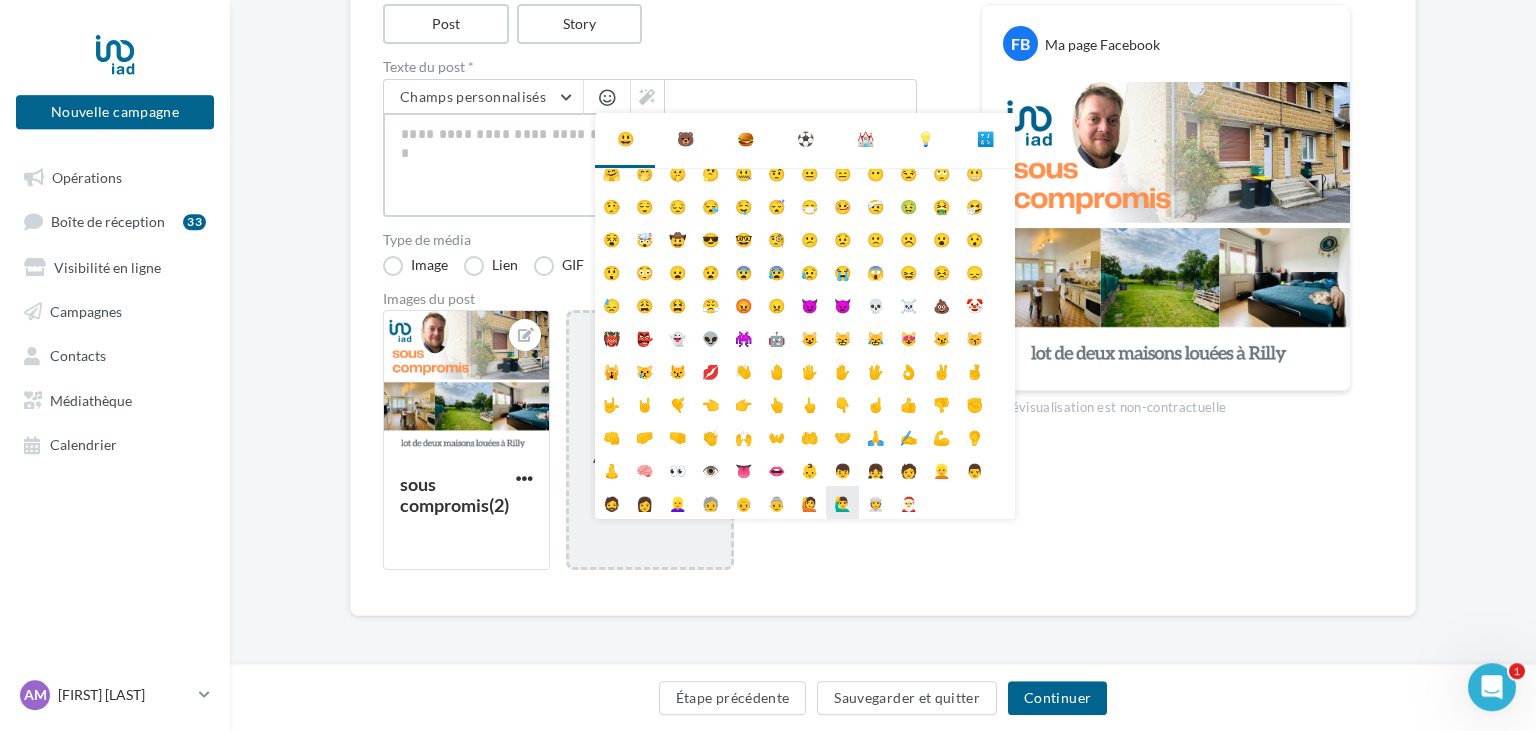 type on "*****" 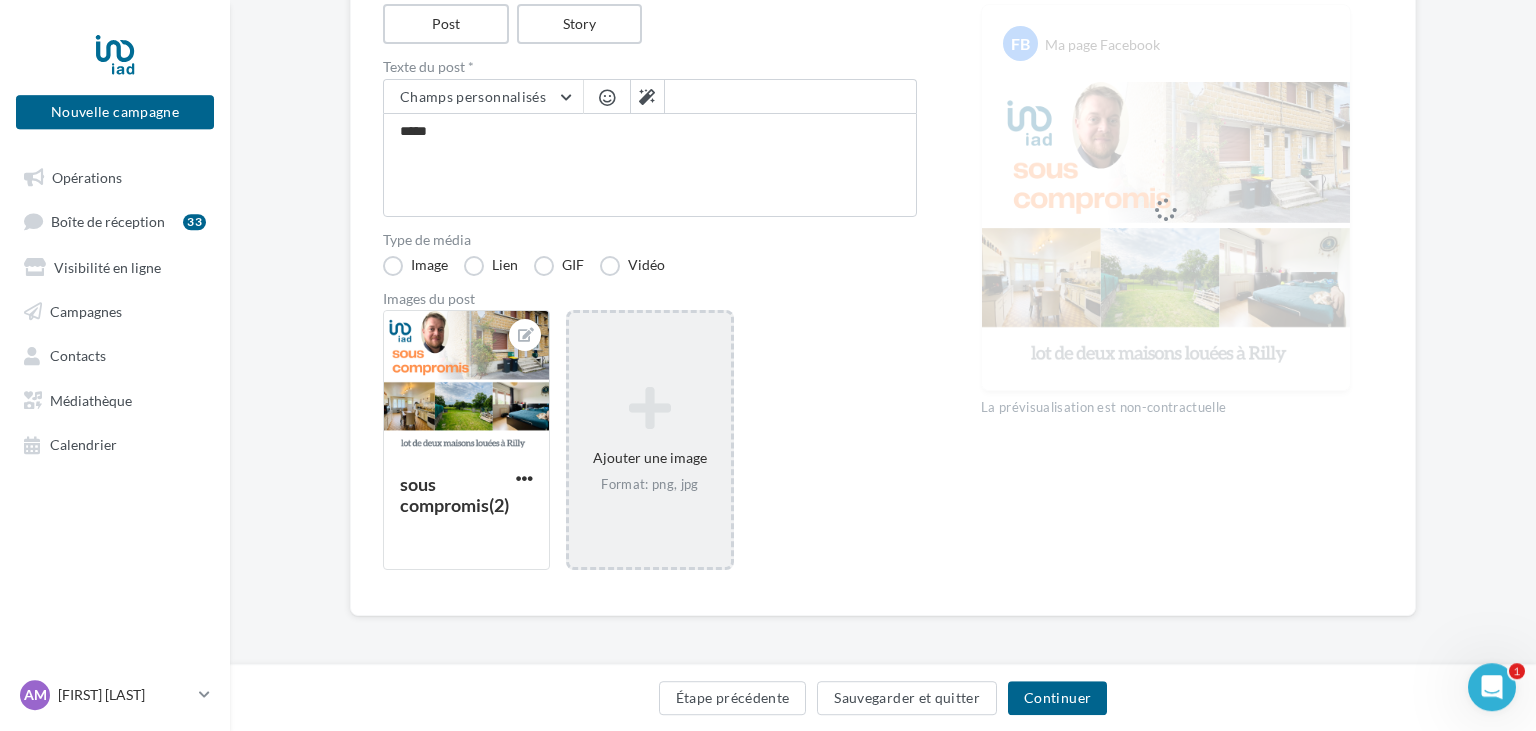 click at bounding box center (607, 97) 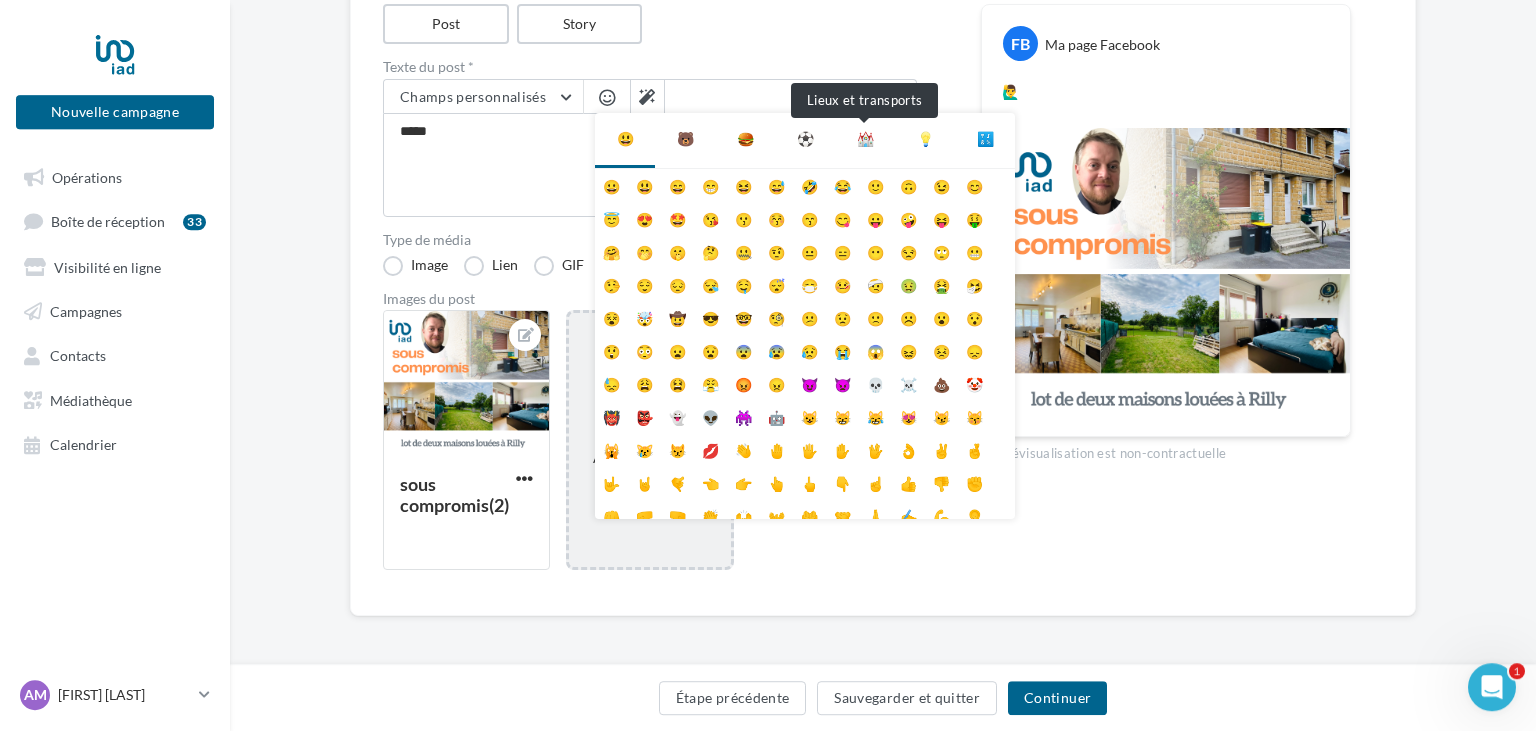 click on "⛪" at bounding box center (865, 139) 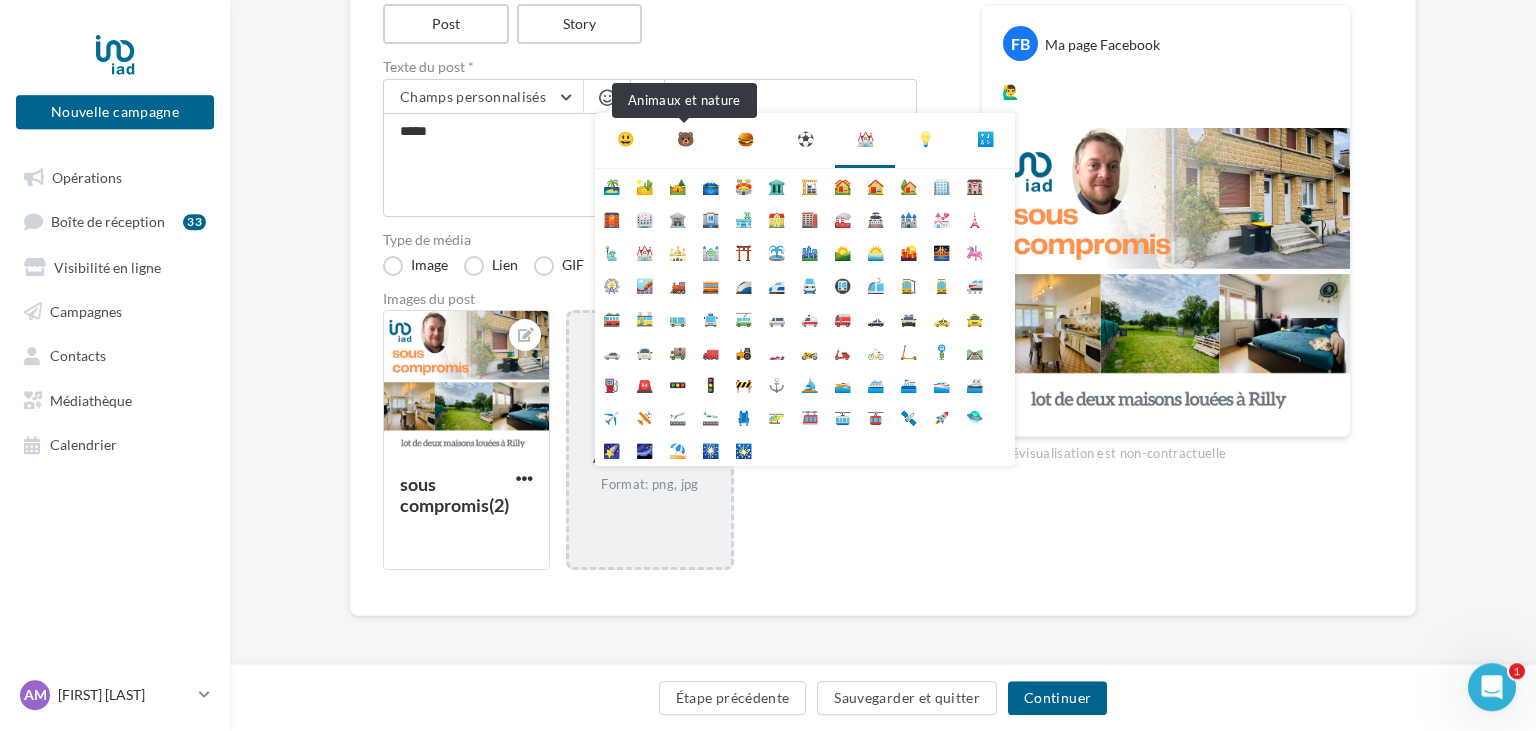 click on "🐻" at bounding box center [685, 139] 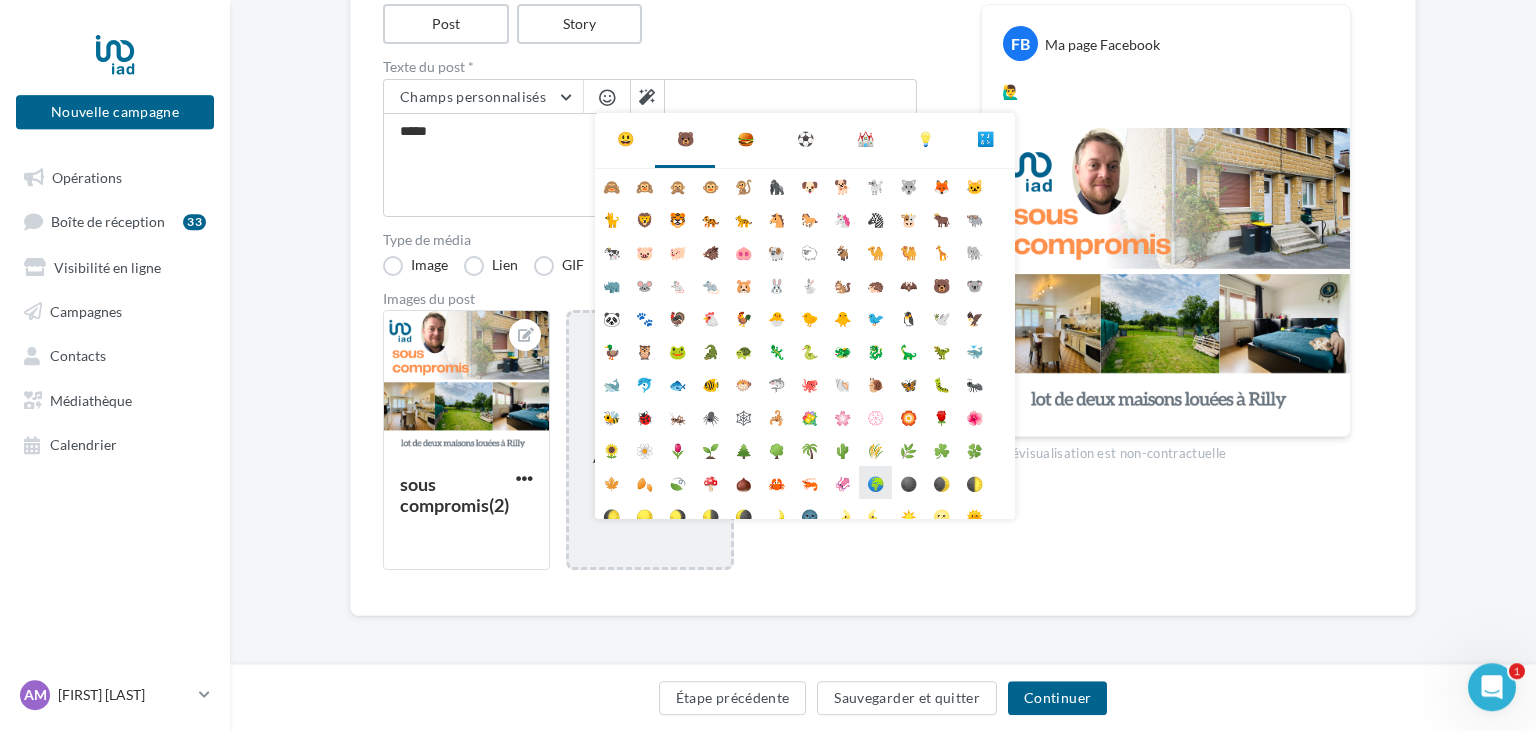 click on "🌍" at bounding box center (875, 482) 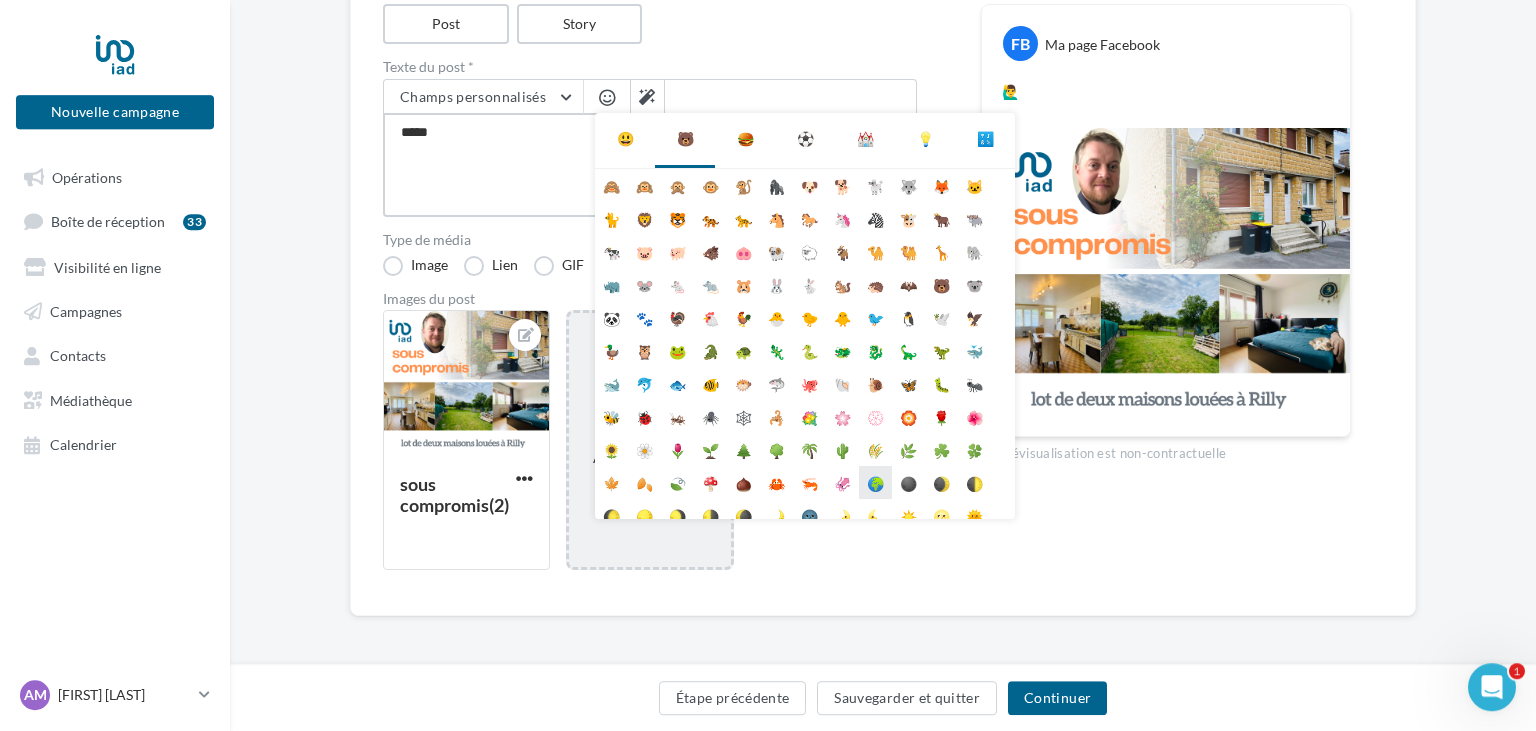 type on "********" 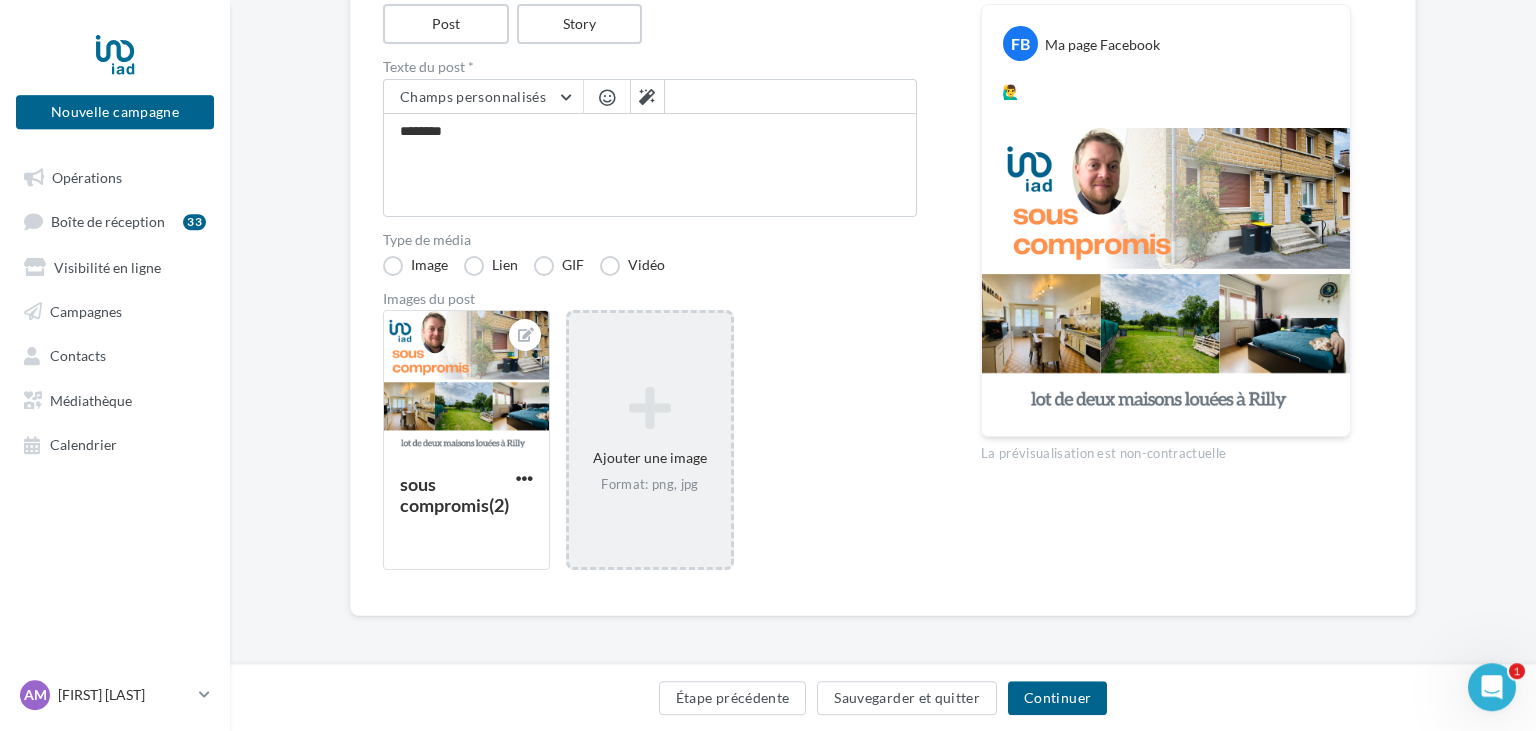 click at bounding box center (607, 97) 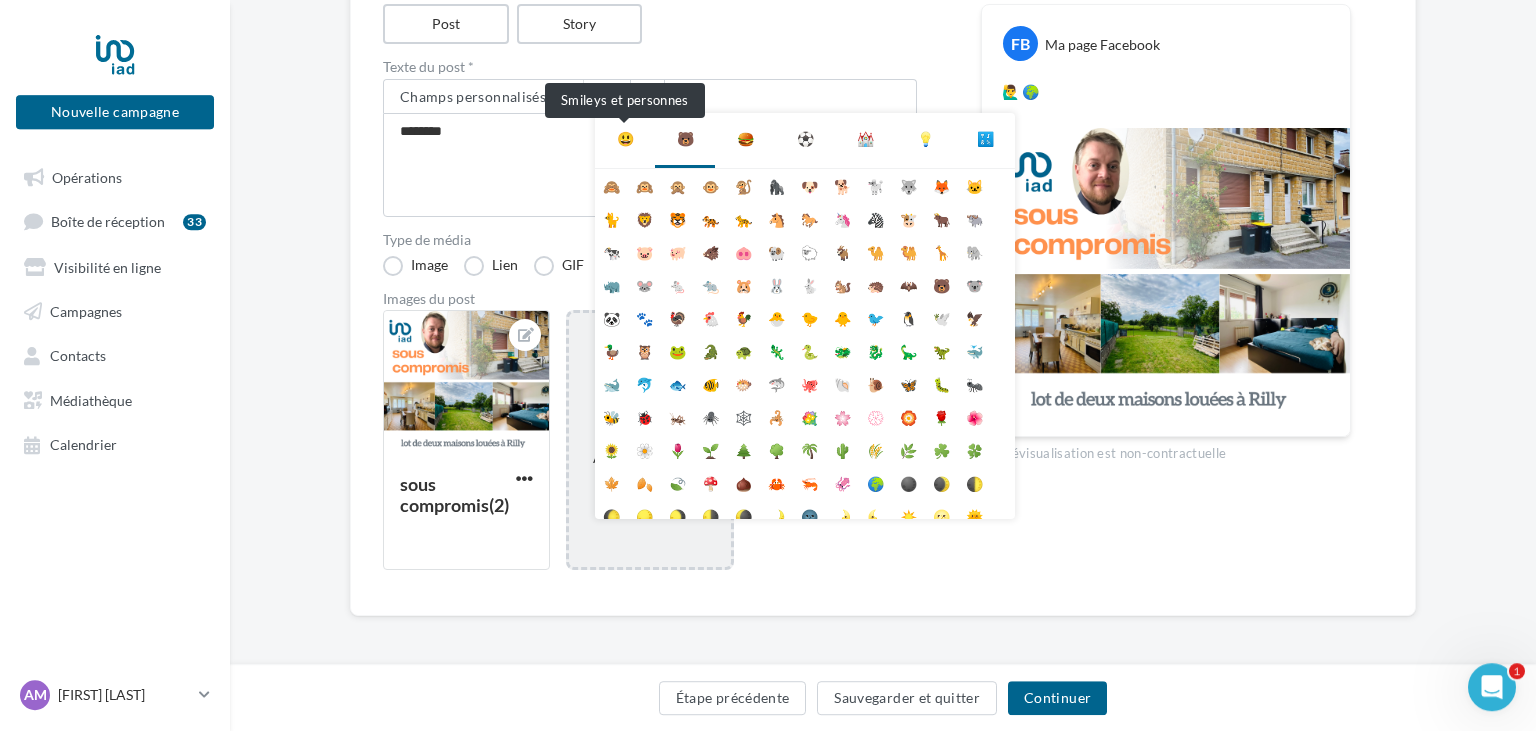 click on "😃" at bounding box center (625, 139) 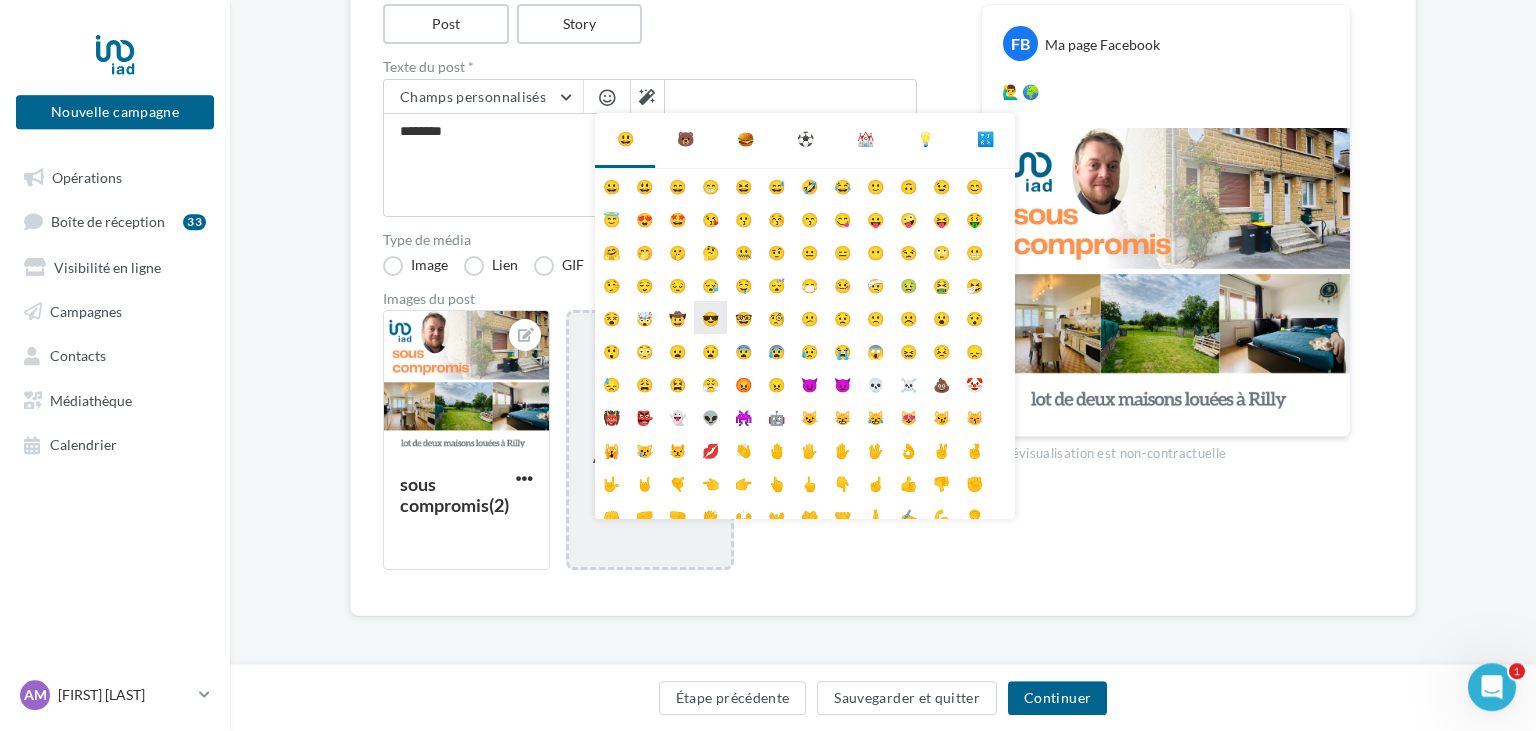 click on "😎" at bounding box center (710, 317) 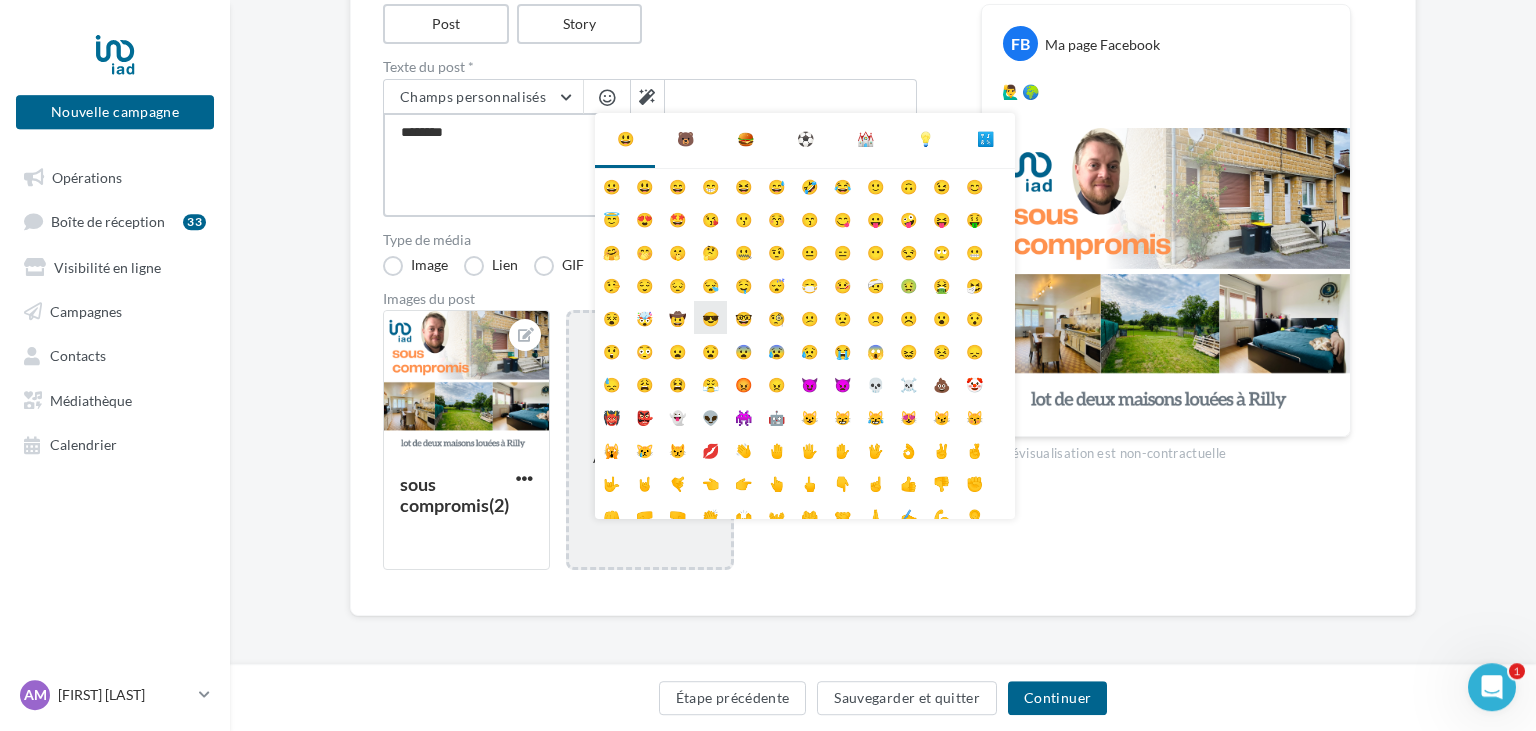 type on "**********" 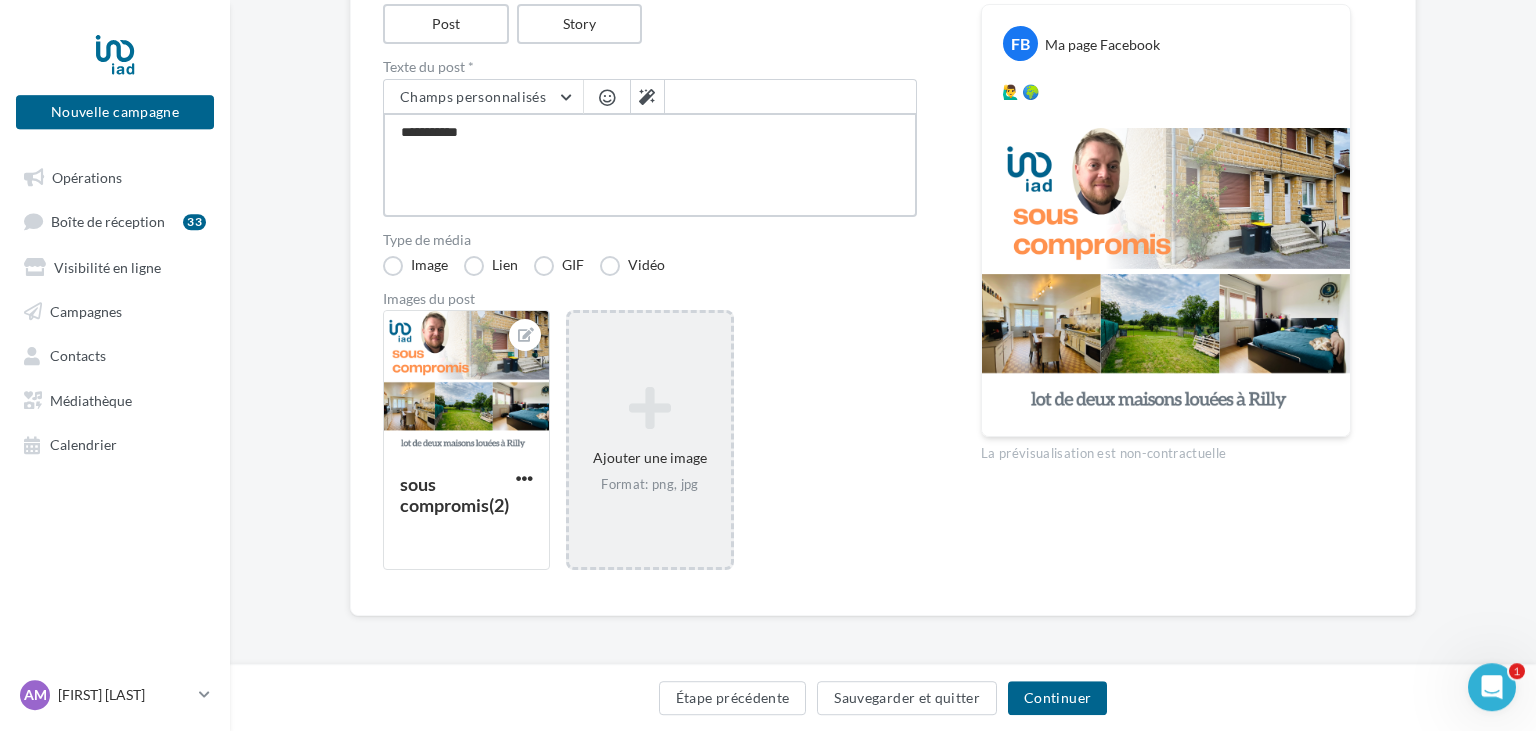 type on "**********" 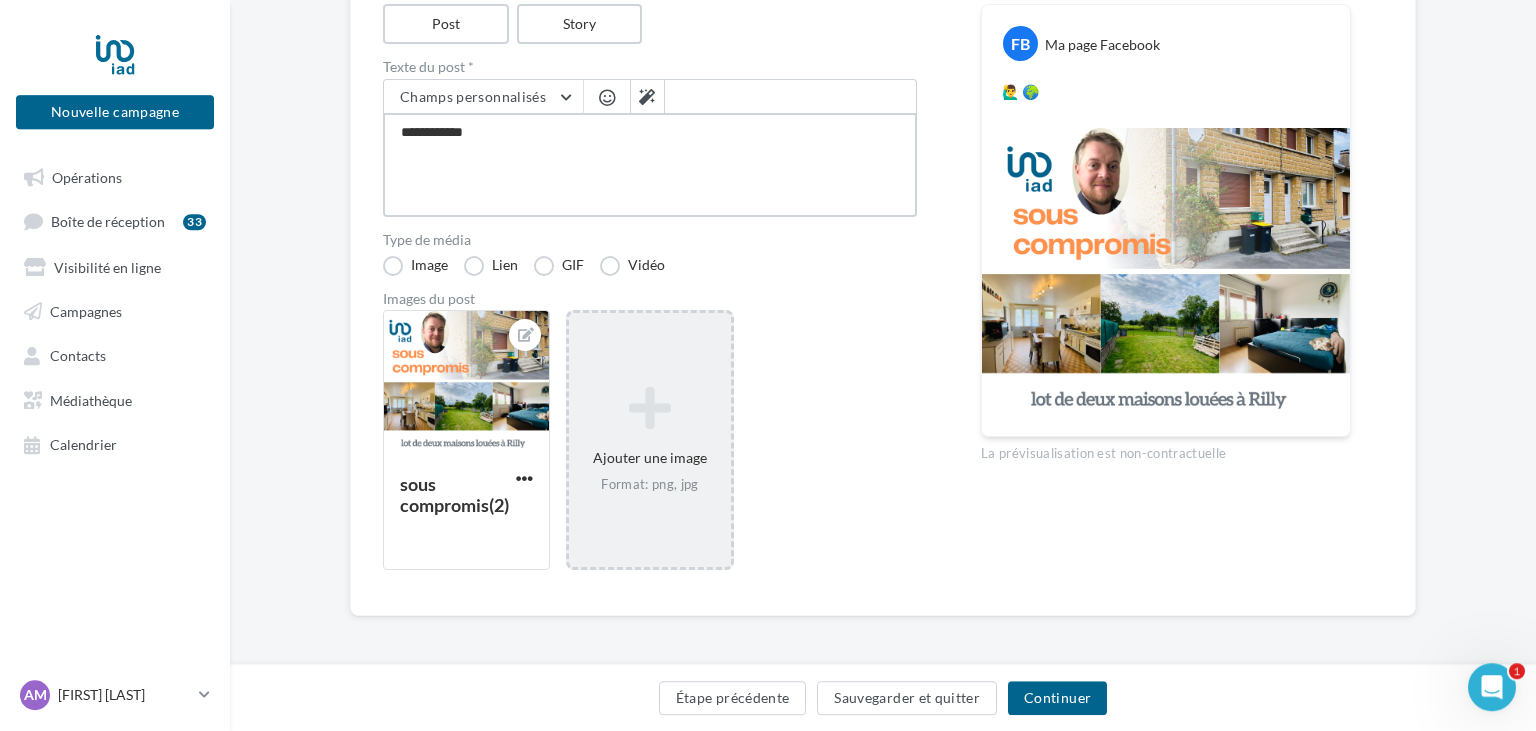 type on "**********" 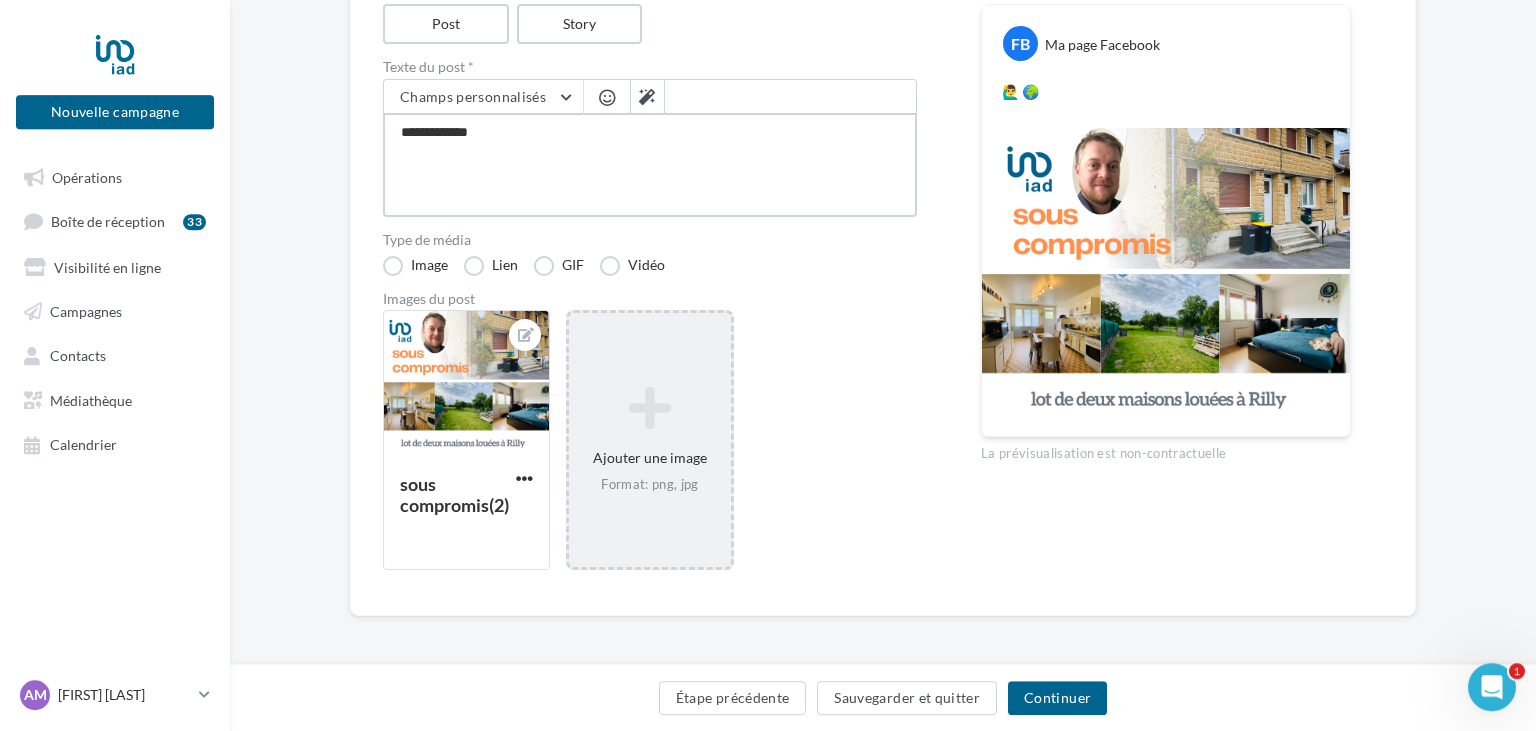 type on "**********" 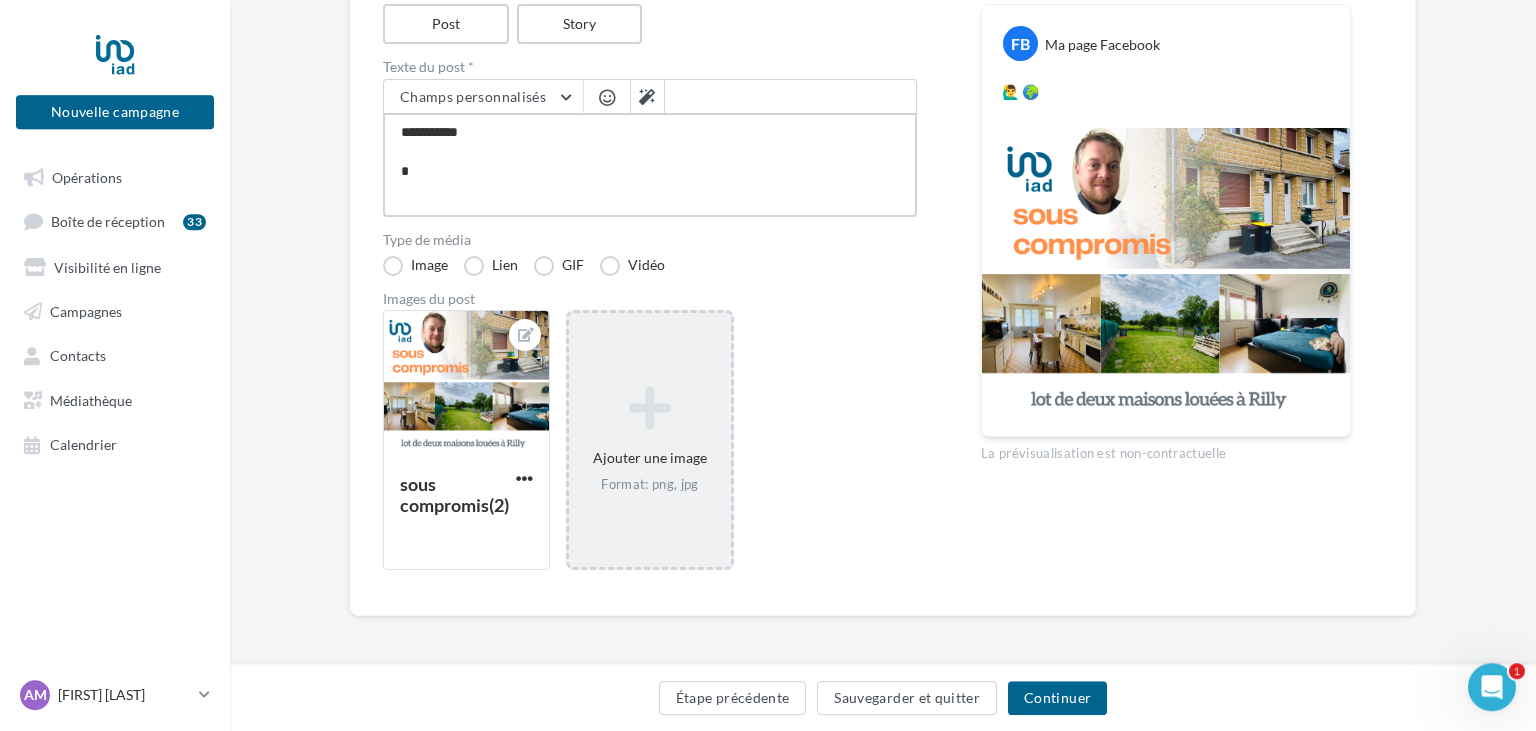 type on "**********" 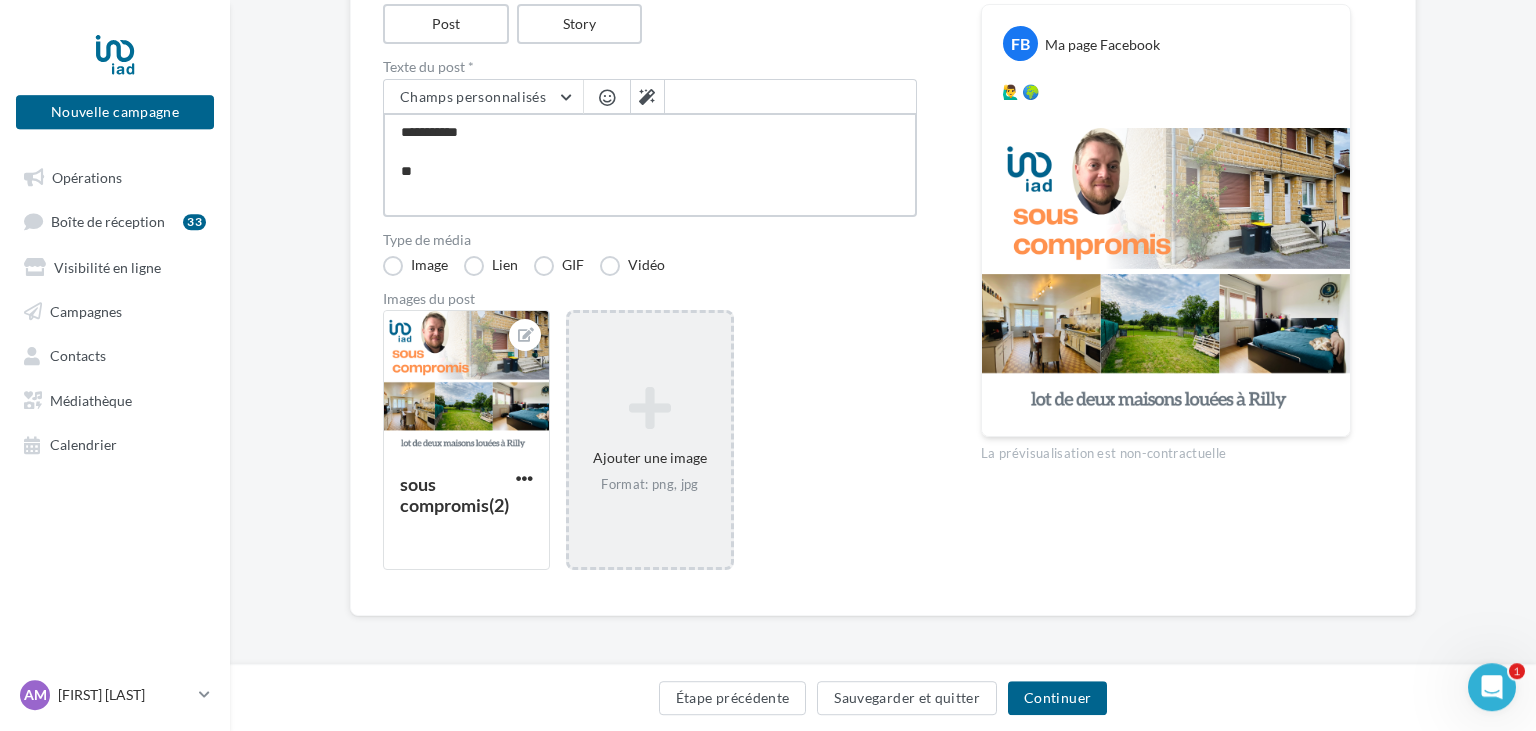 type on "**********" 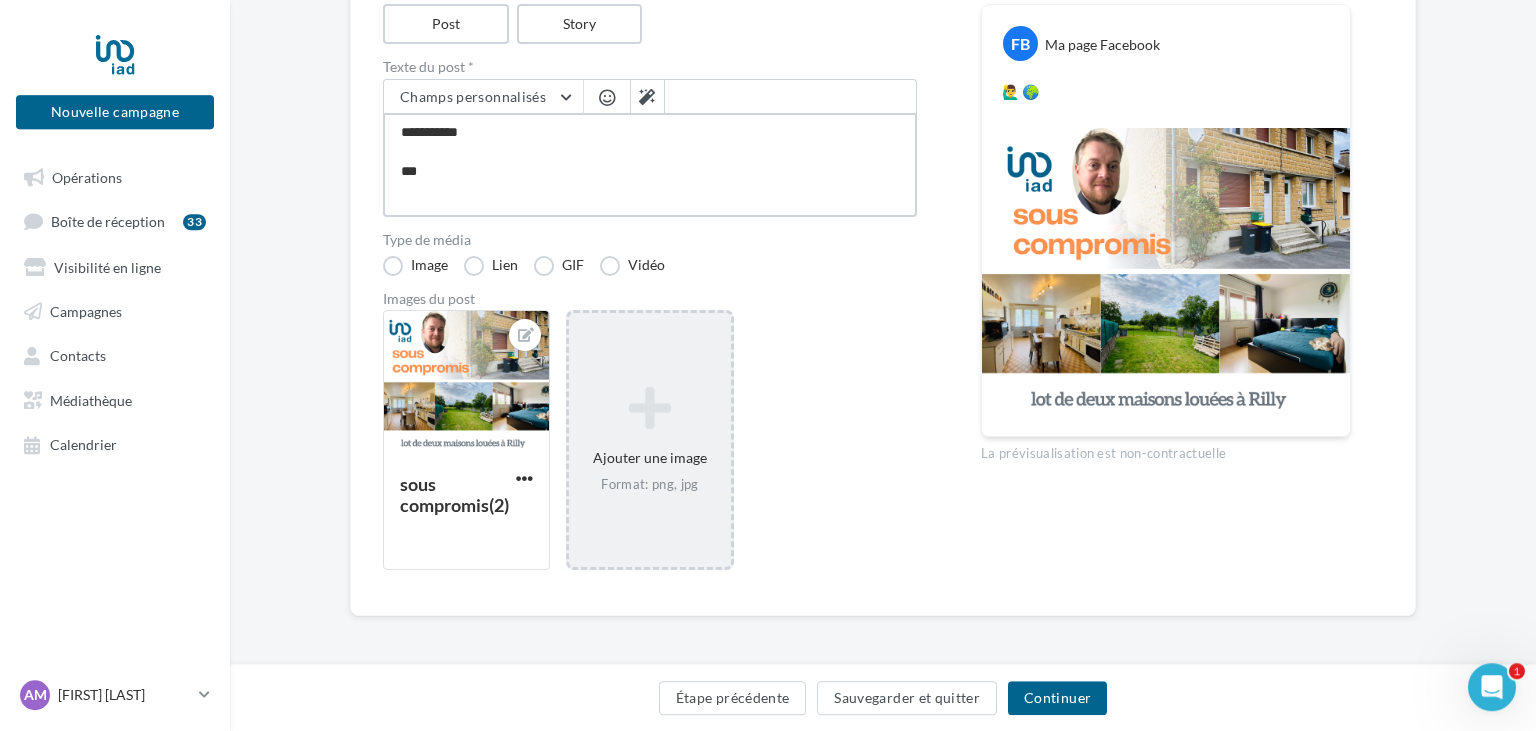 type on "**********" 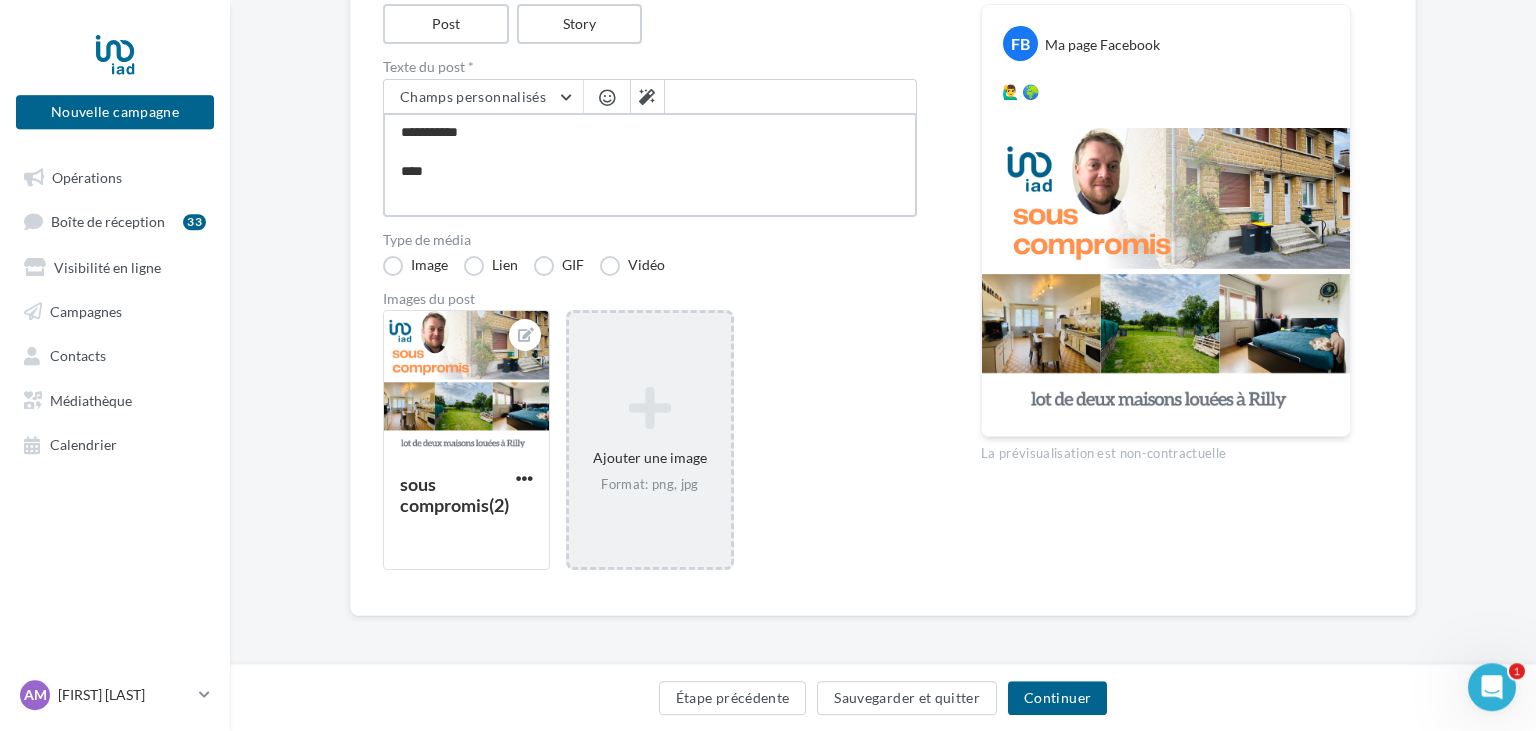 type on "**********" 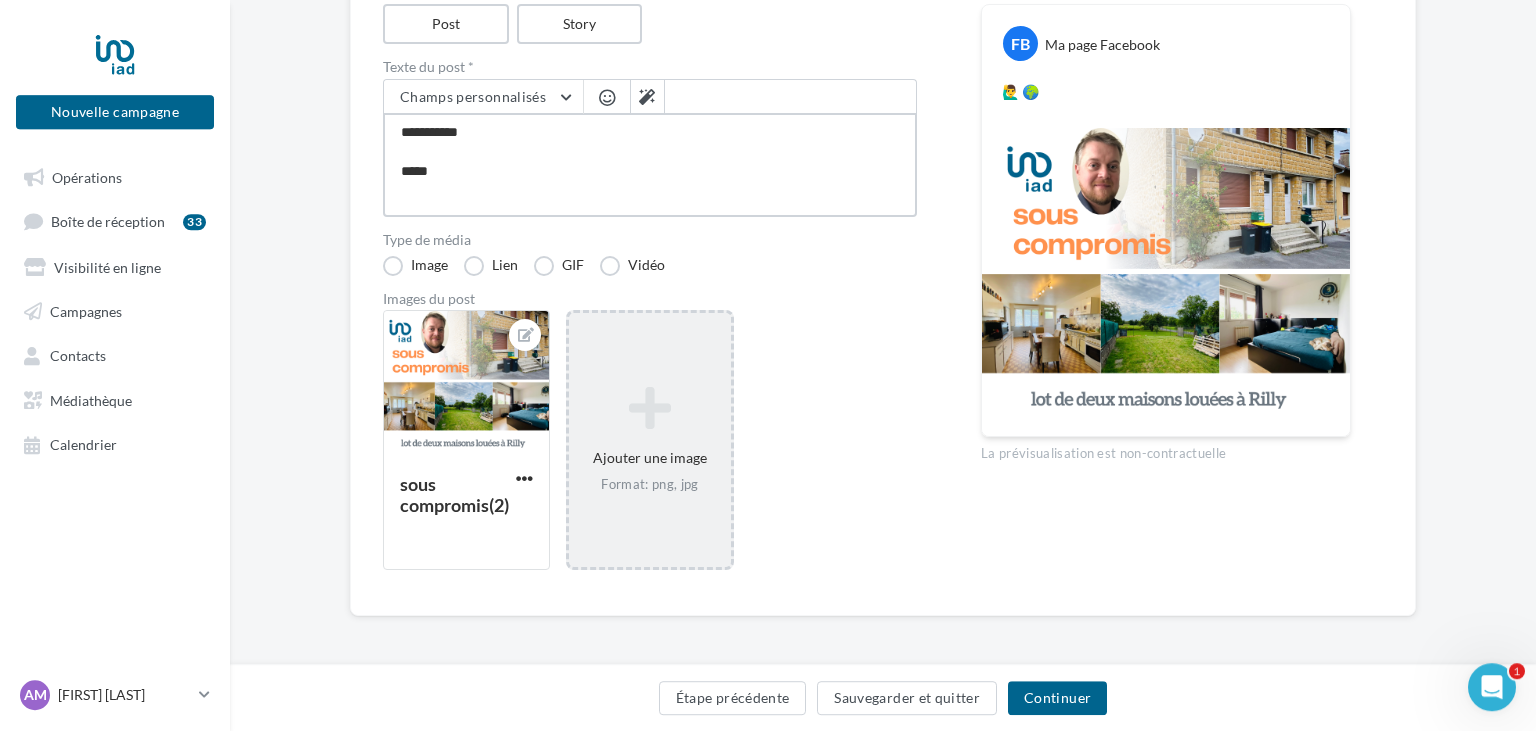 type on "**********" 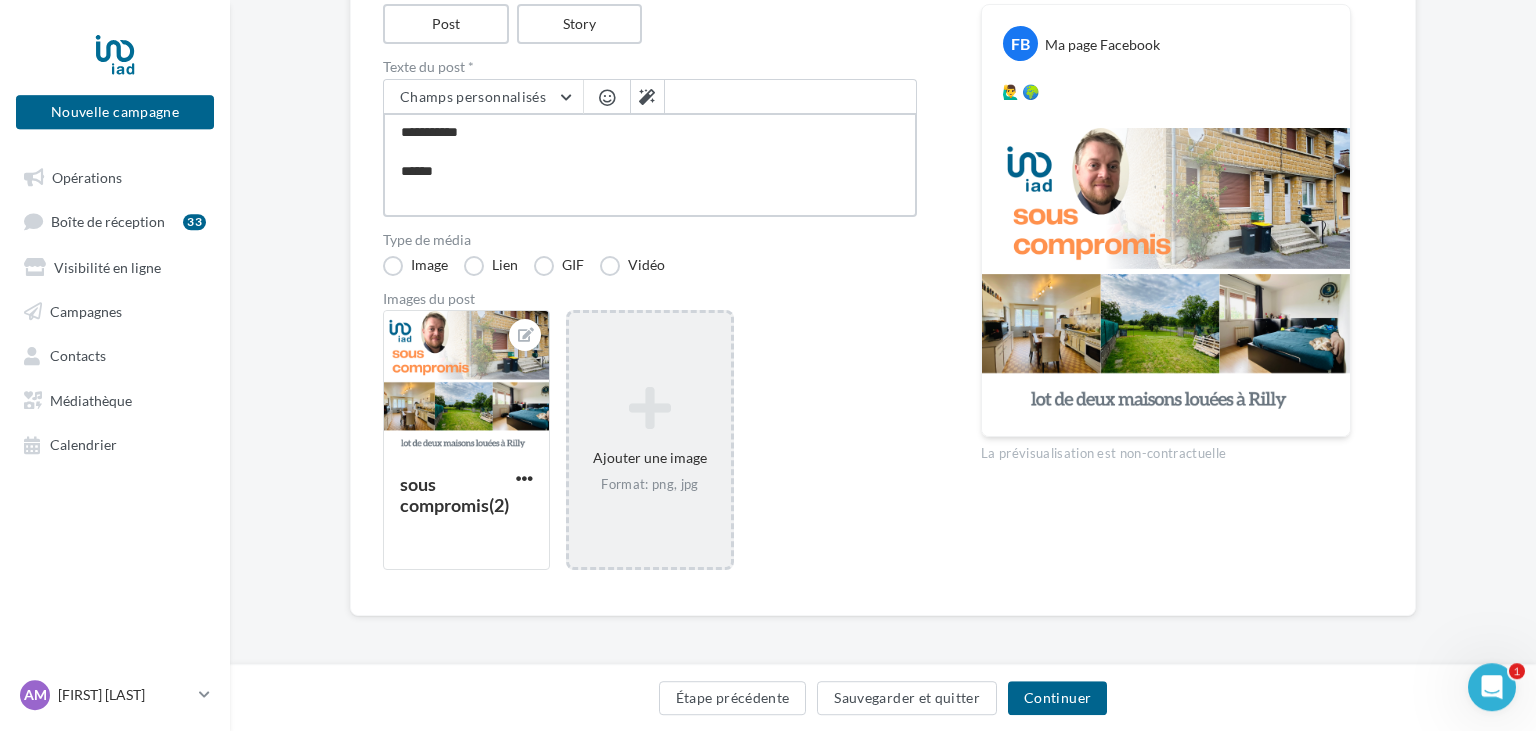type on "**********" 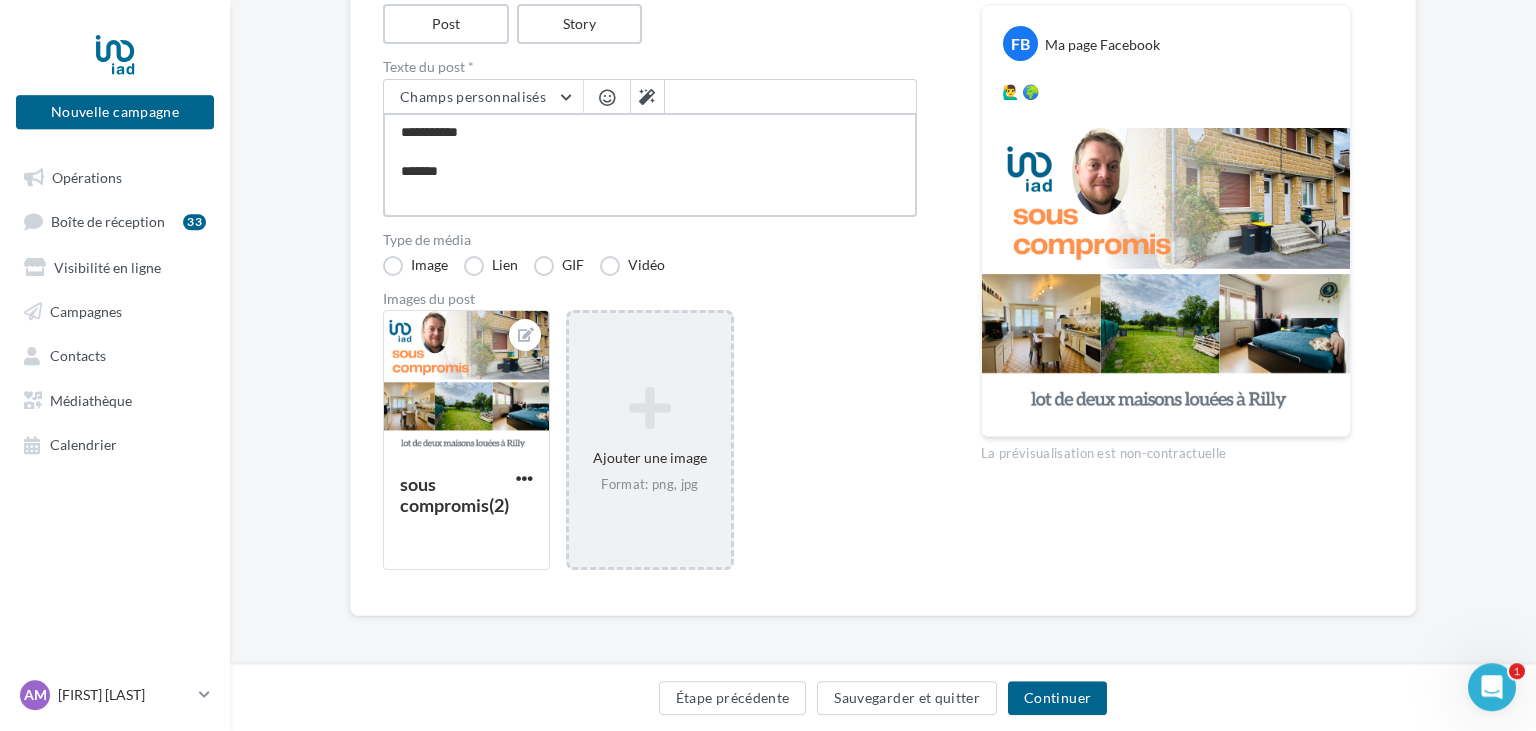 type on "**********" 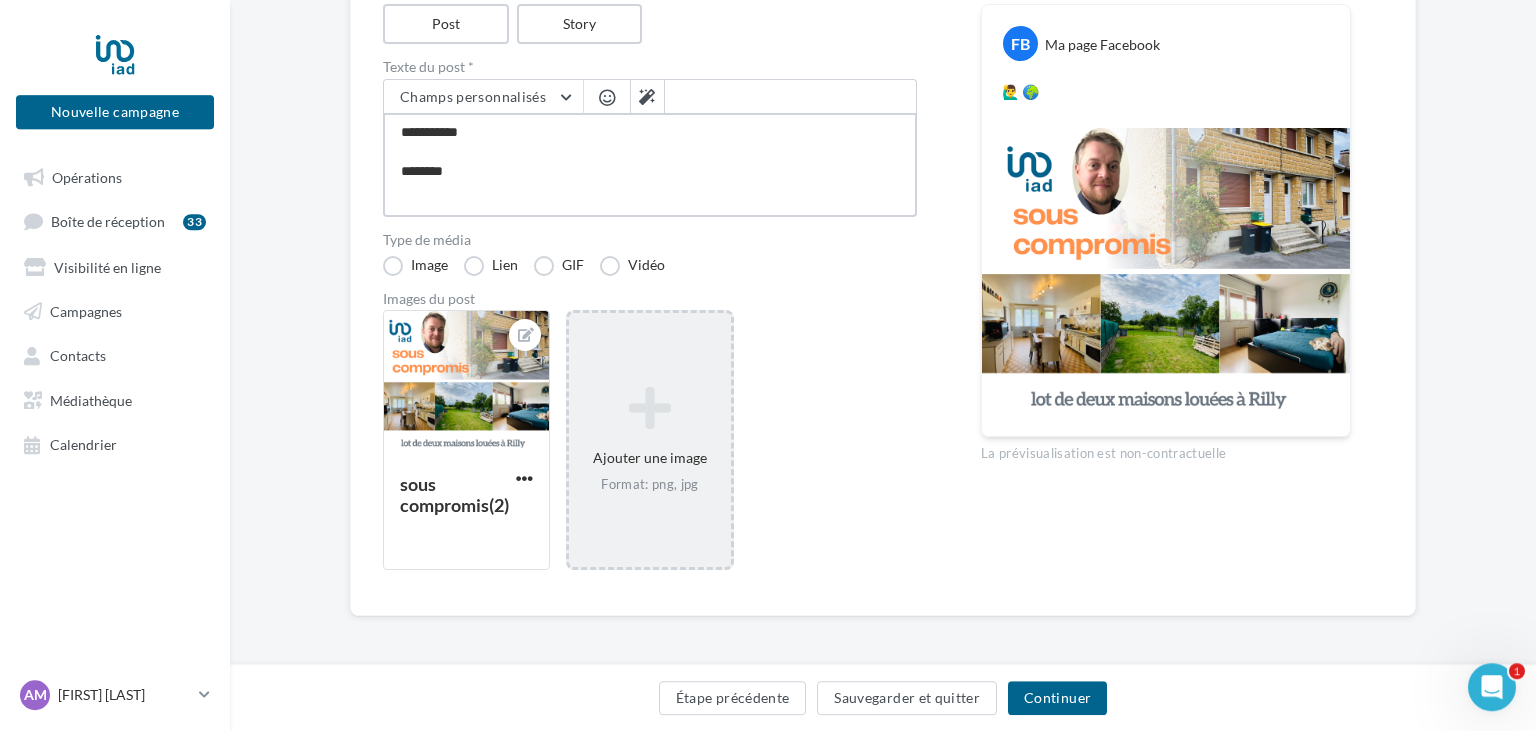 type on "**********" 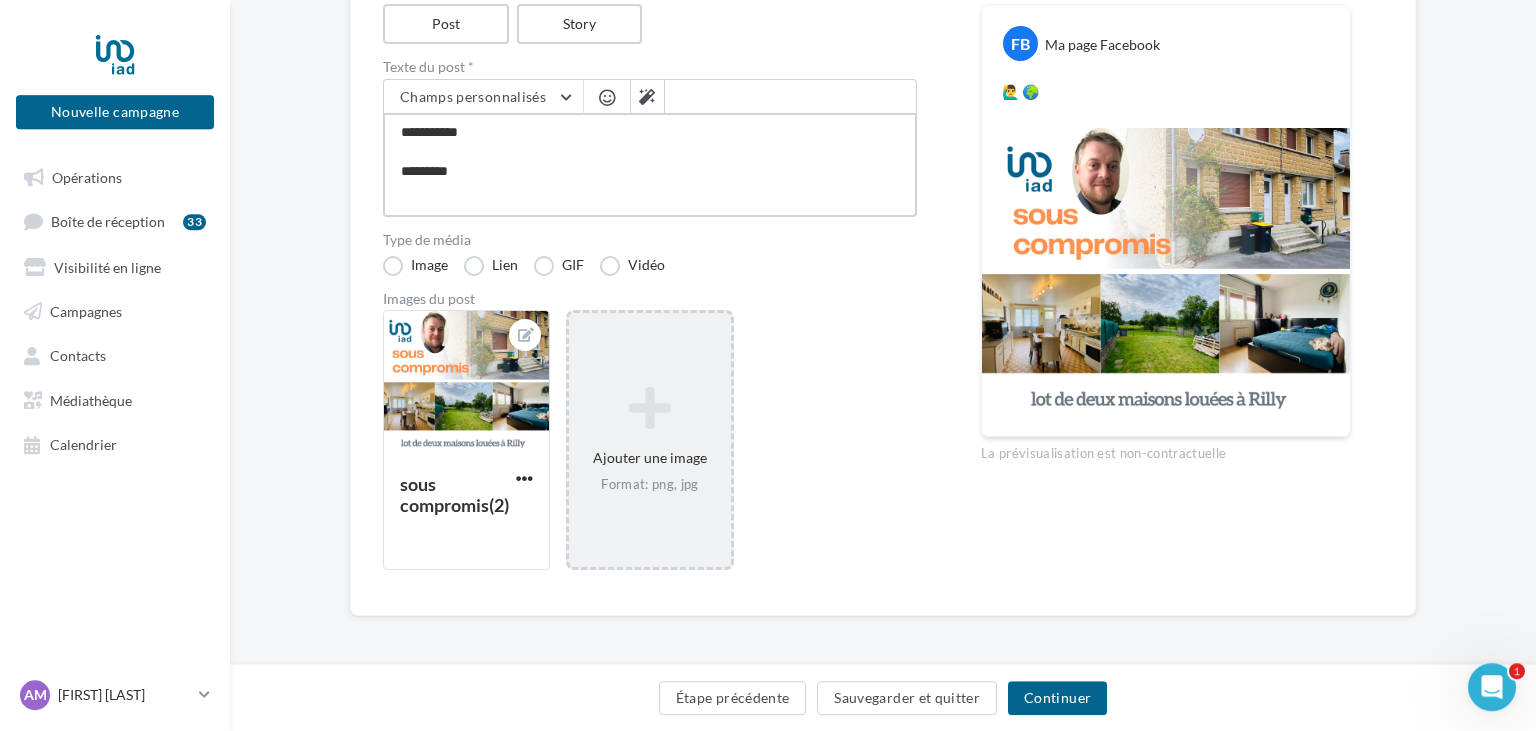 type on "**********" 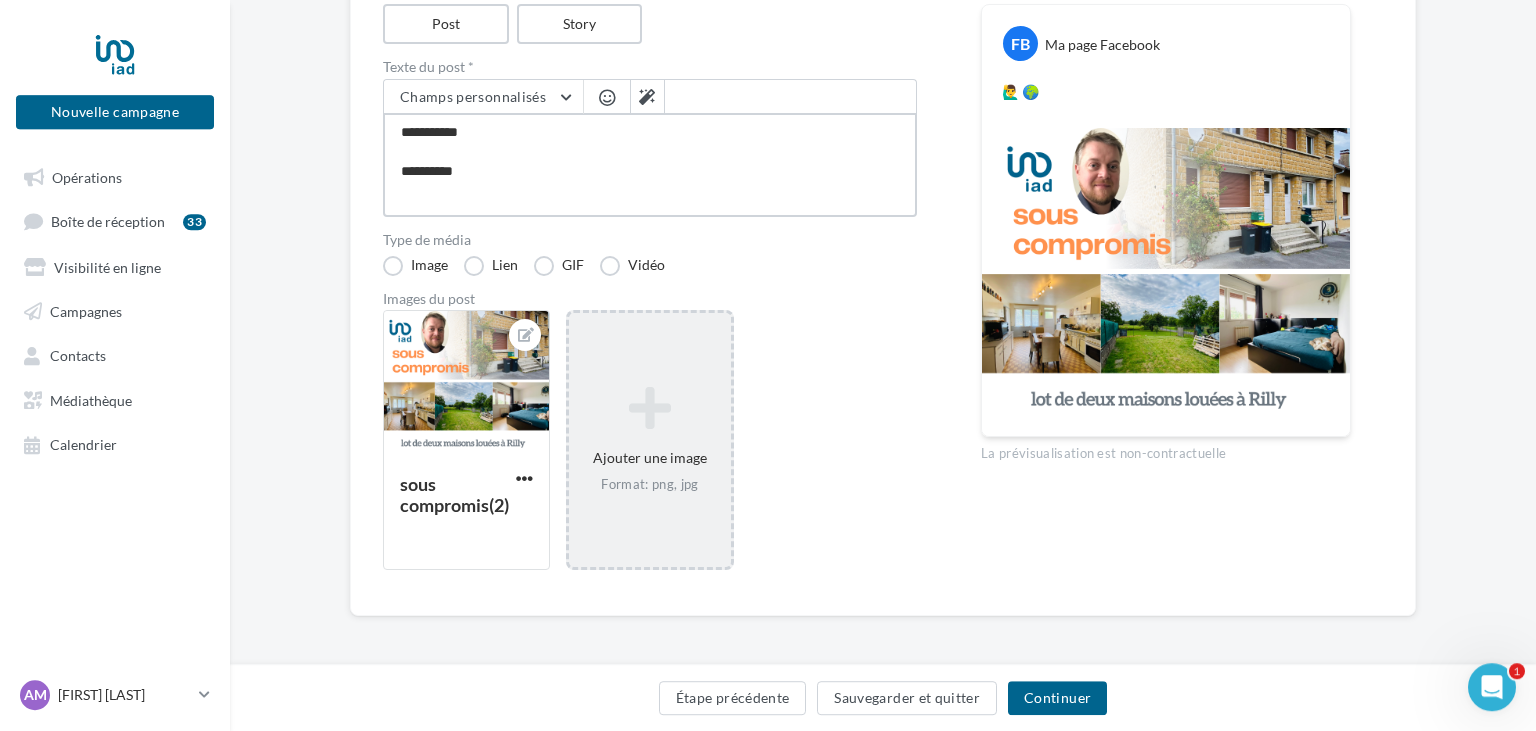 type on "**********" 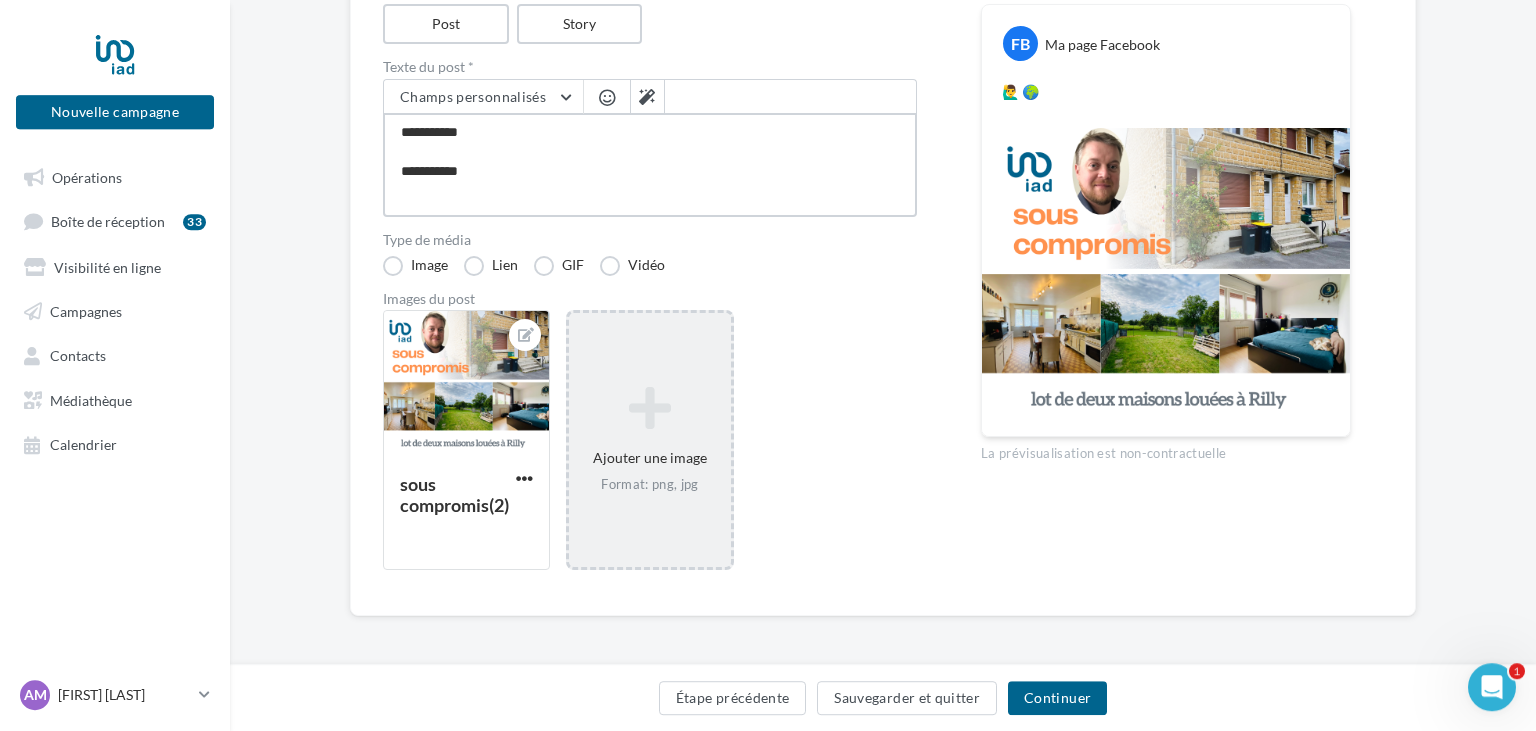 type on "**********" 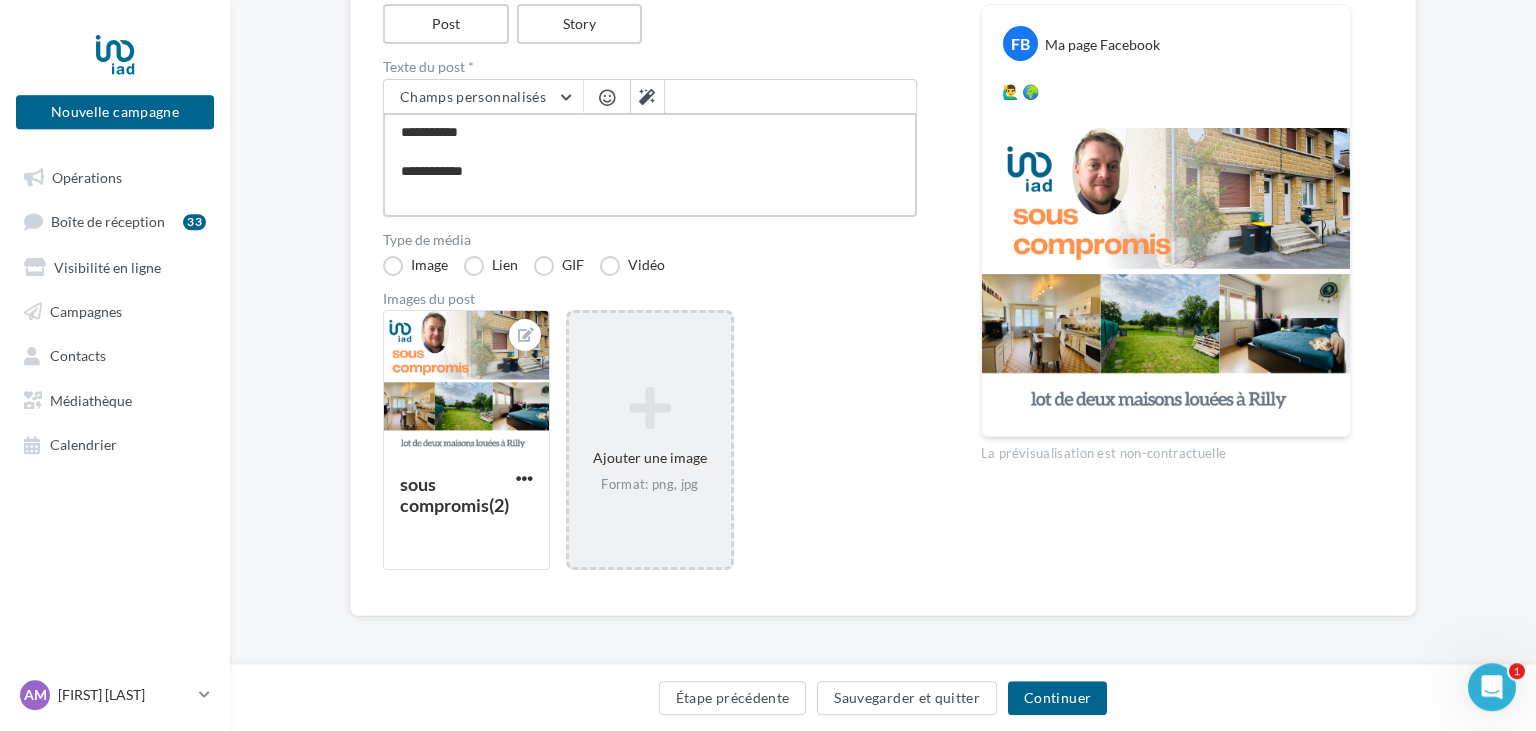 type on "**********" 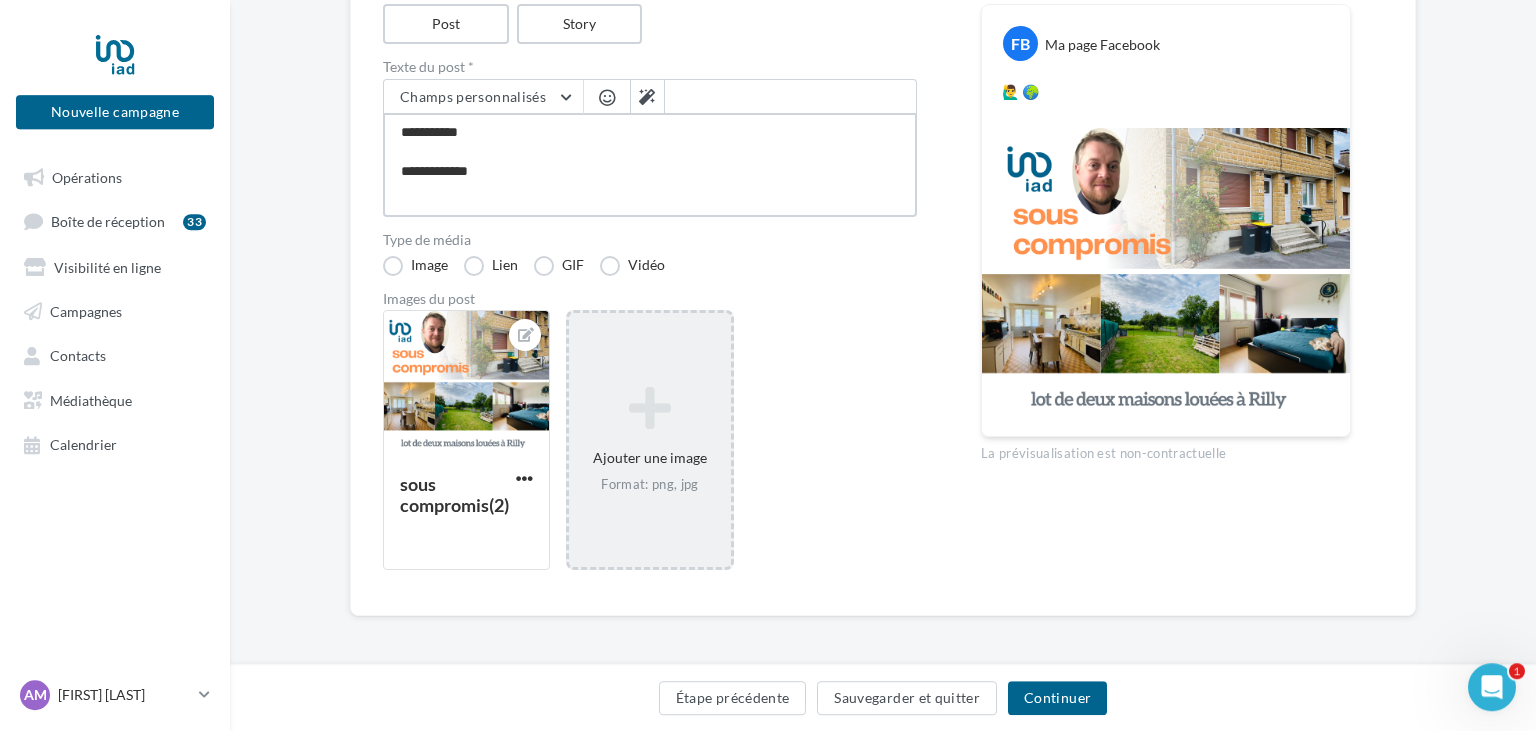 type on "**********" 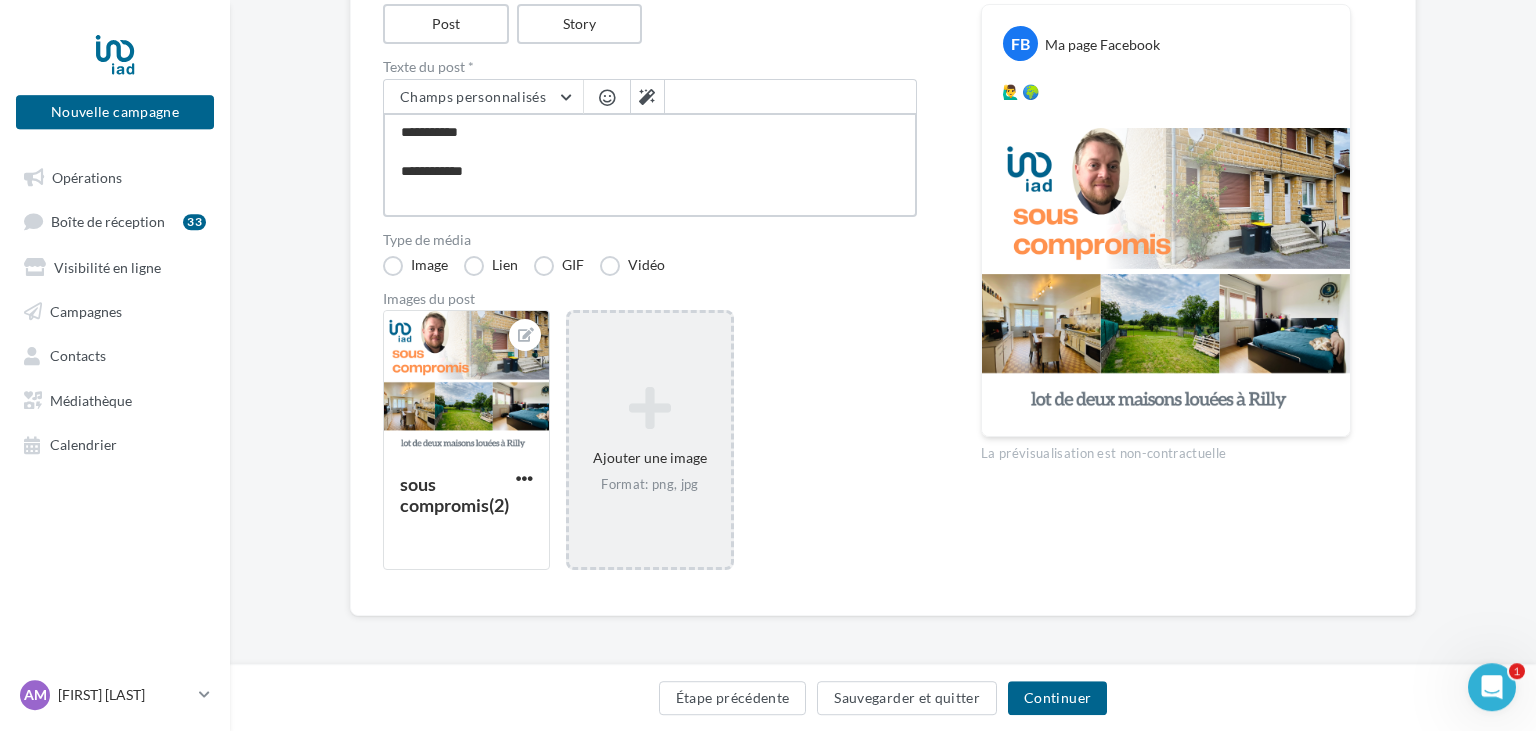 type on "**********" 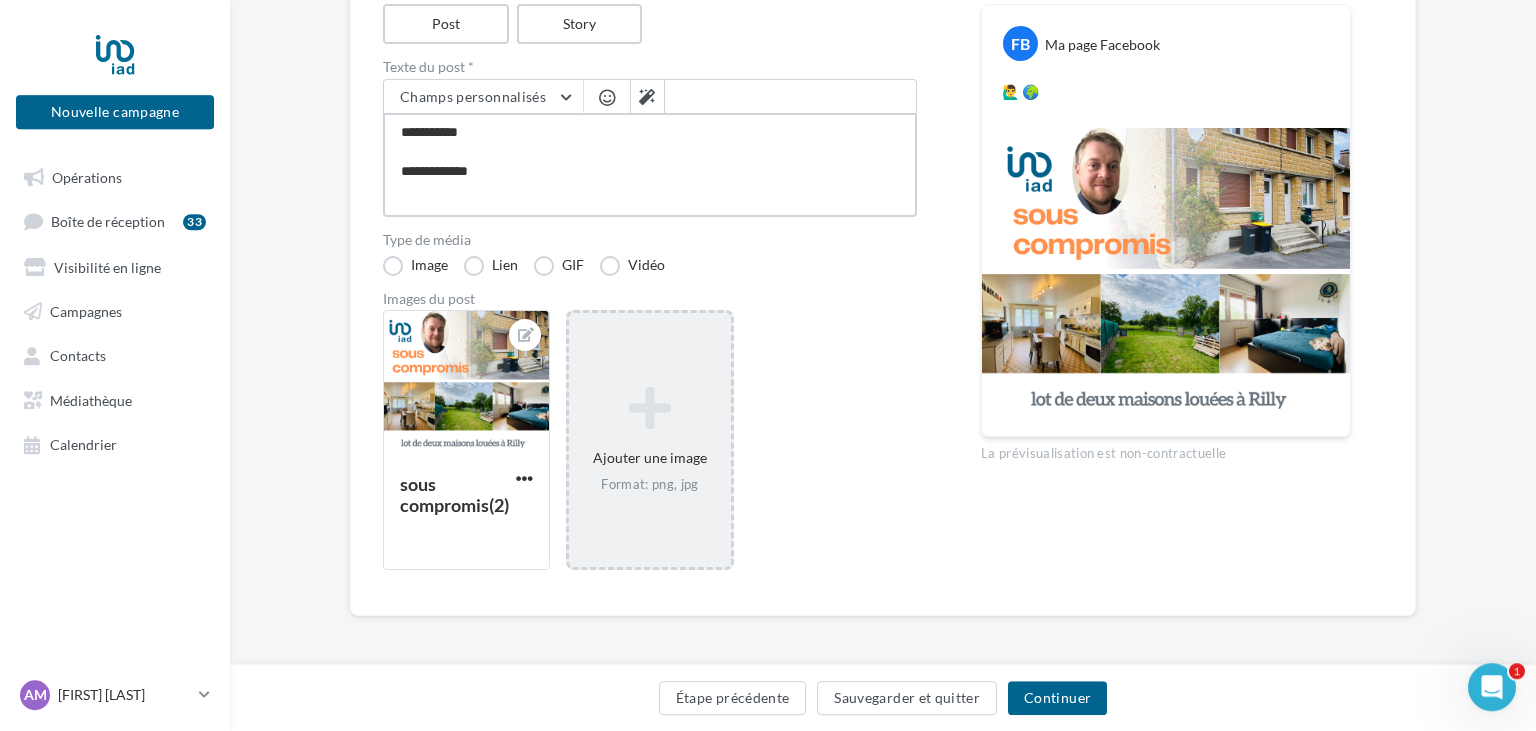 type on "**********" 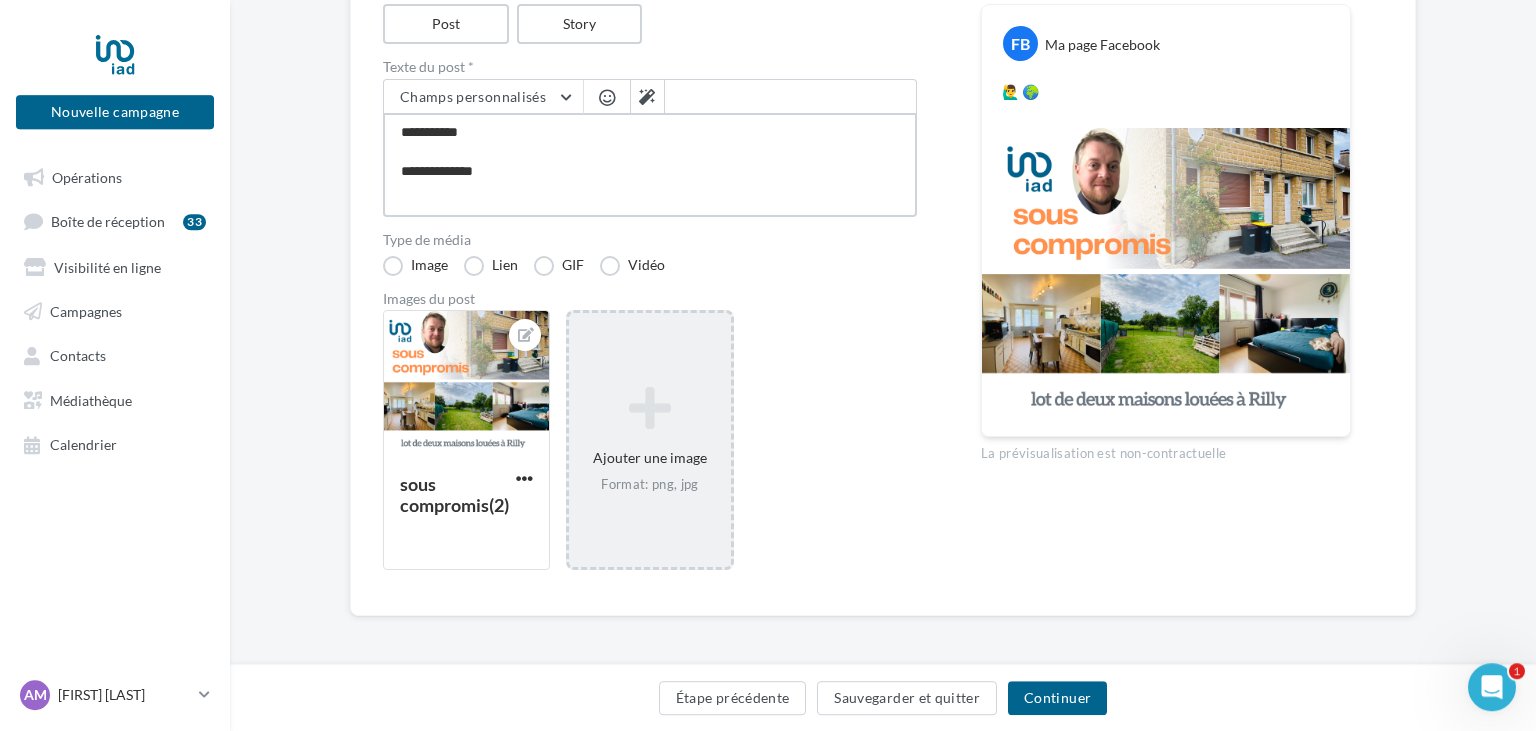 type on "**********" 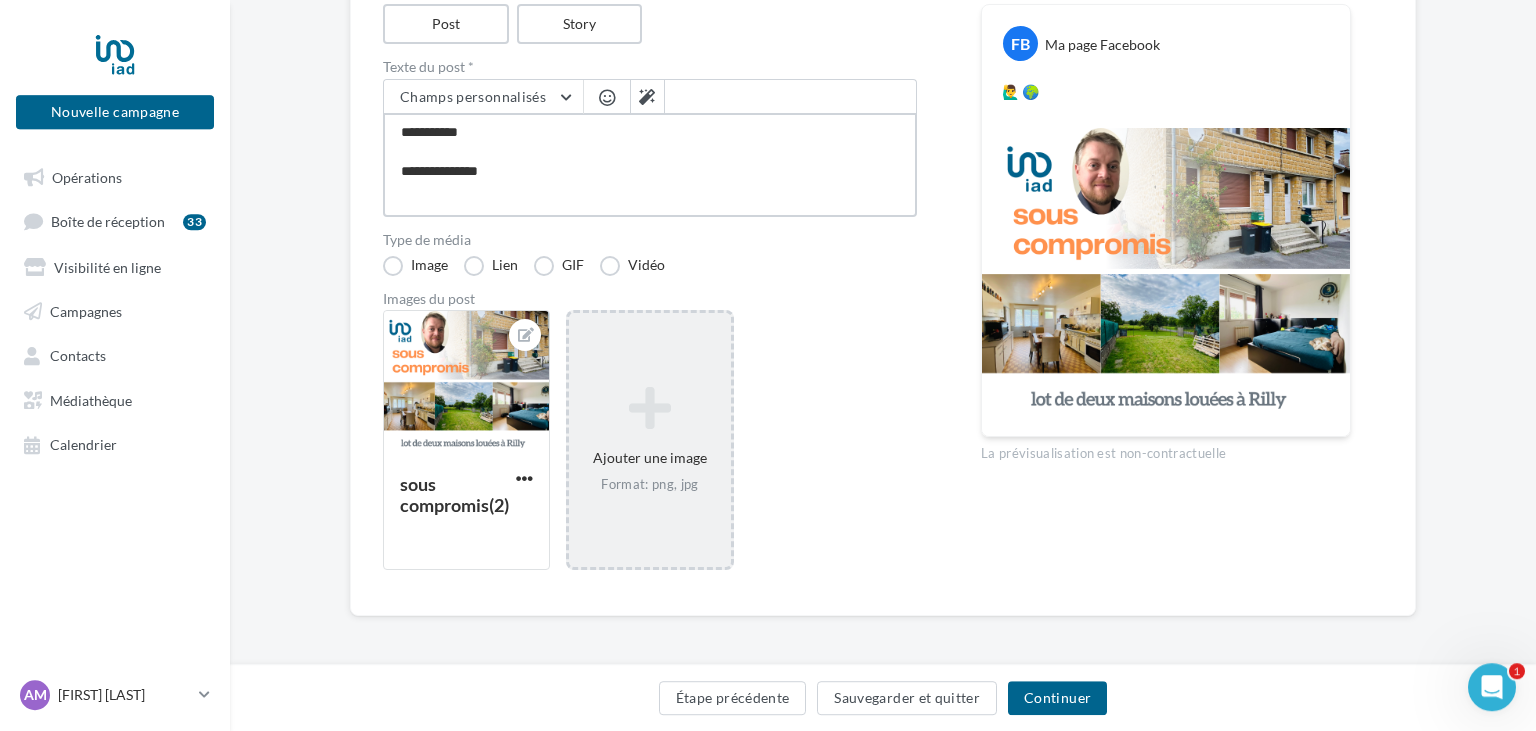 type on "**********" 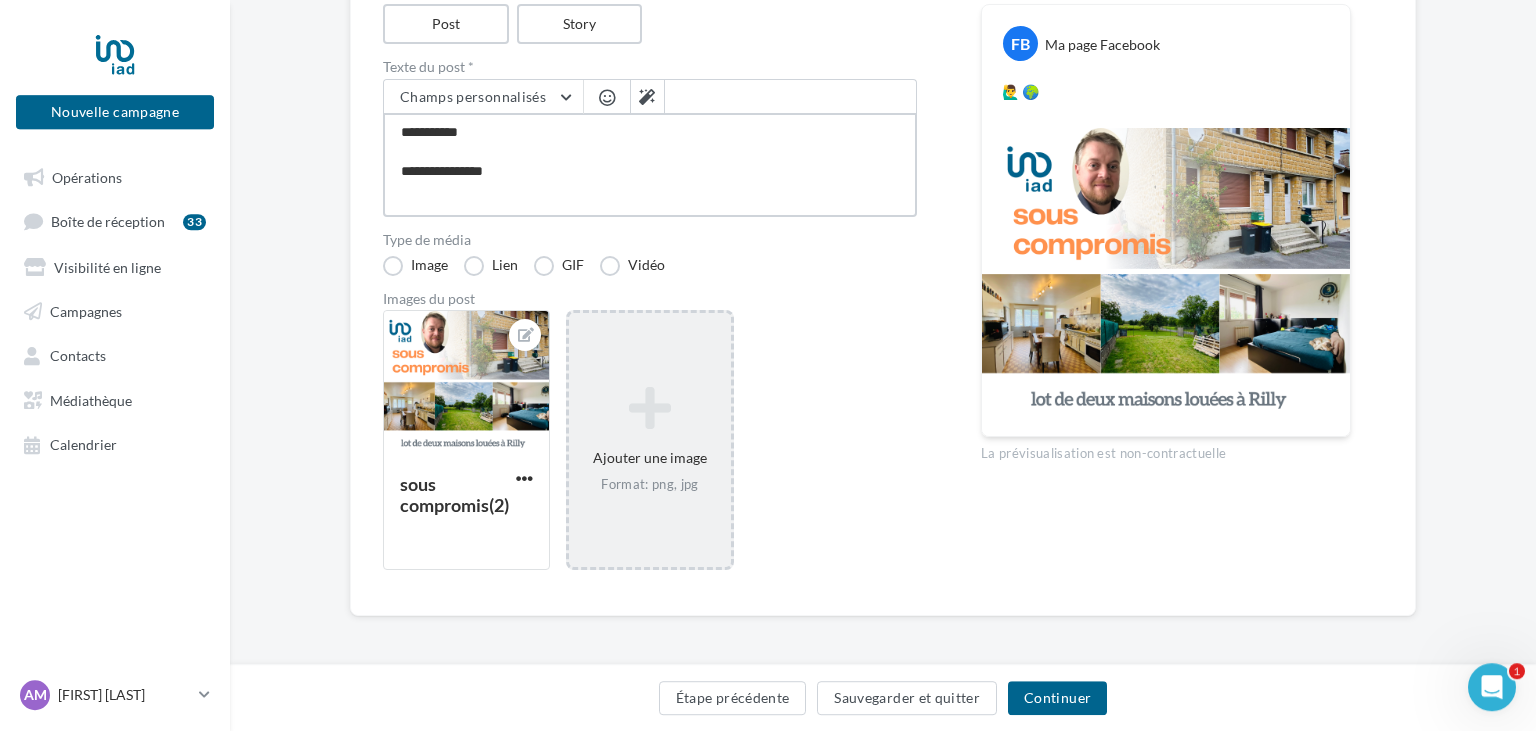 type on "**********" 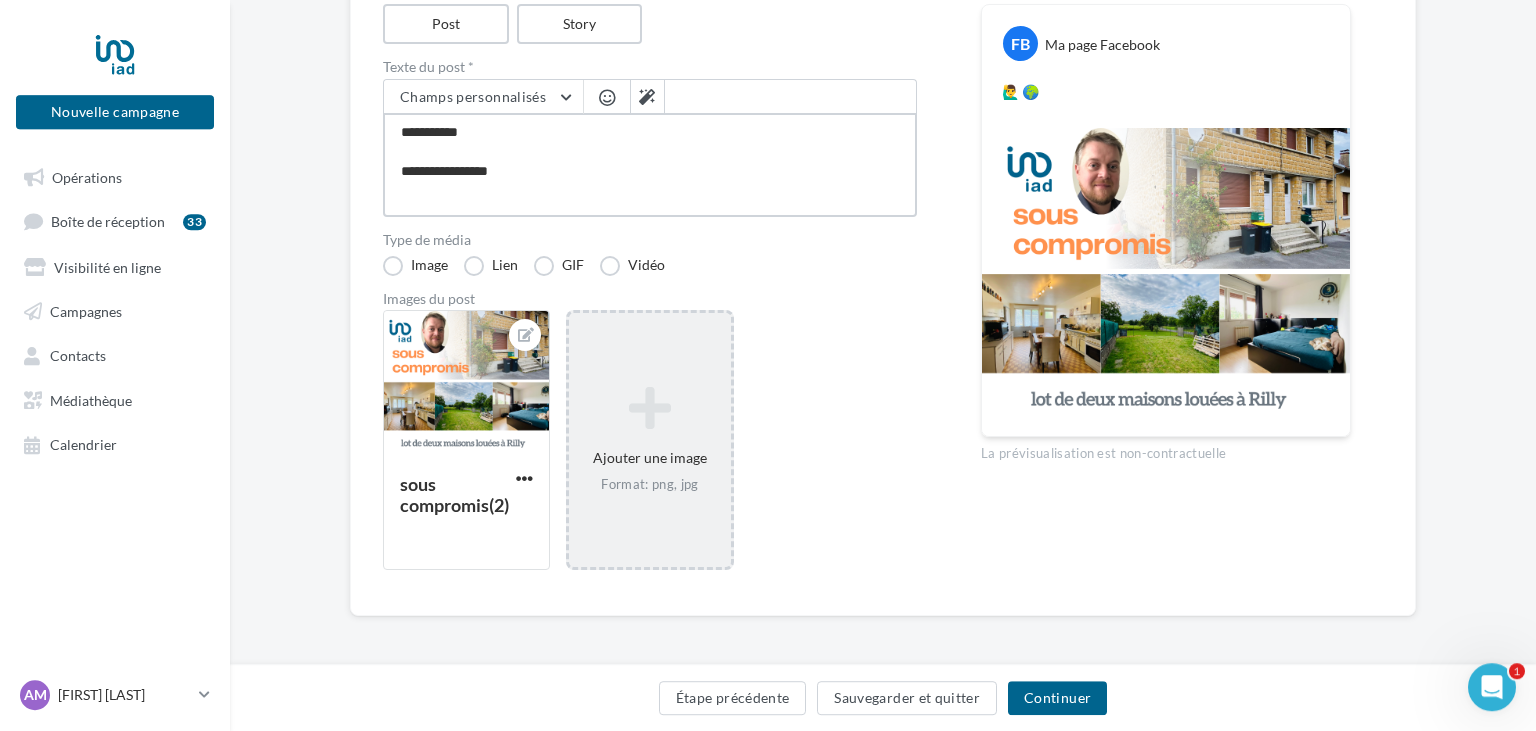 type on "**********" 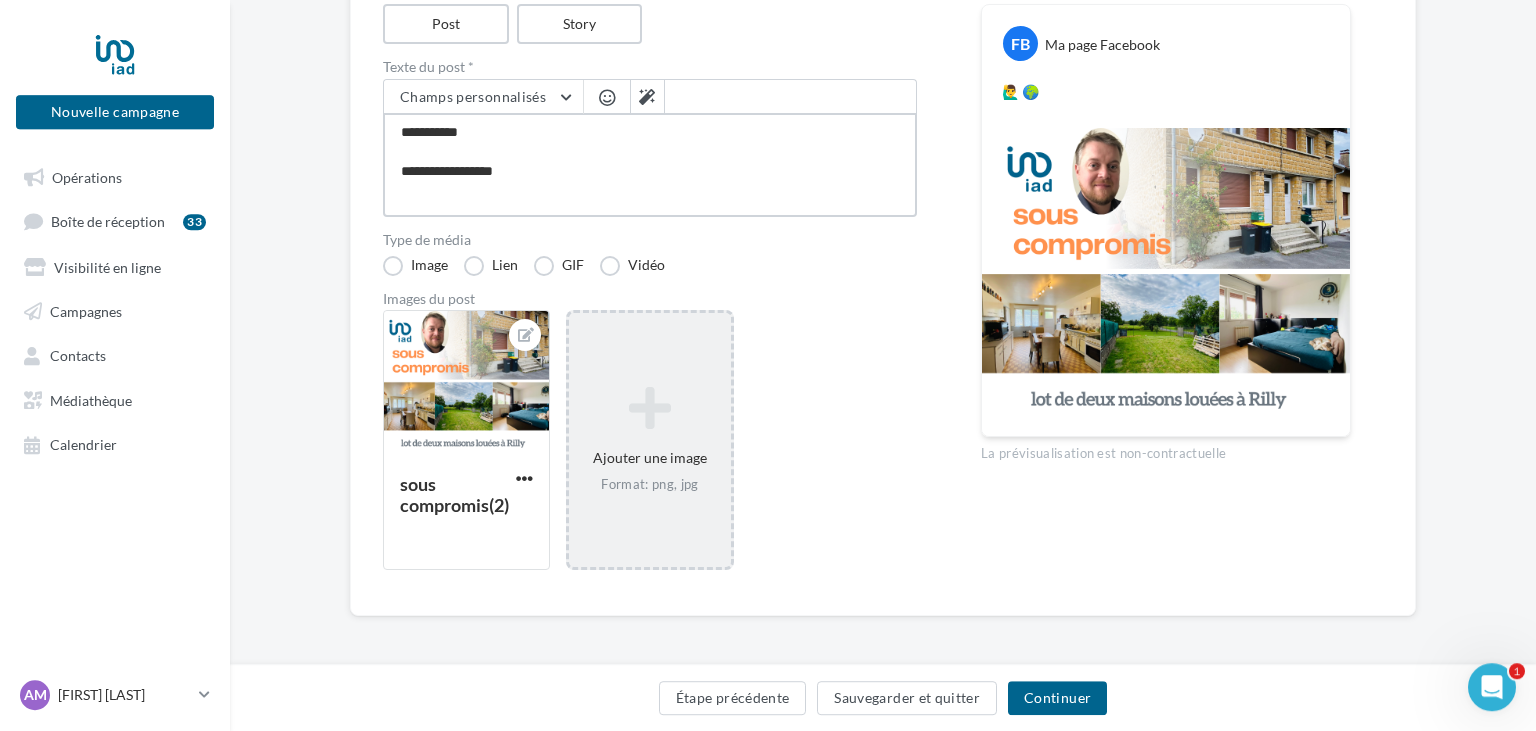 type on "**********" 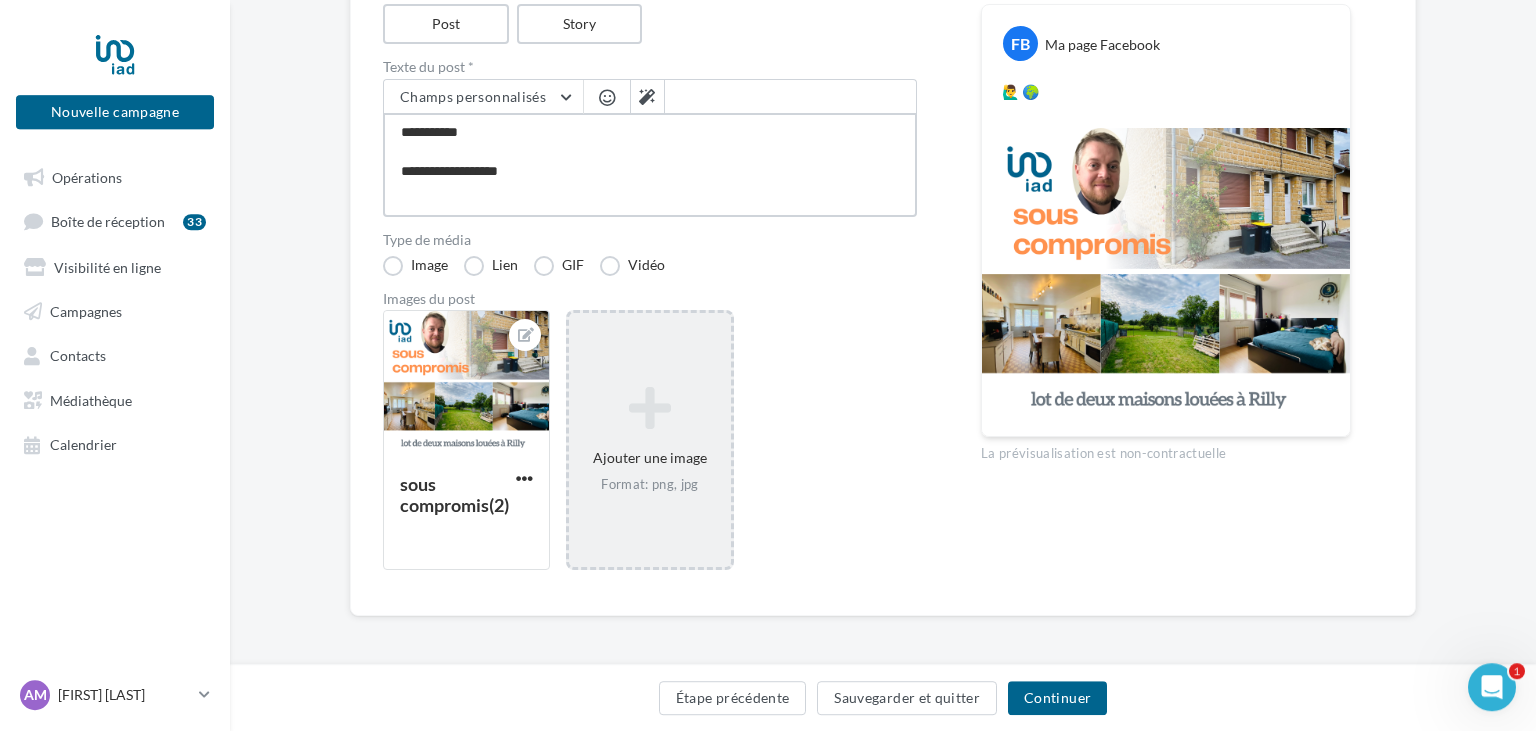 type on "**********" 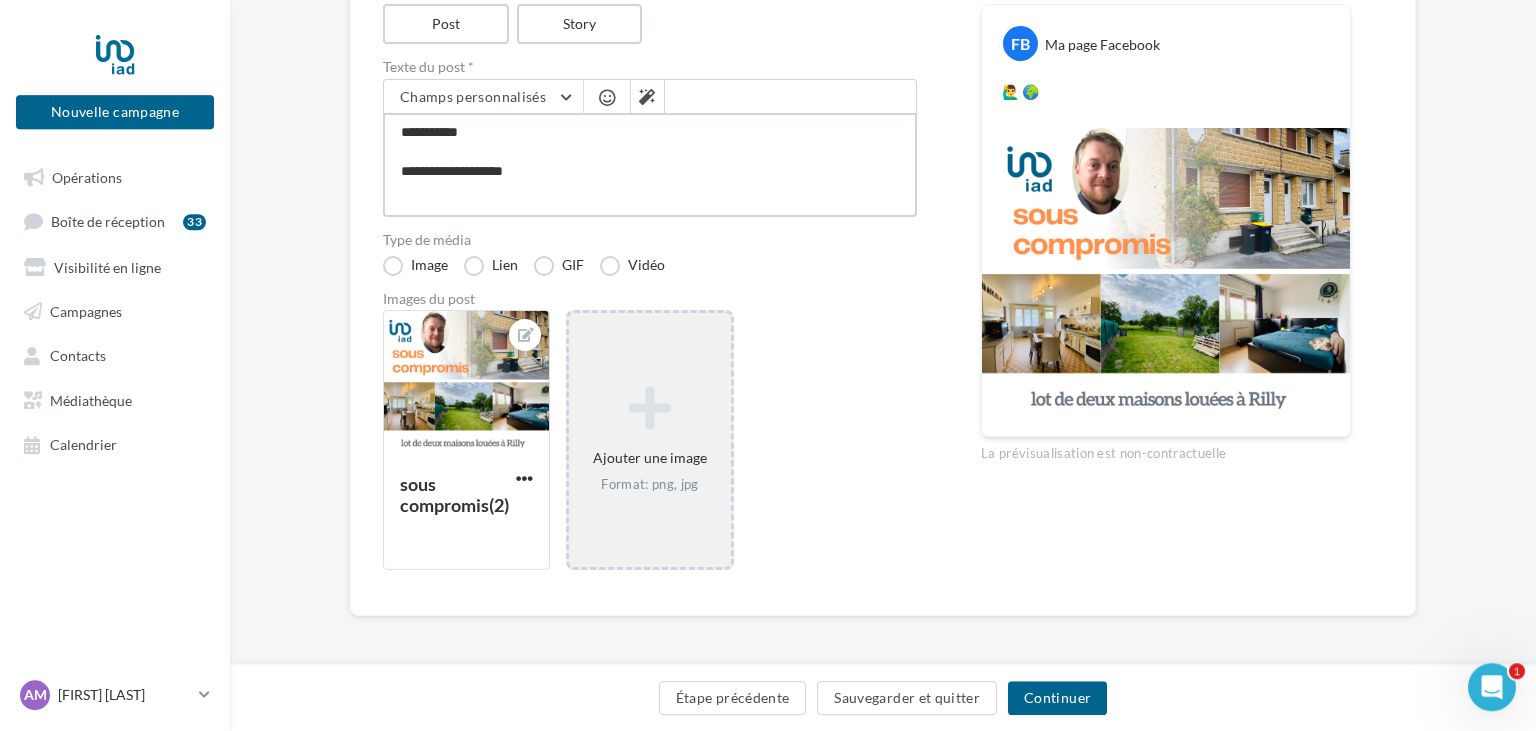 type on "**********" 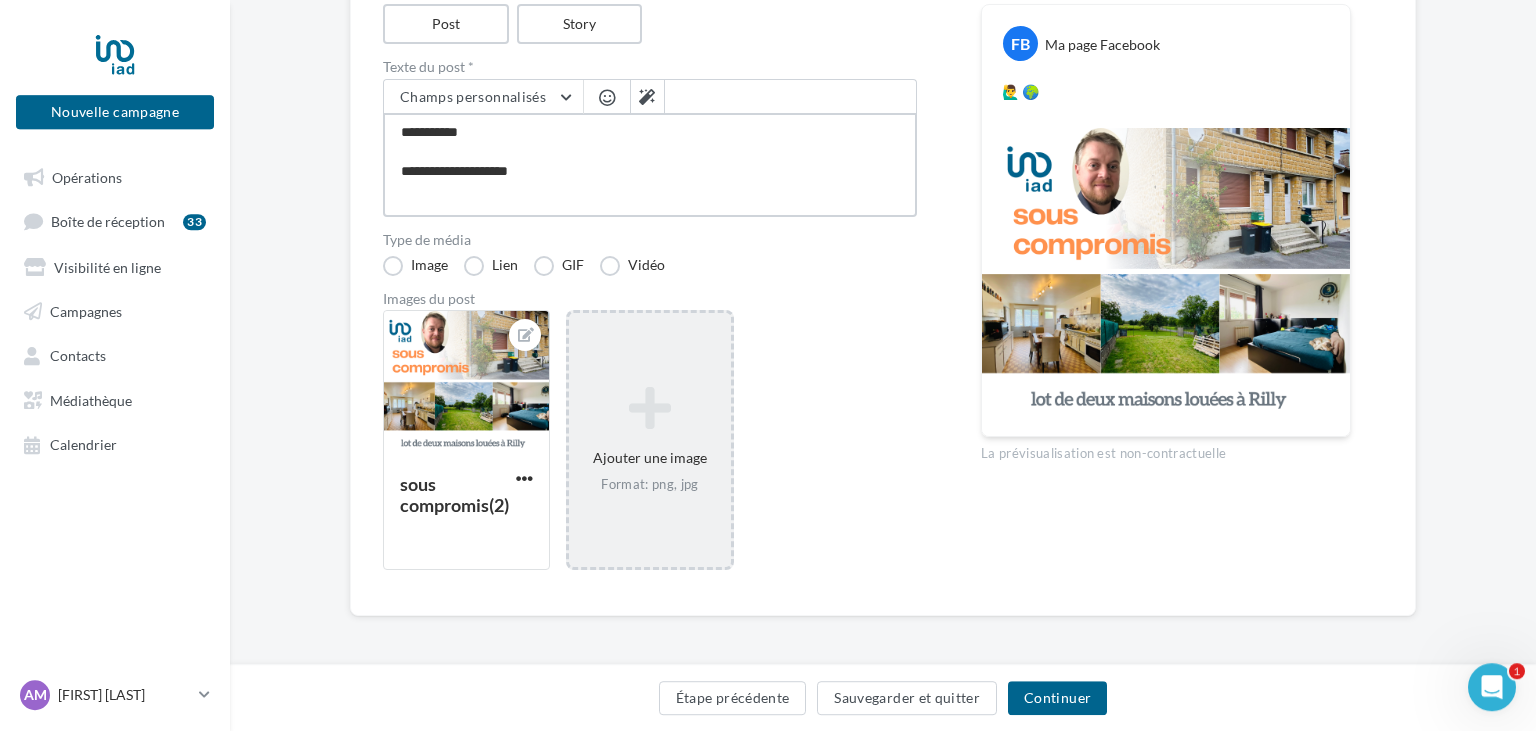 type on "**********" 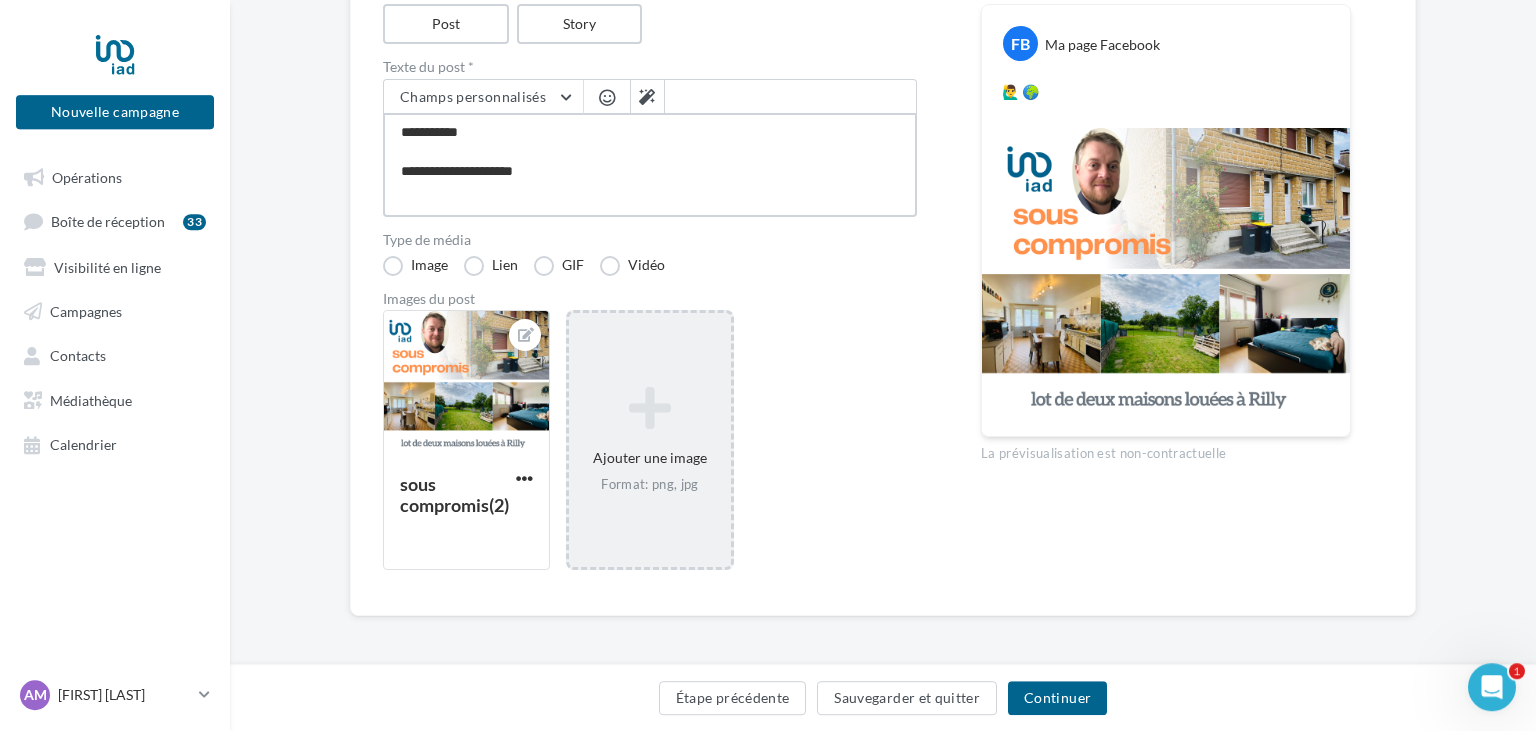 type on "**********" 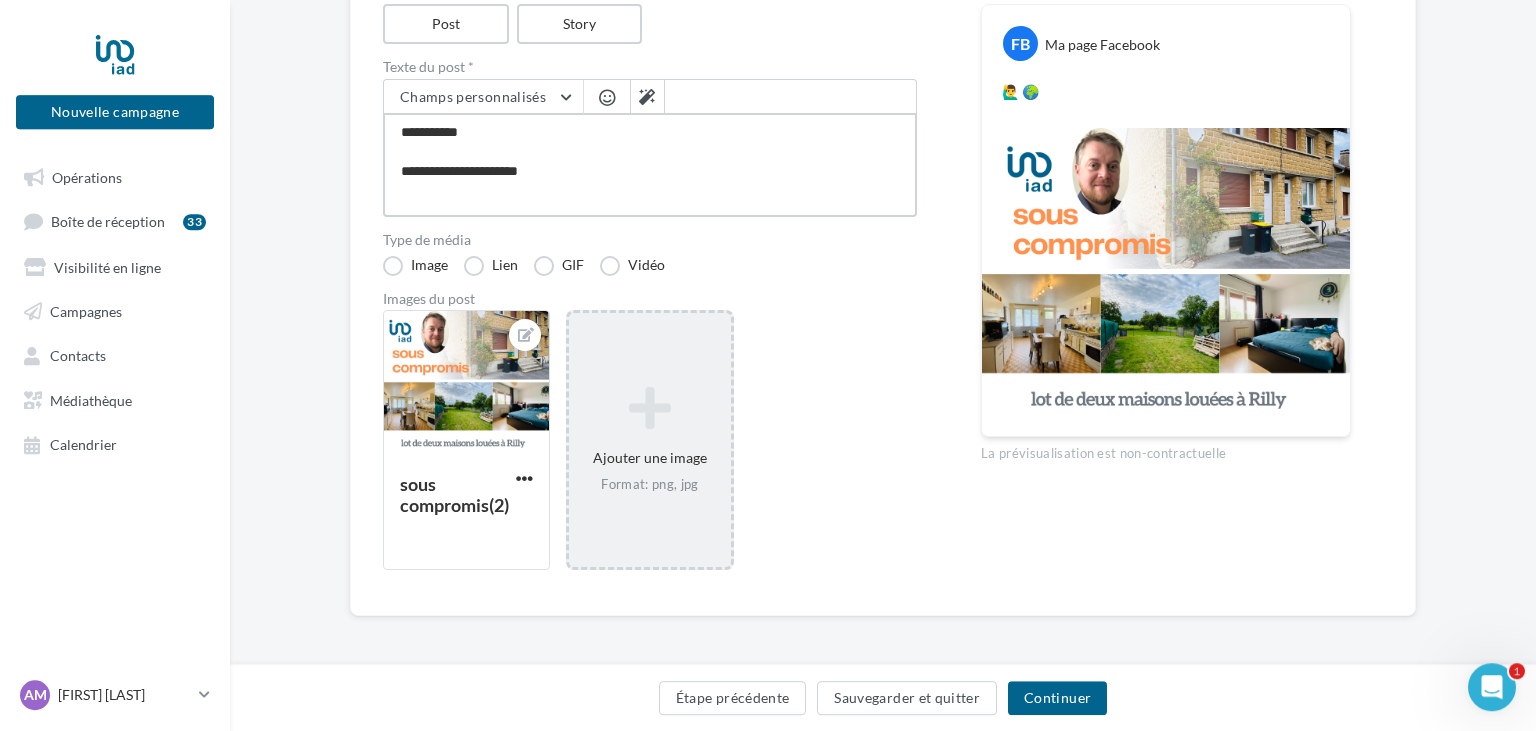 type on "**********" 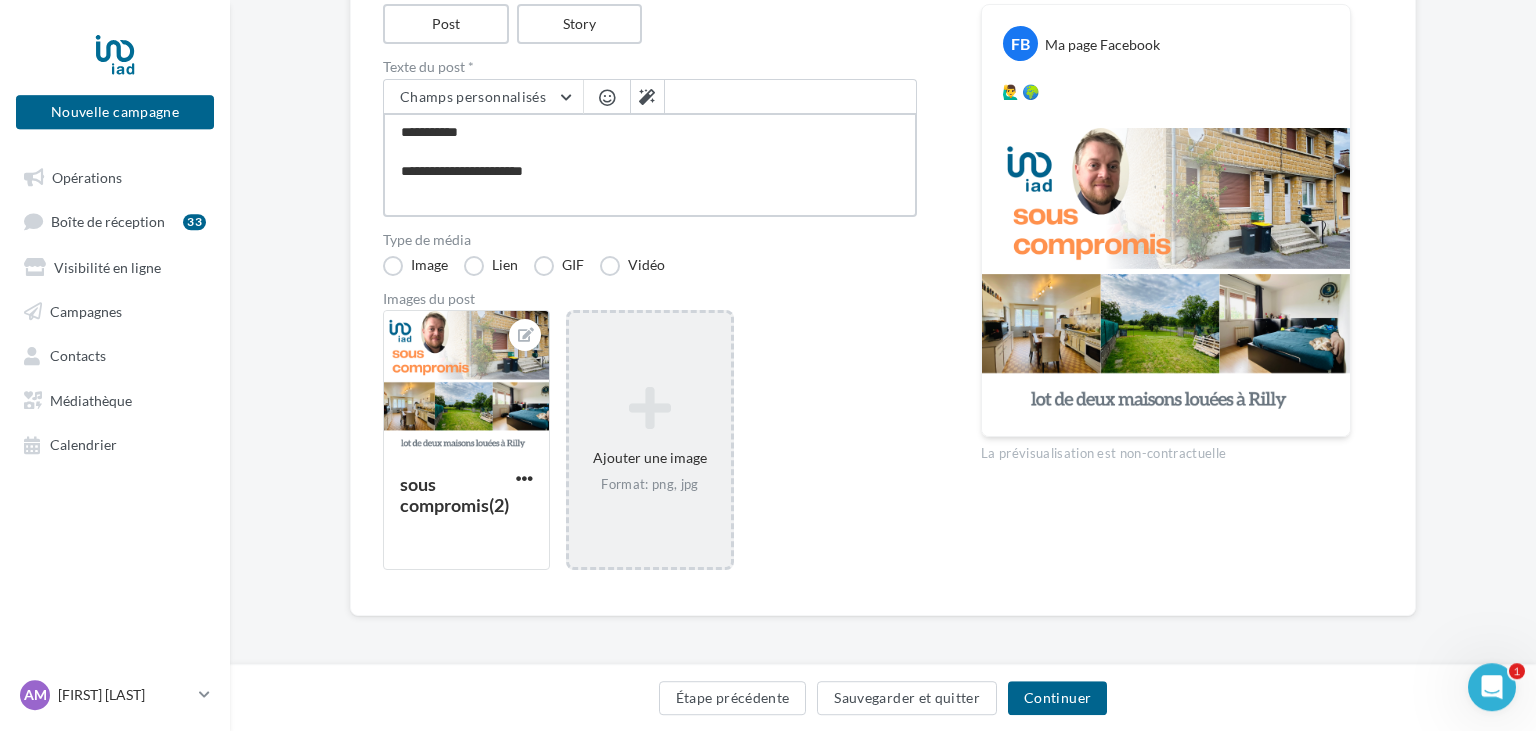 type on "**********" 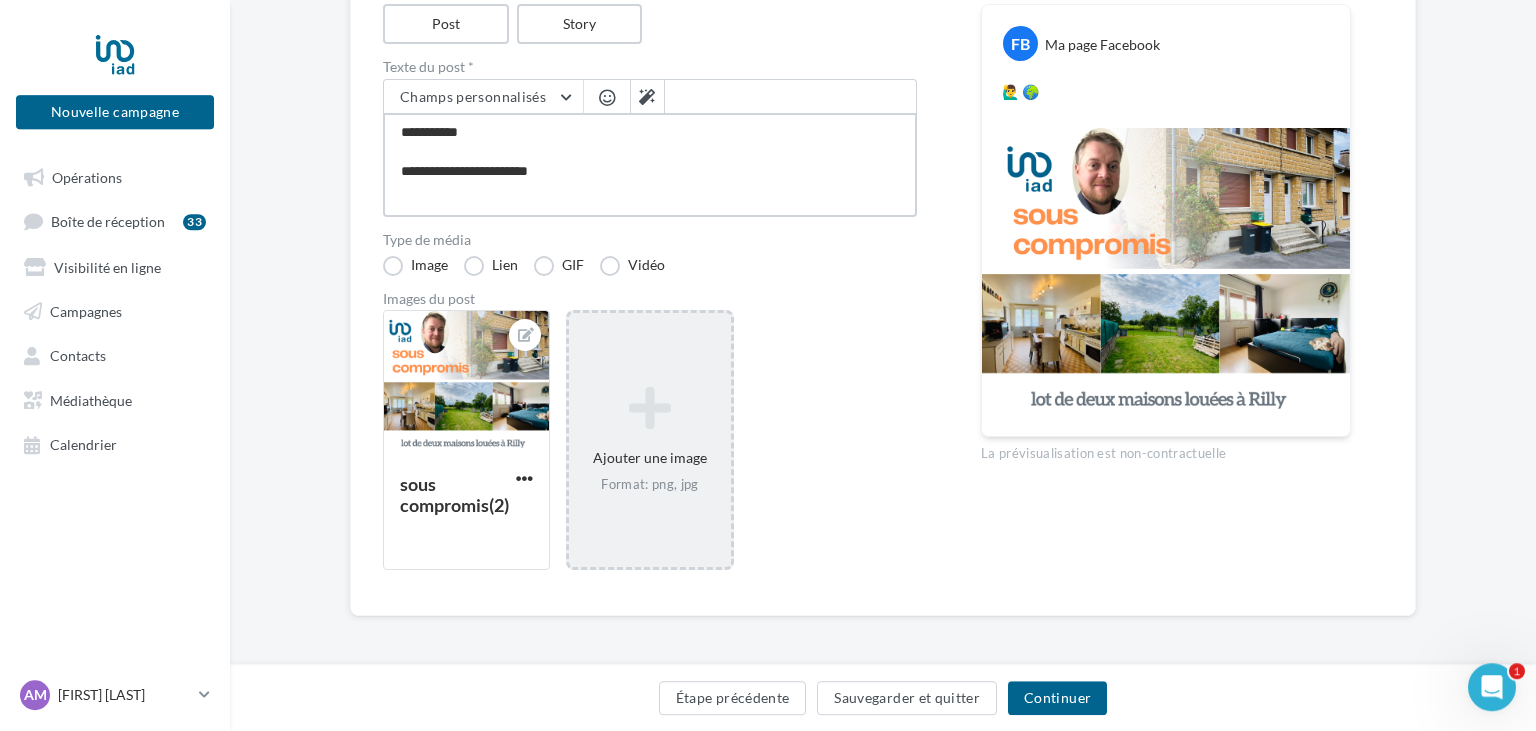 type on "**********" 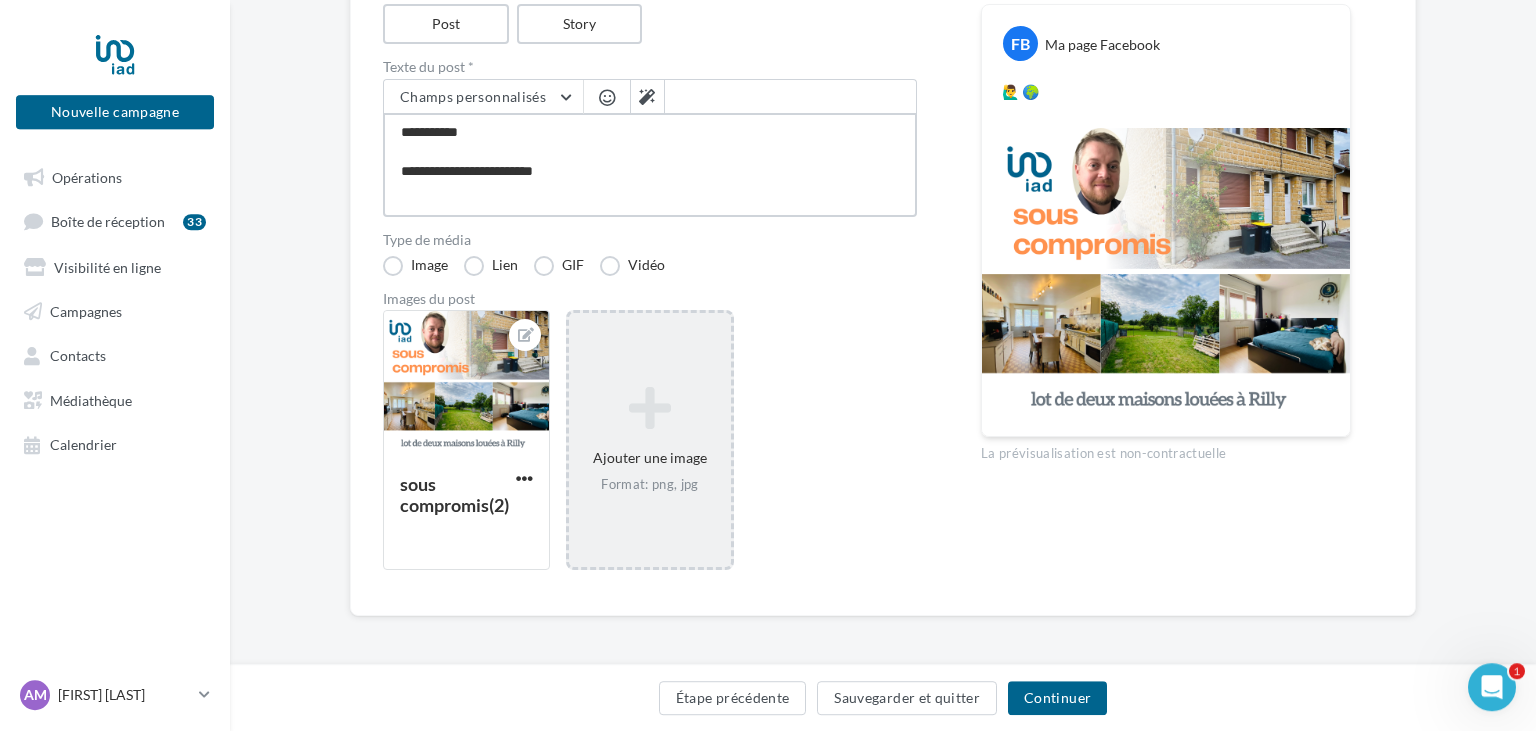type on "**********" 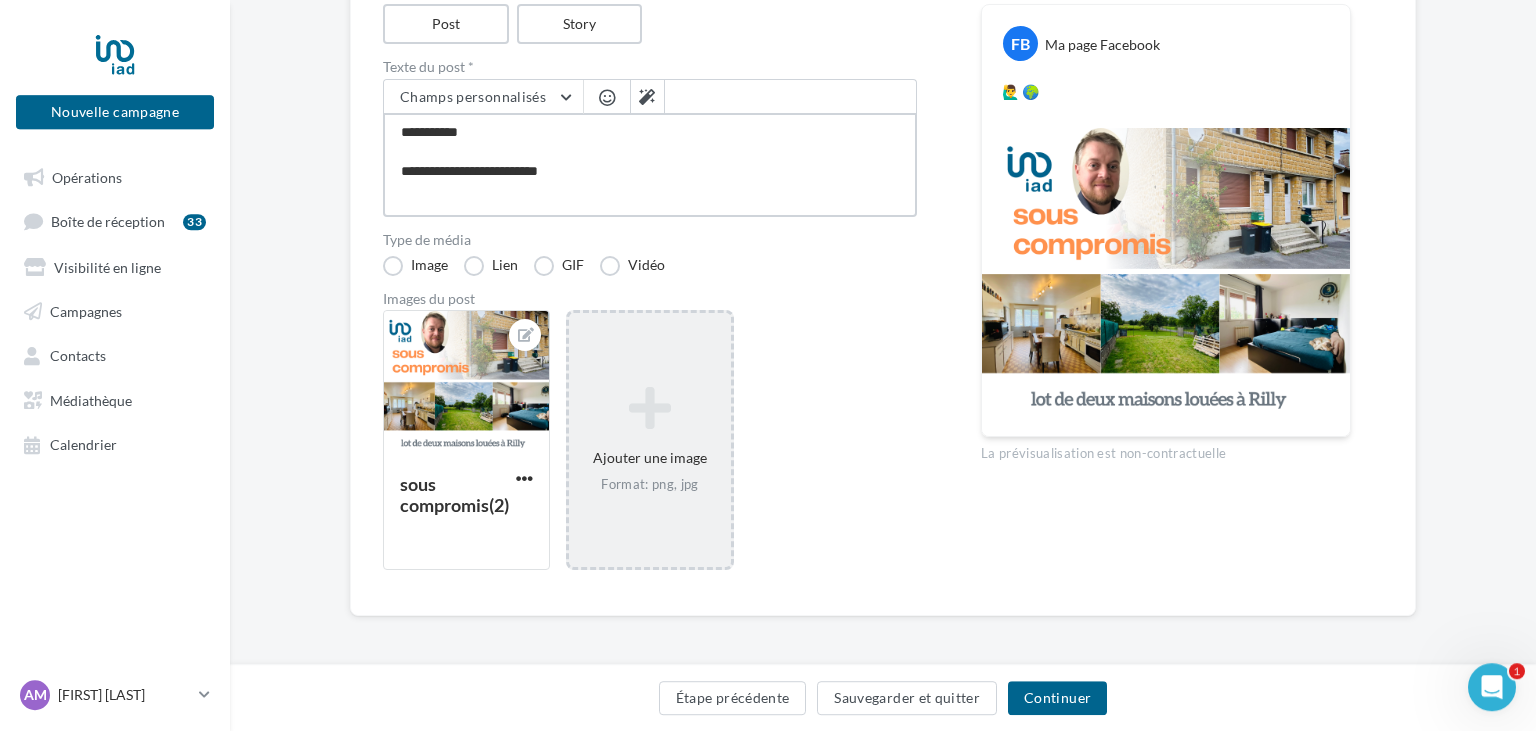type on "**********" 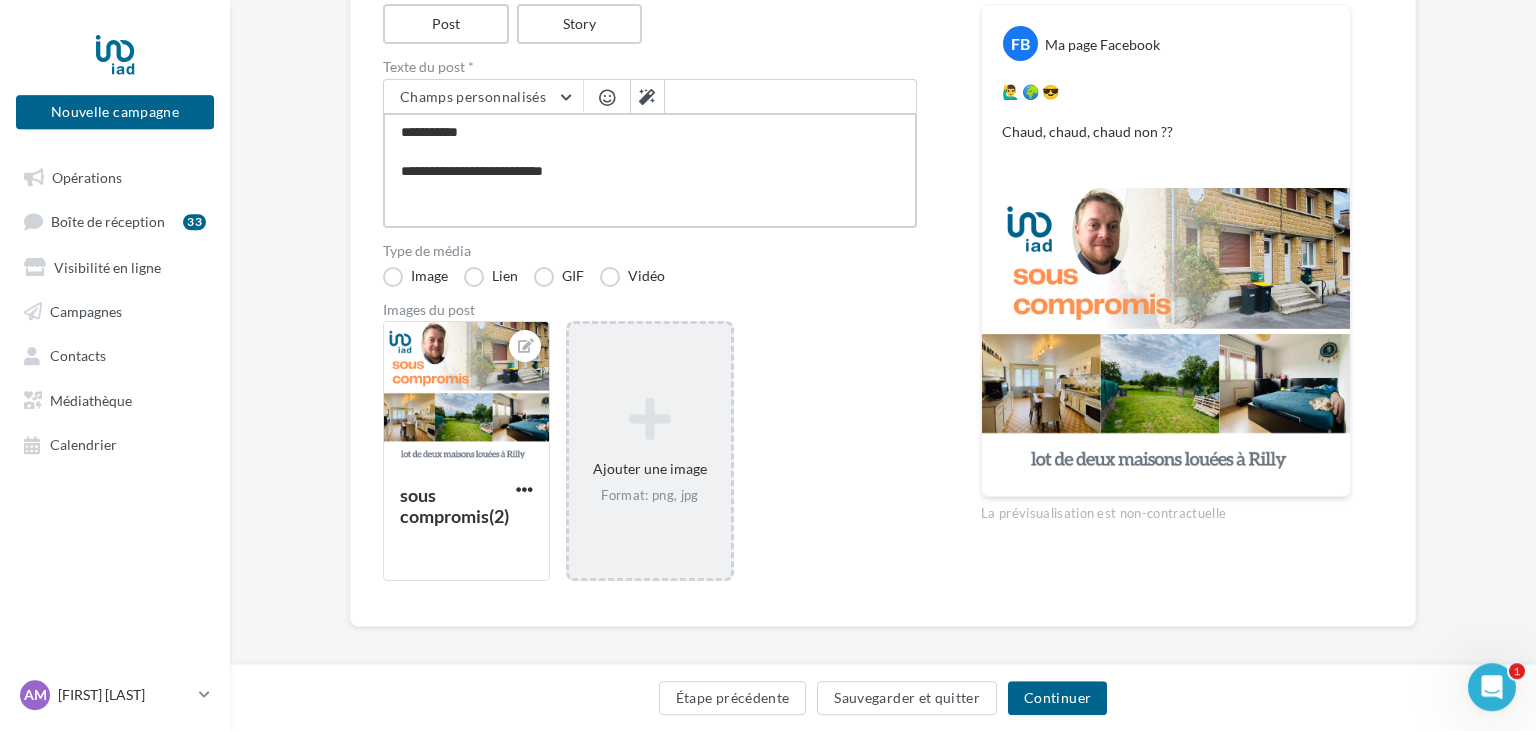 type on "**********" 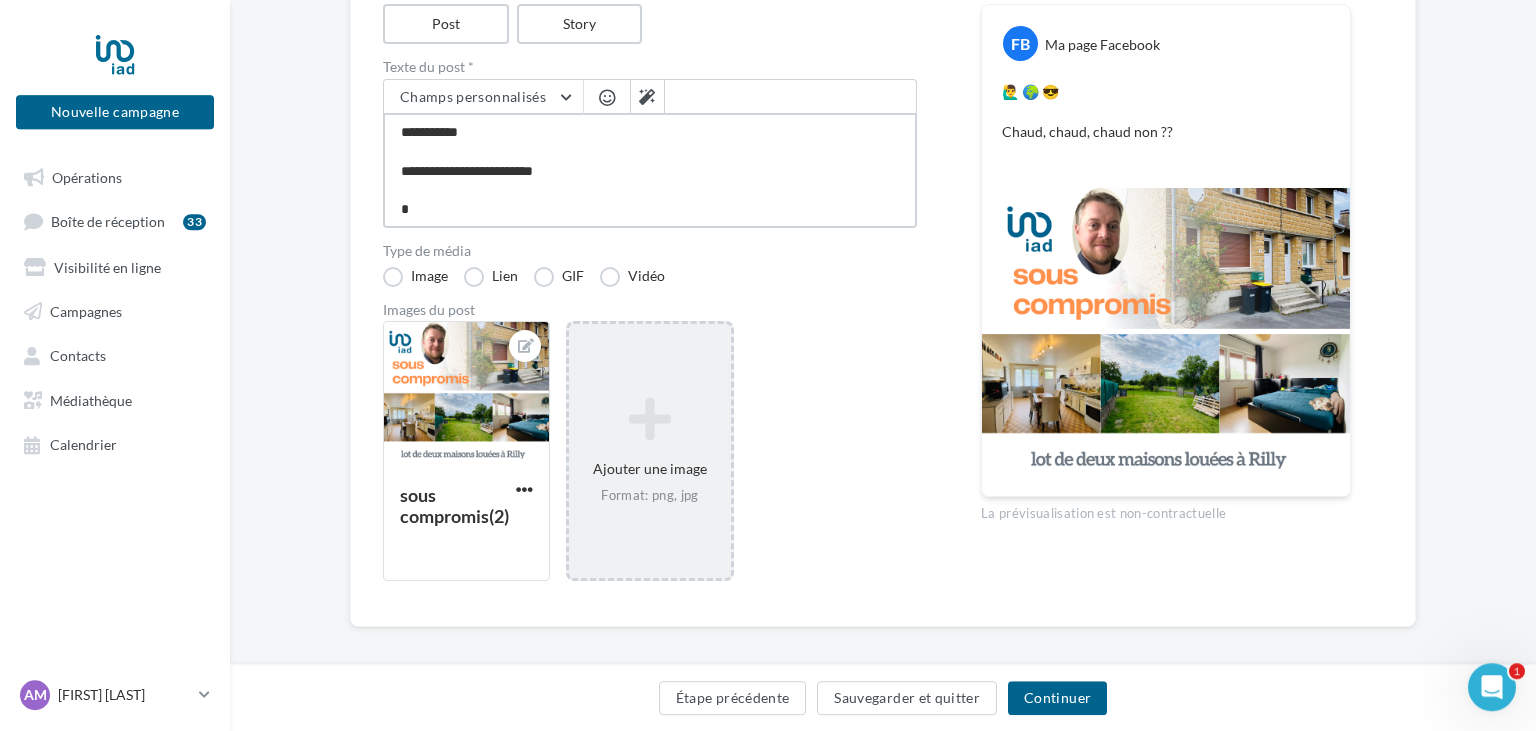 type on "**********" 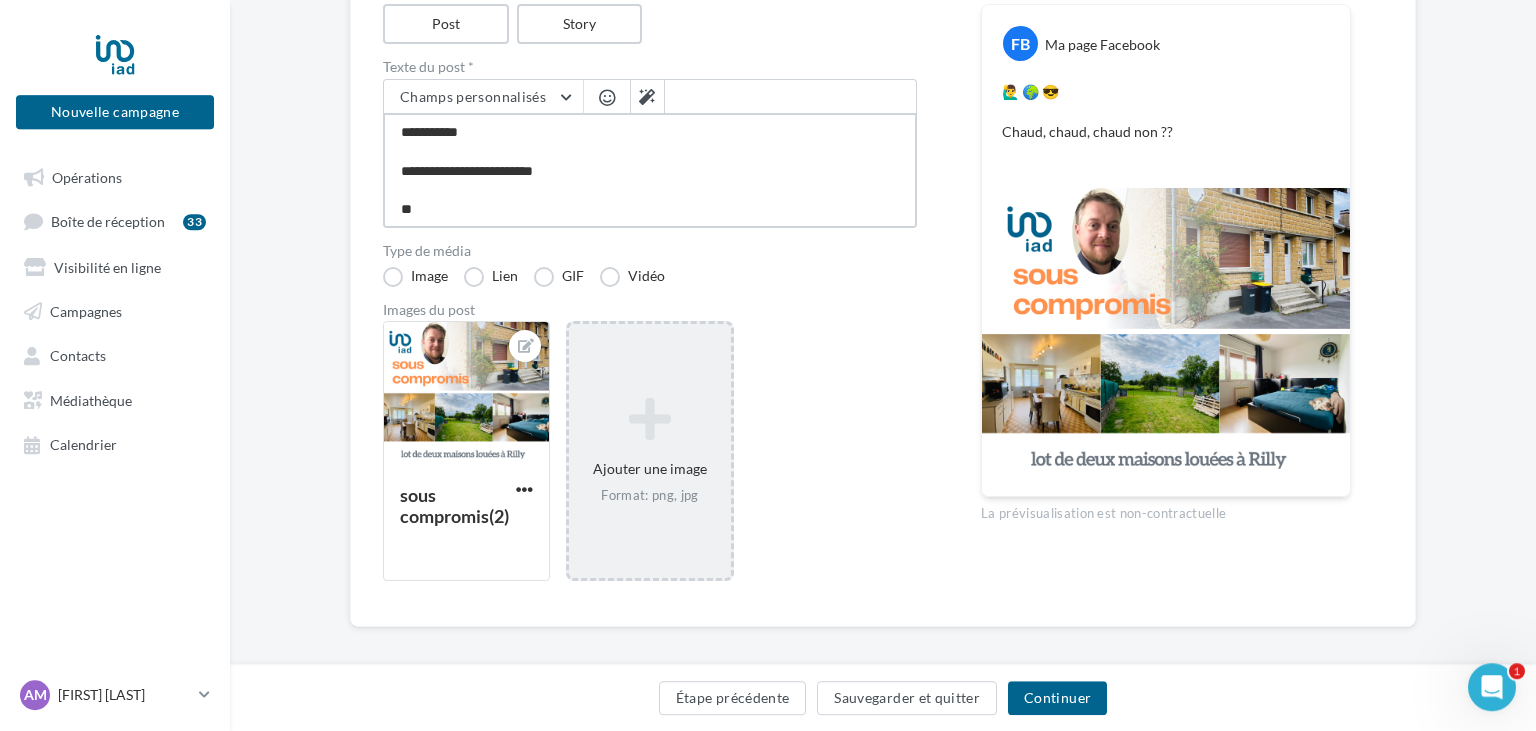 type on "**********" 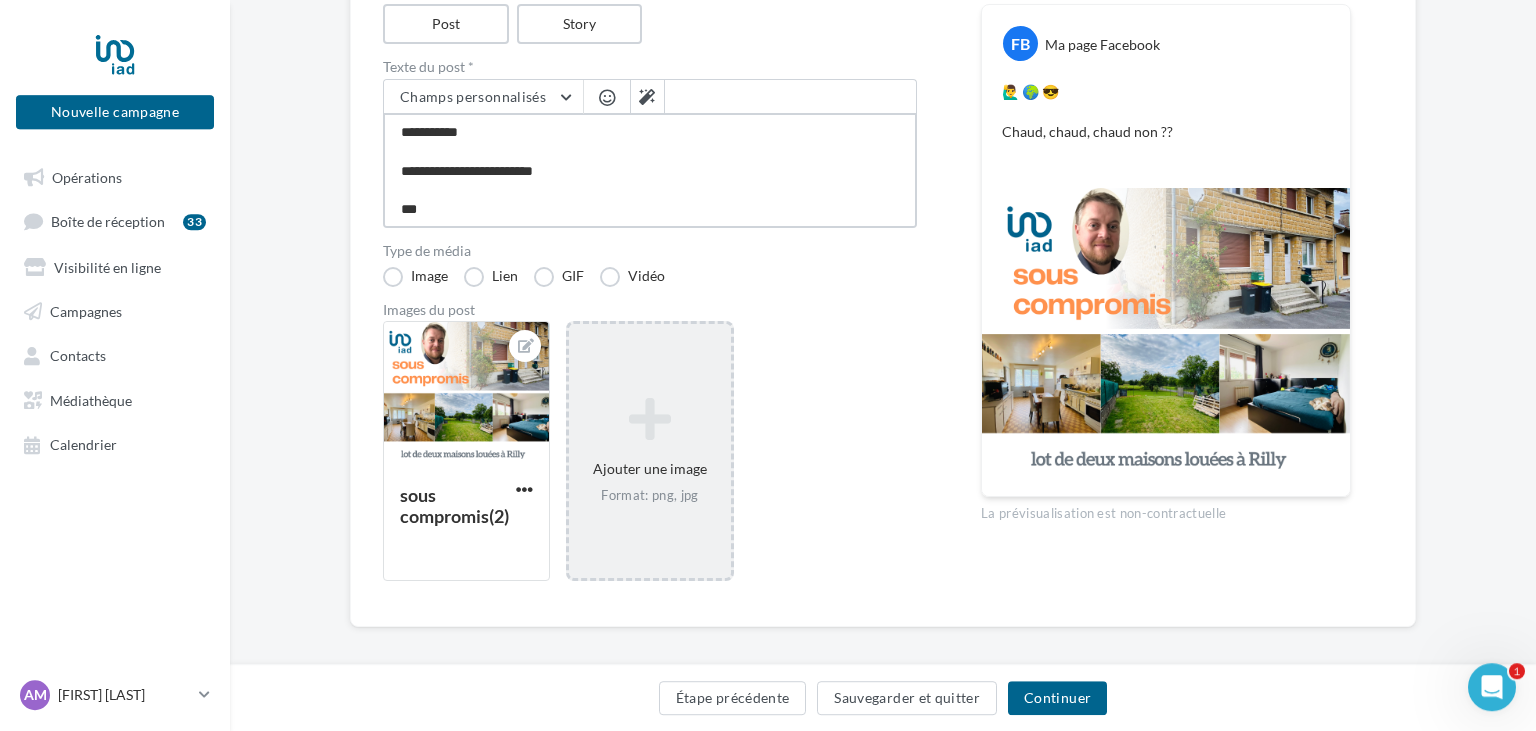 type on "**********" 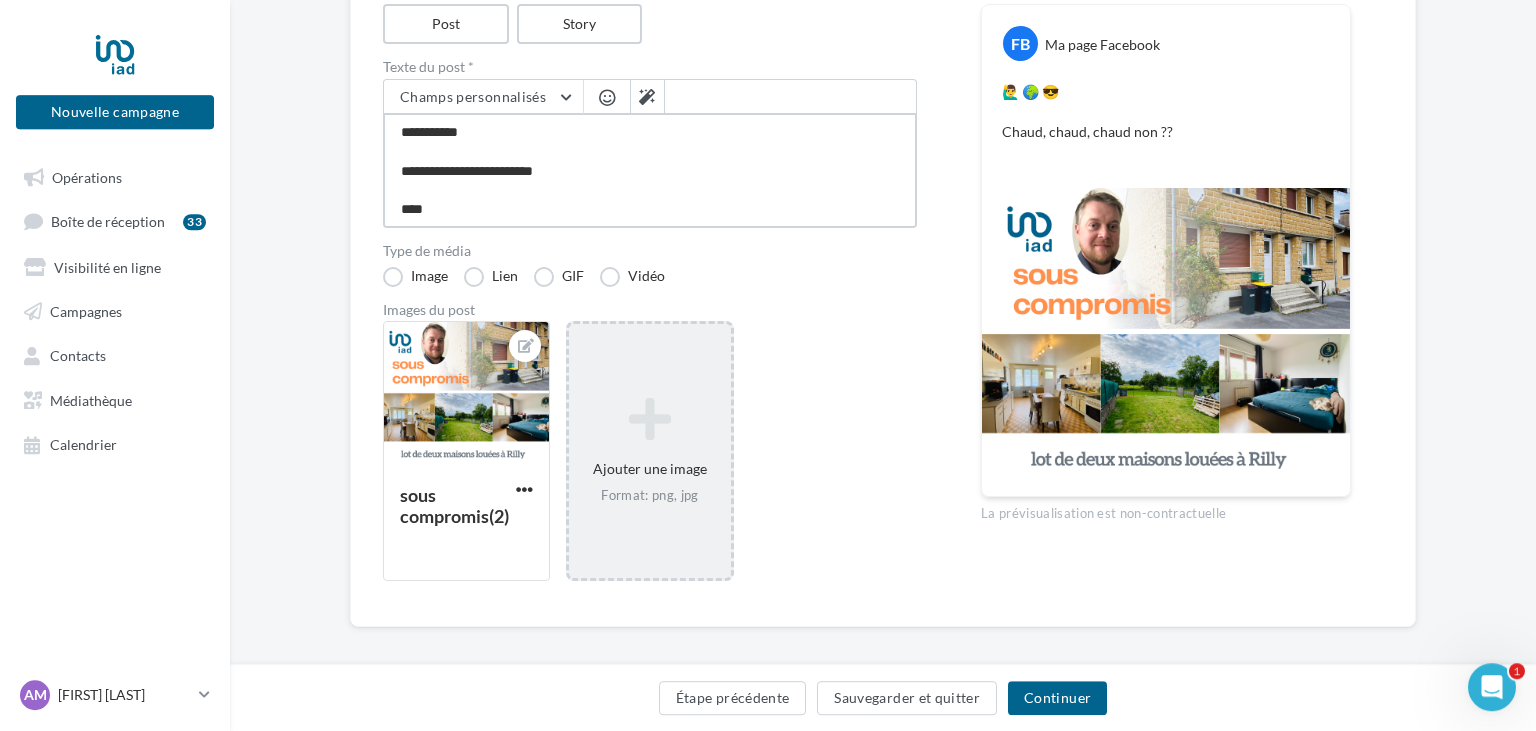 type on "**********" 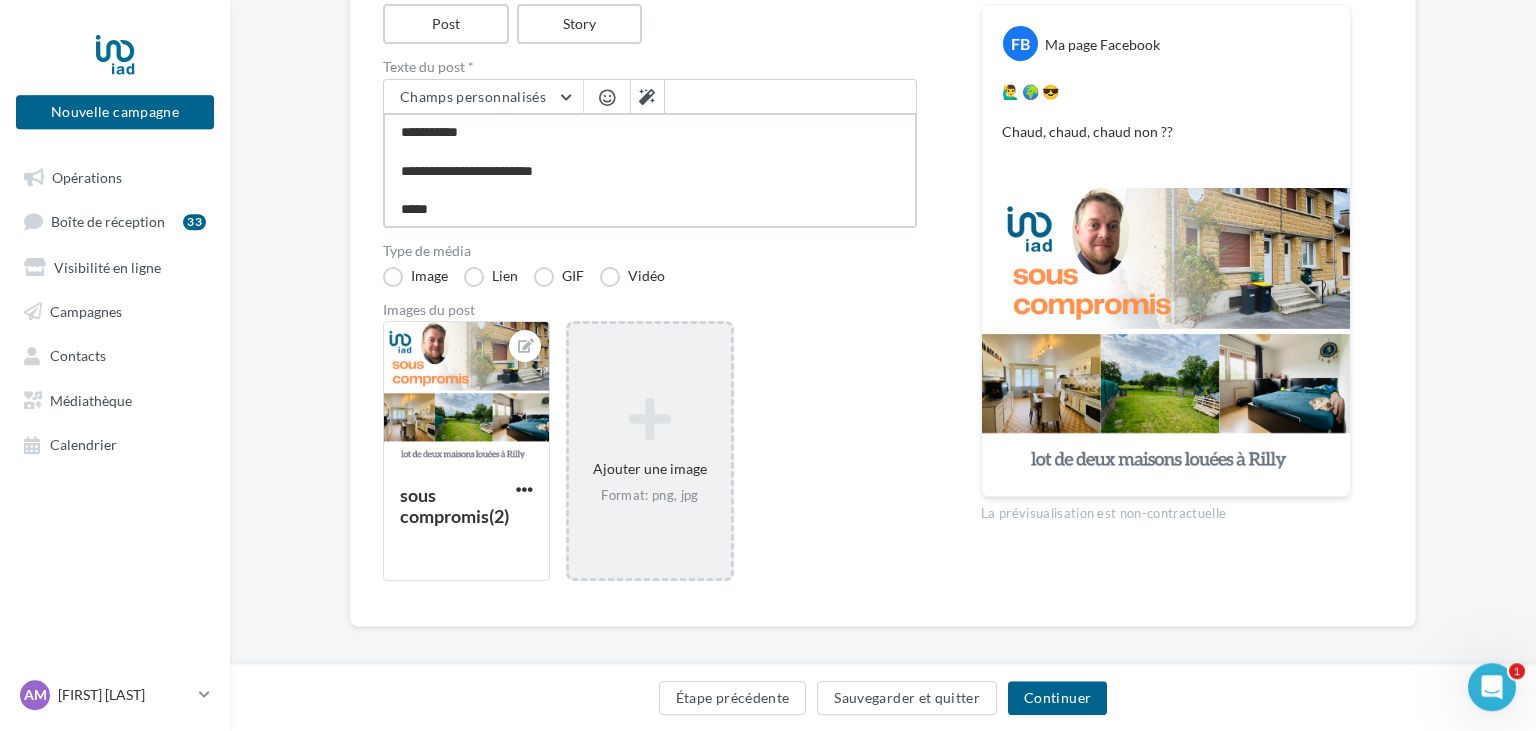 type on "**********" 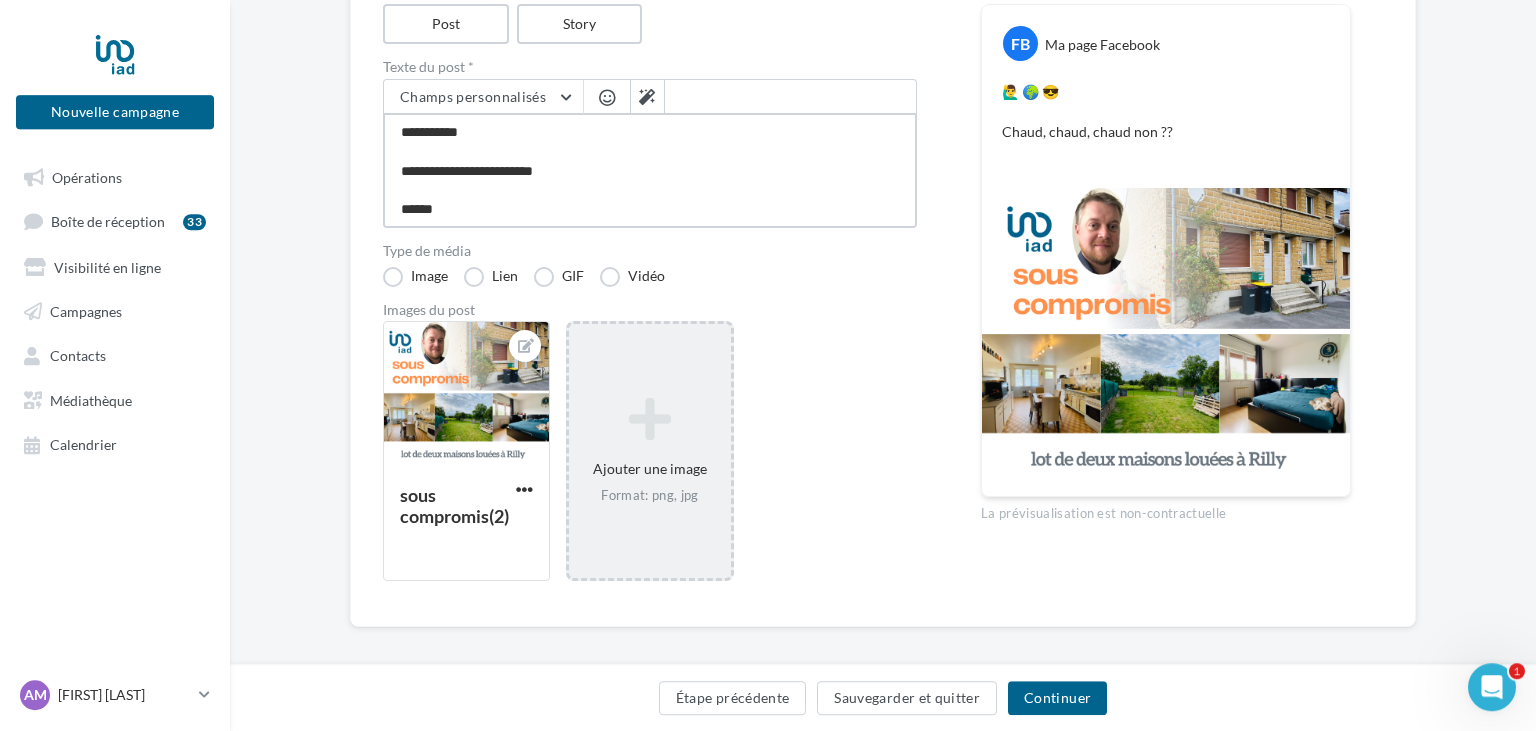 type on "**********" 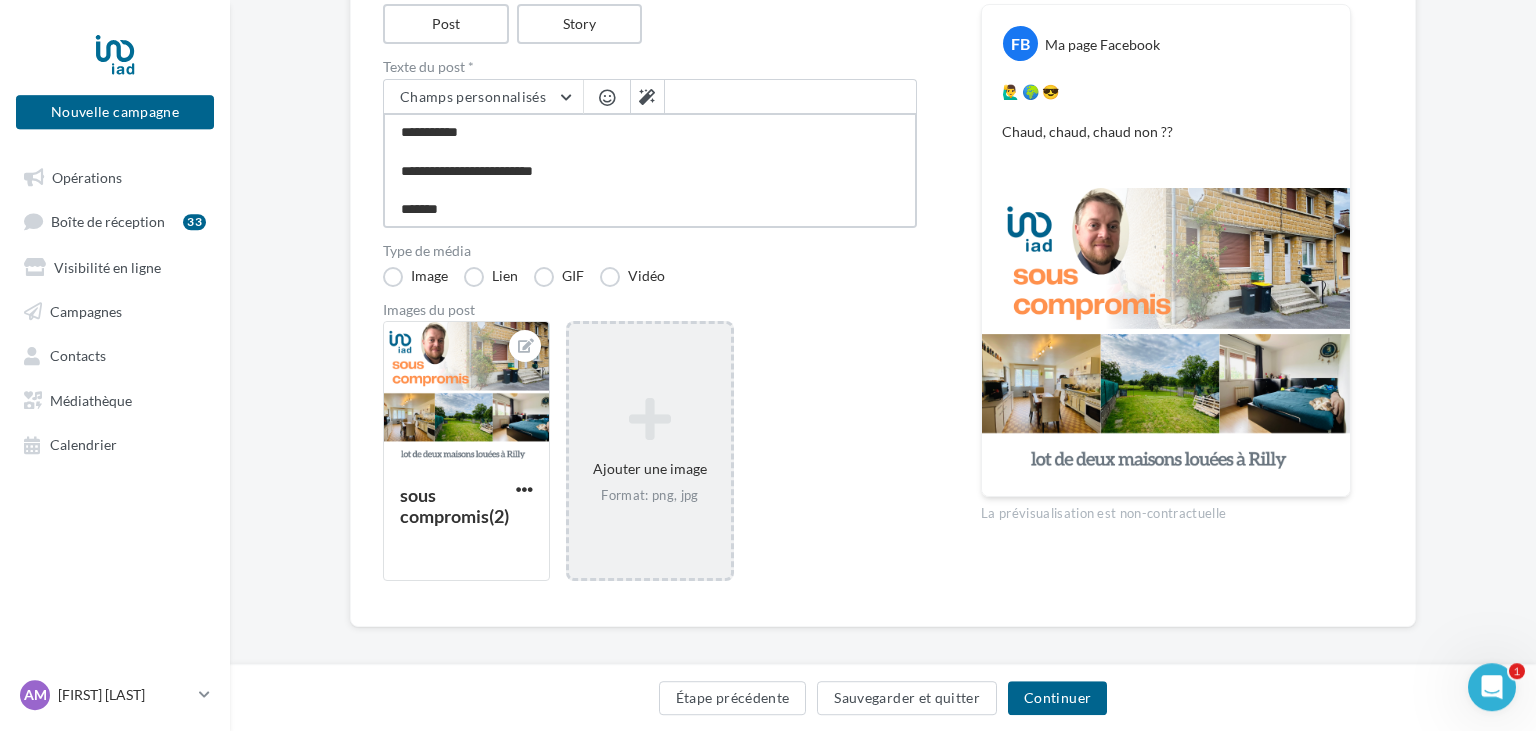type on "**********" 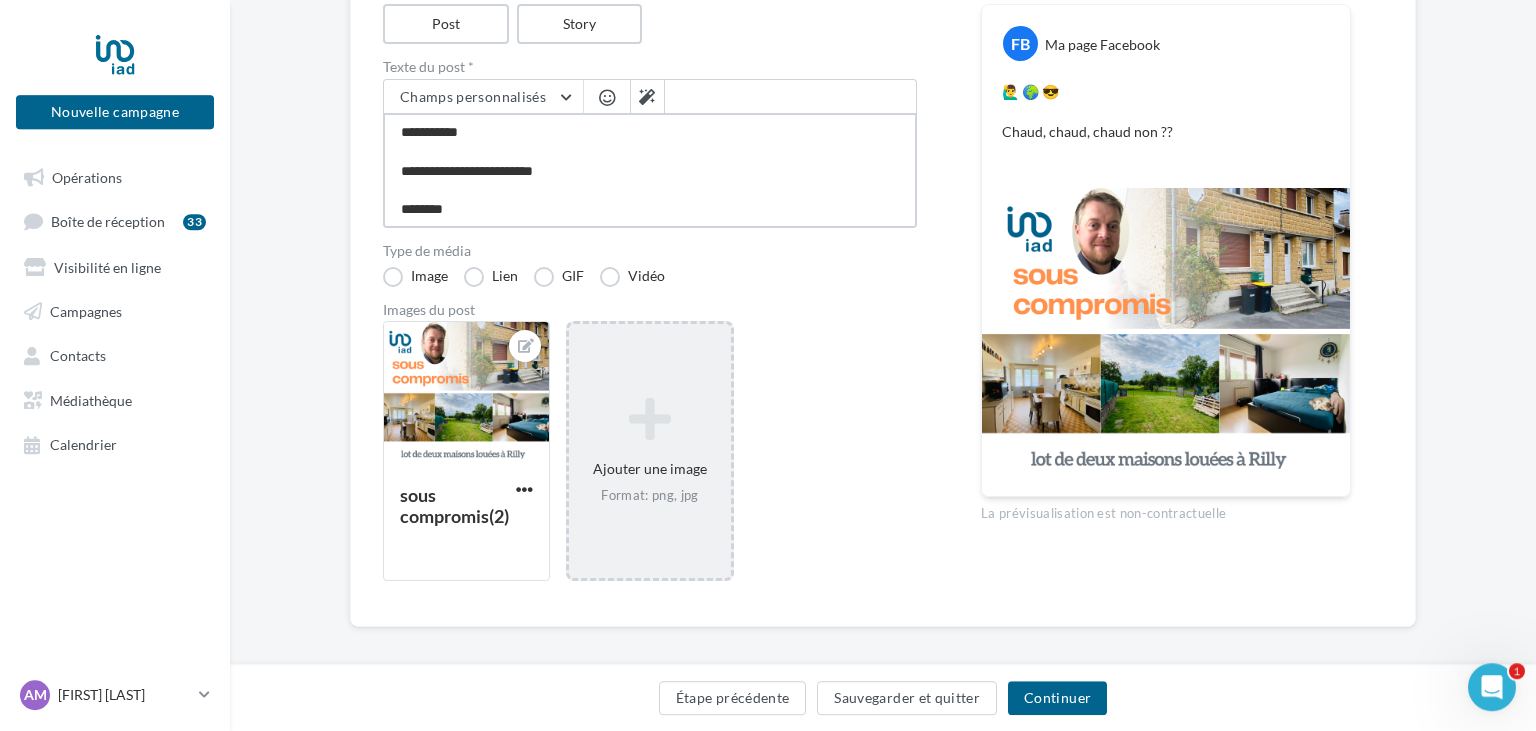 type on "**********" 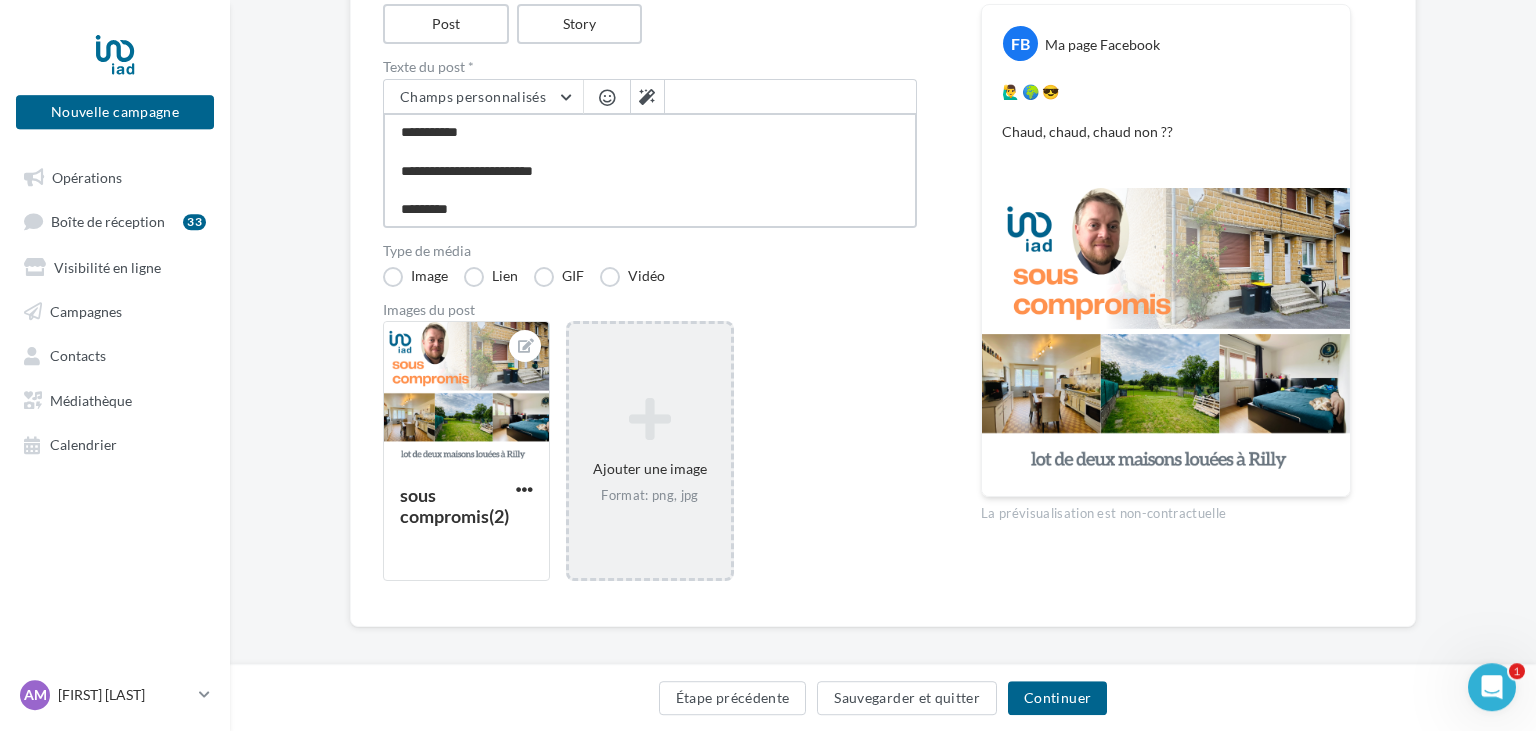 type on "**********" 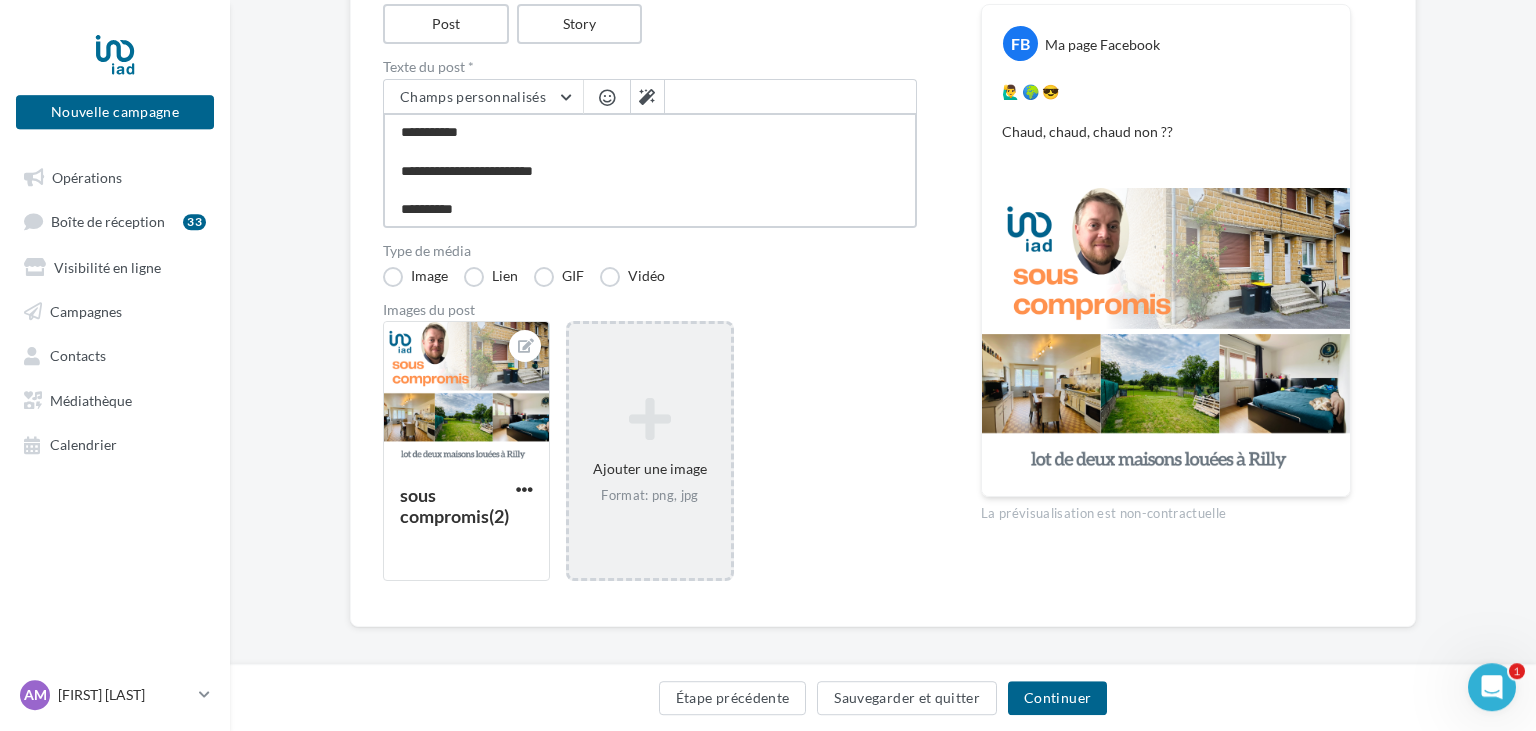 type on "**********" 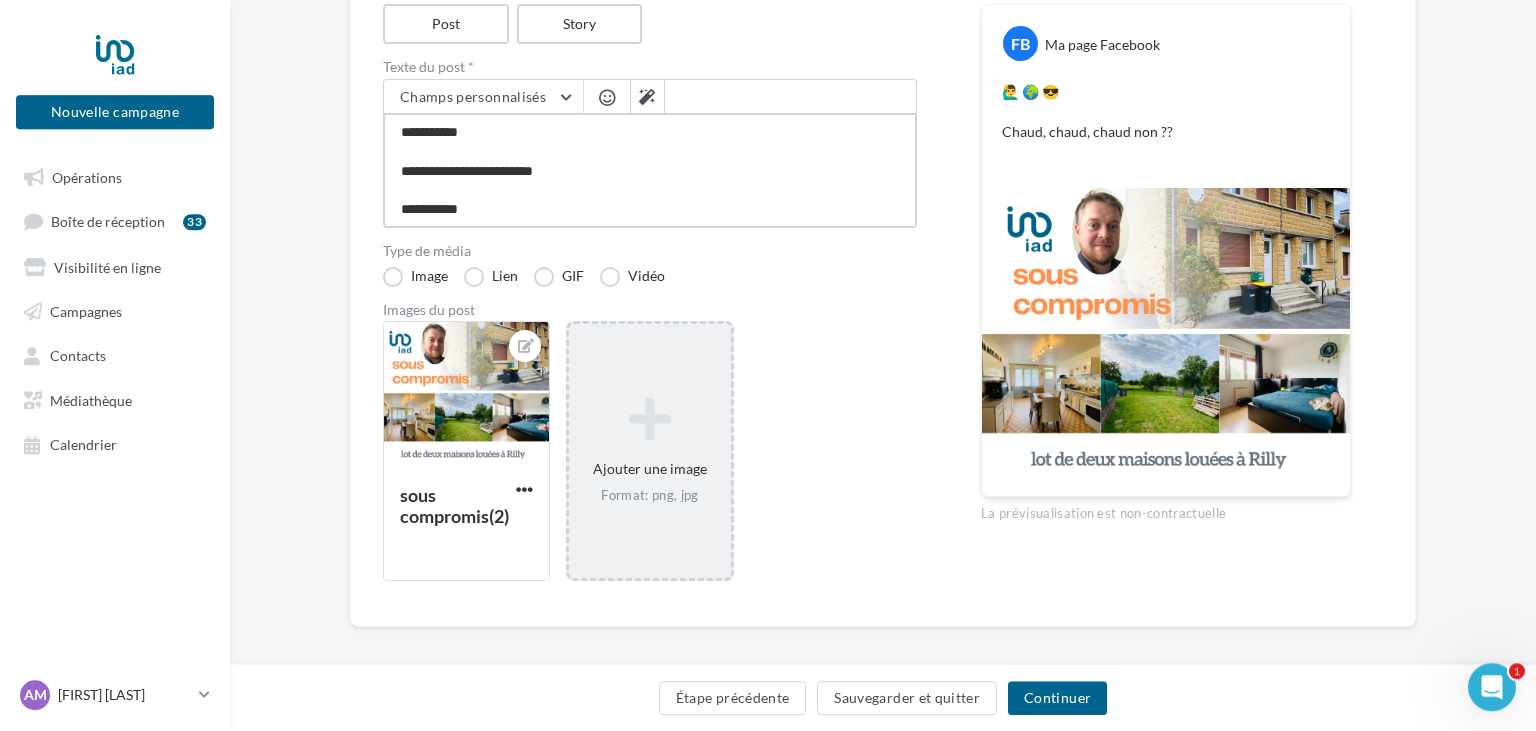 type on "**********" 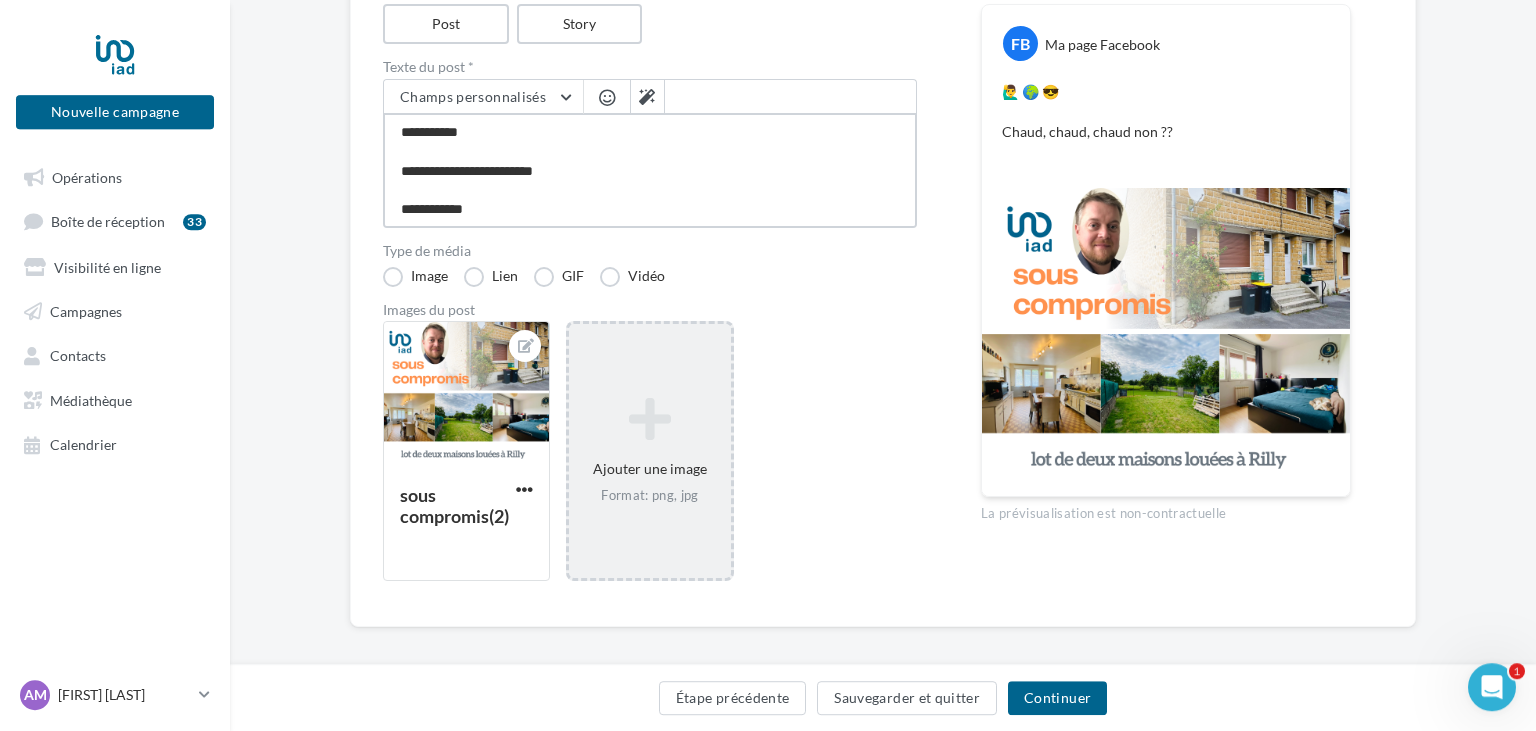 type on "**********" 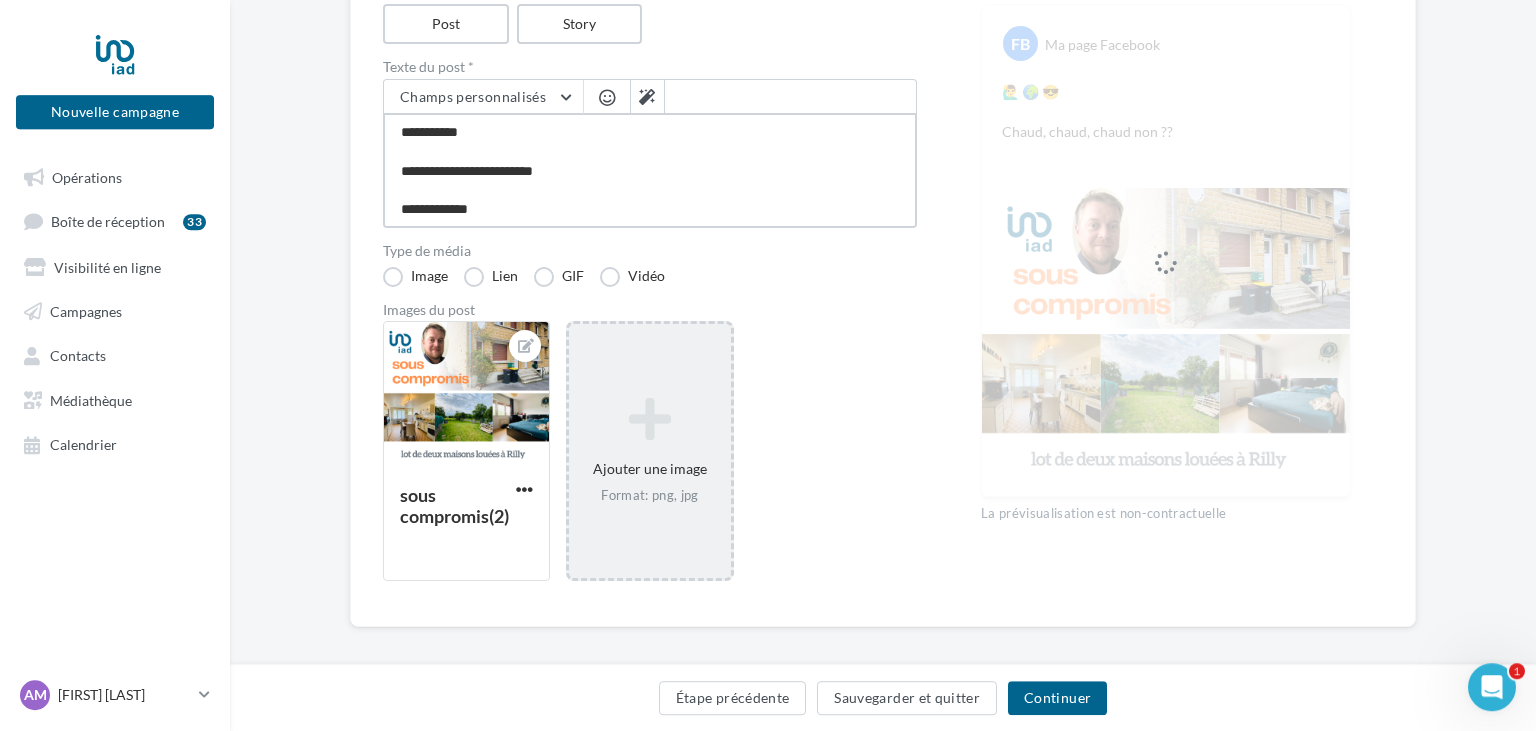 type on "**********" 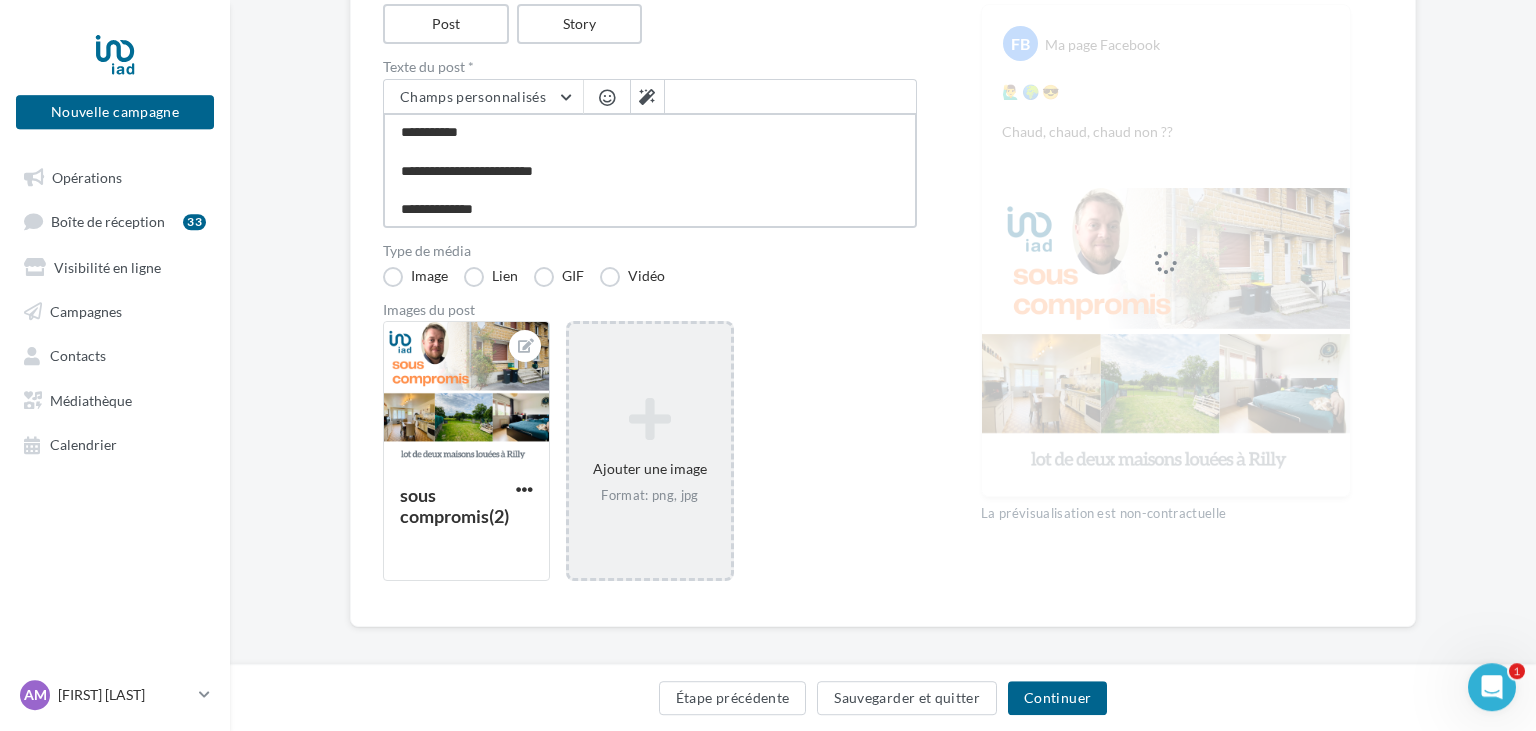 type on "**********" 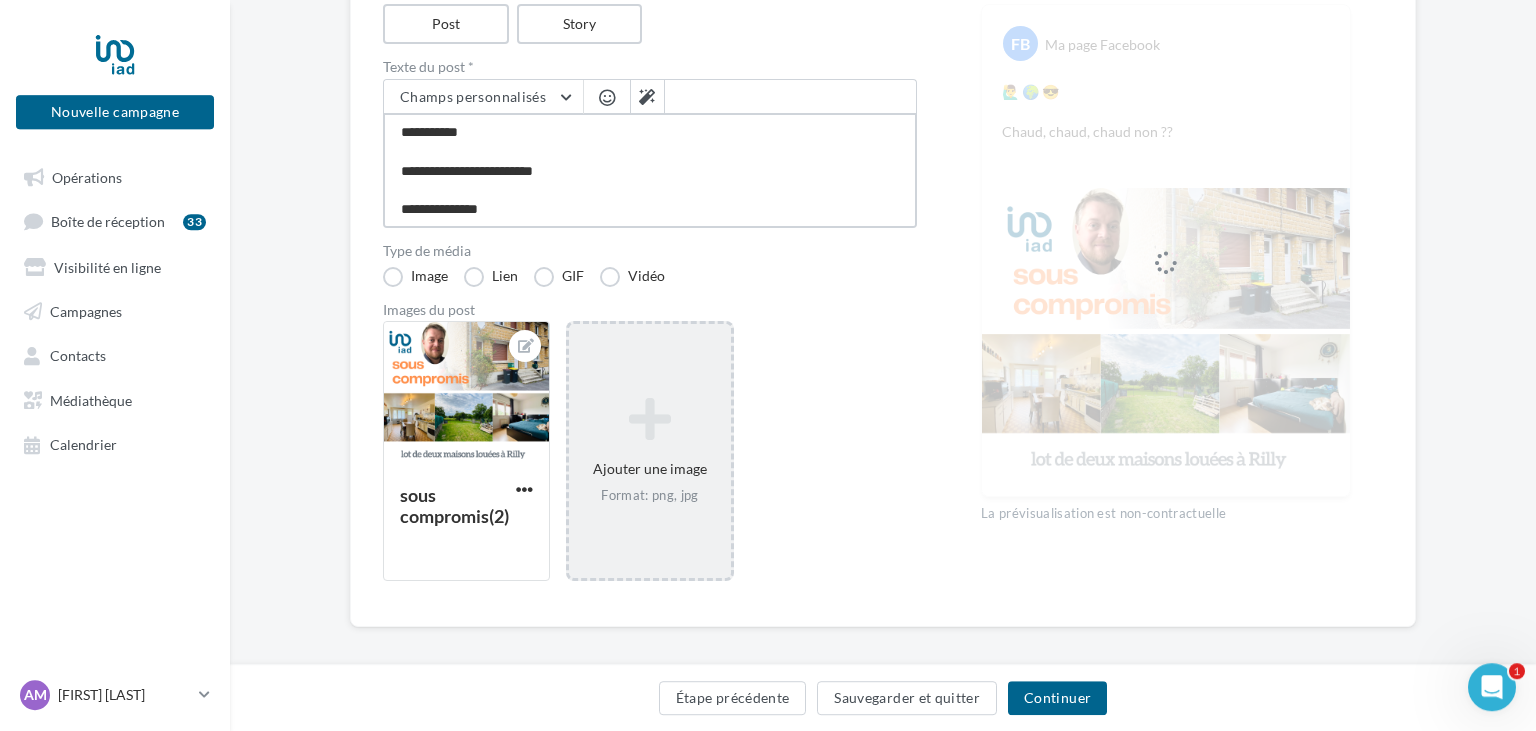 type on "**********" 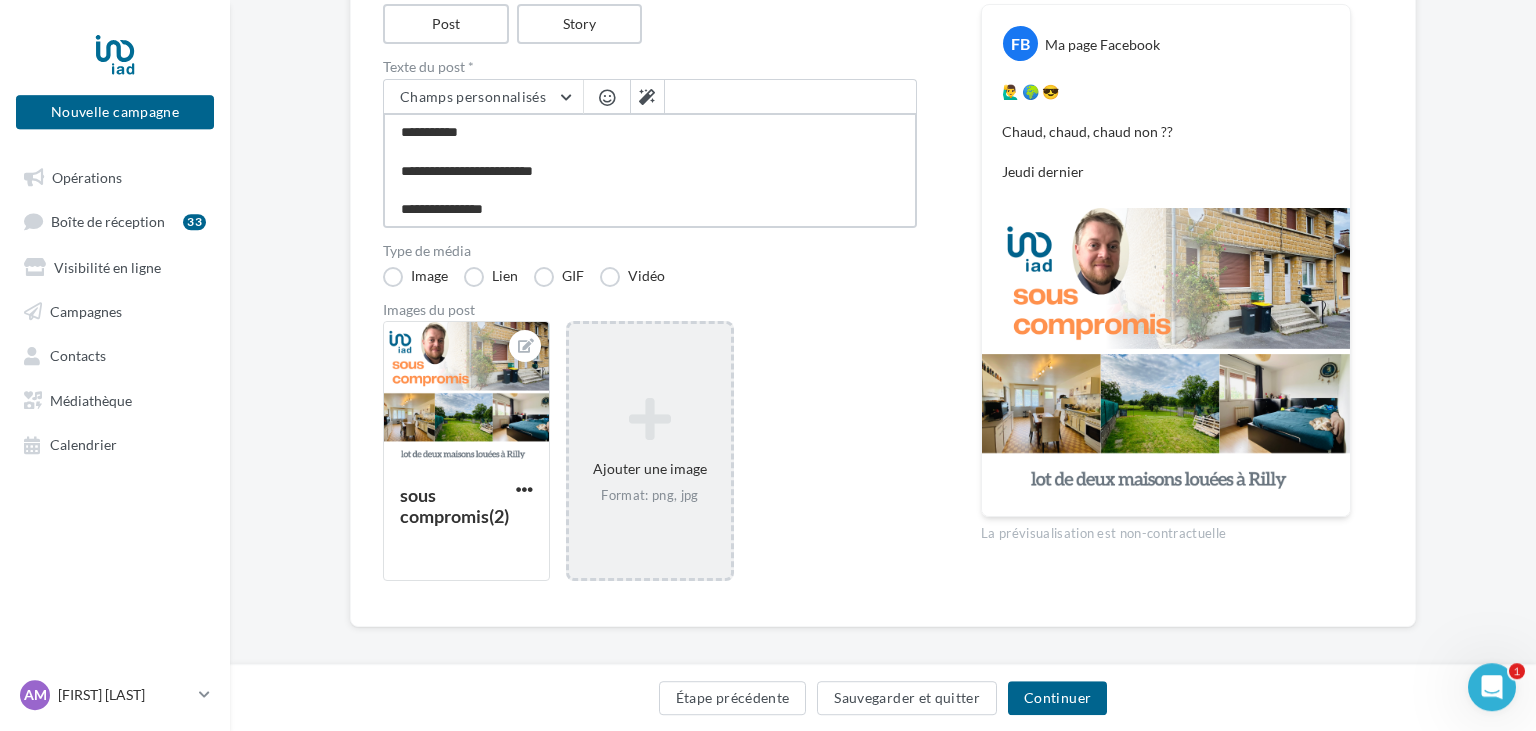 type on "**********" 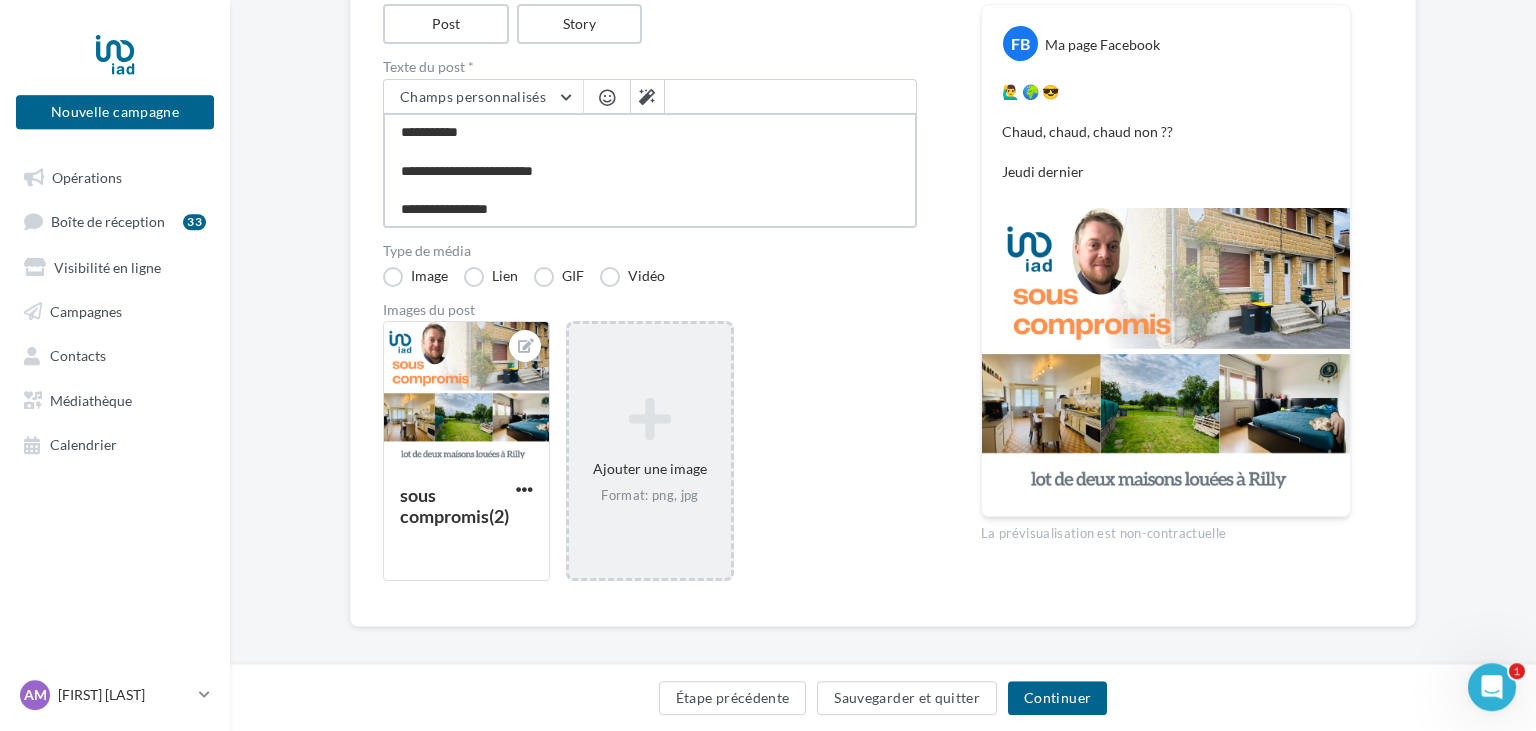 type on "**********" 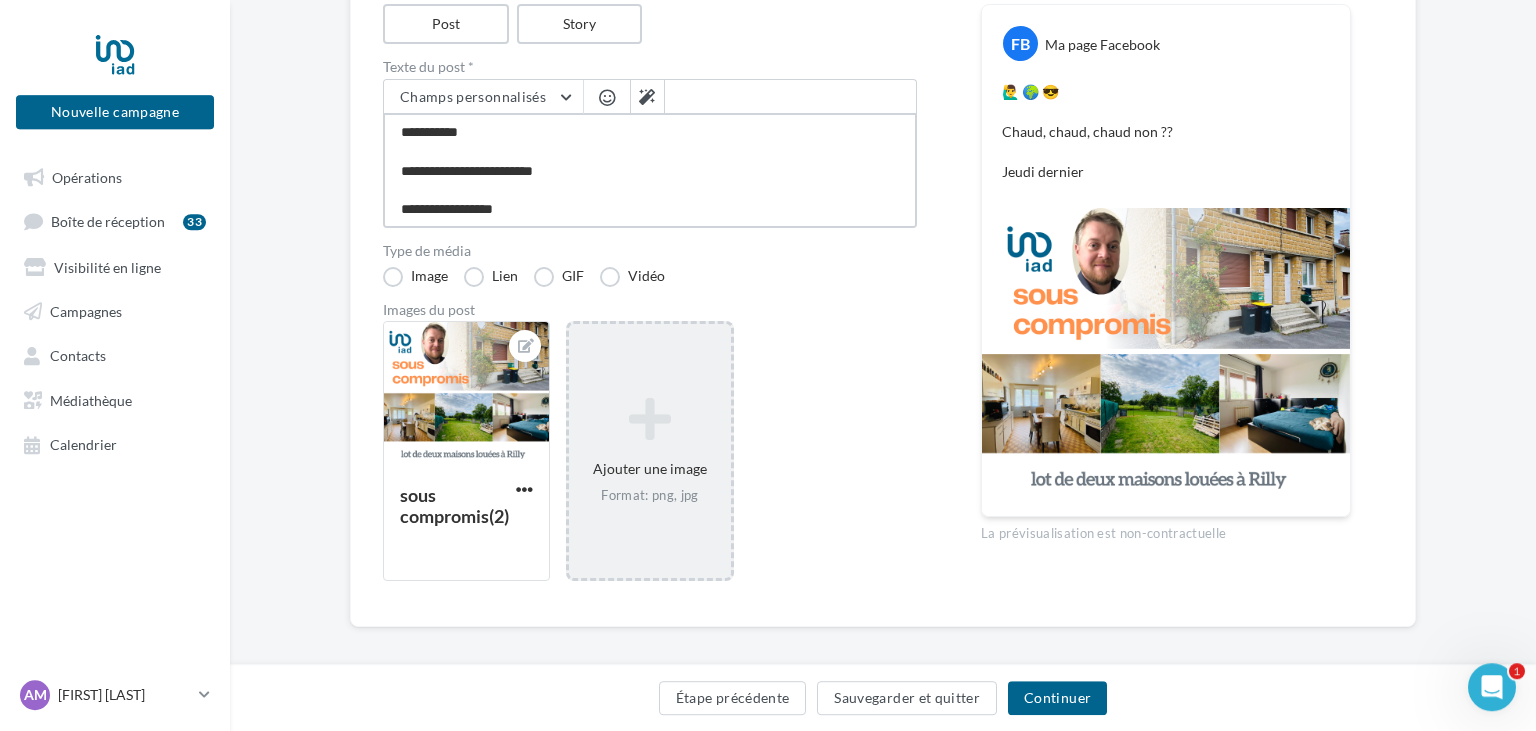 type on "**********" 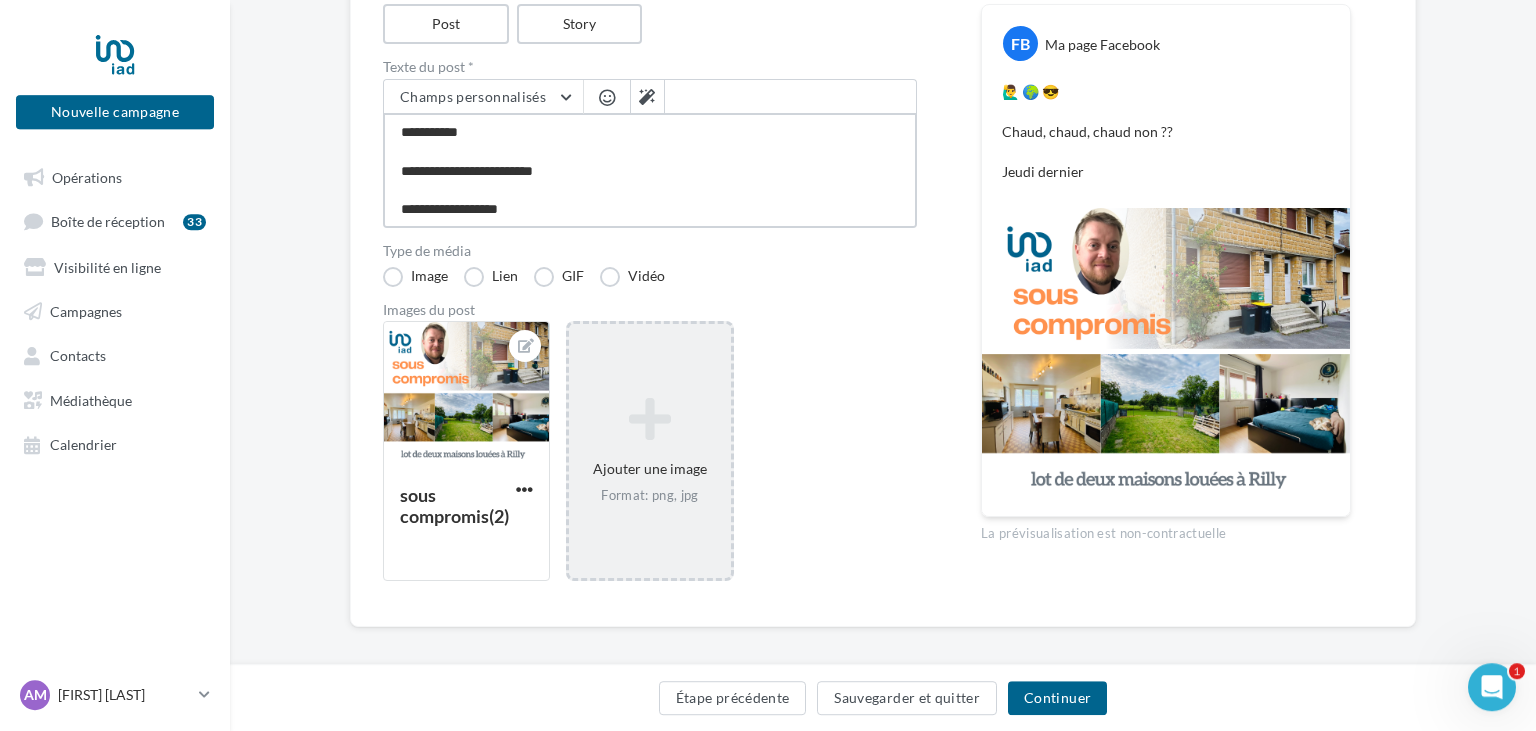 type on "**********" 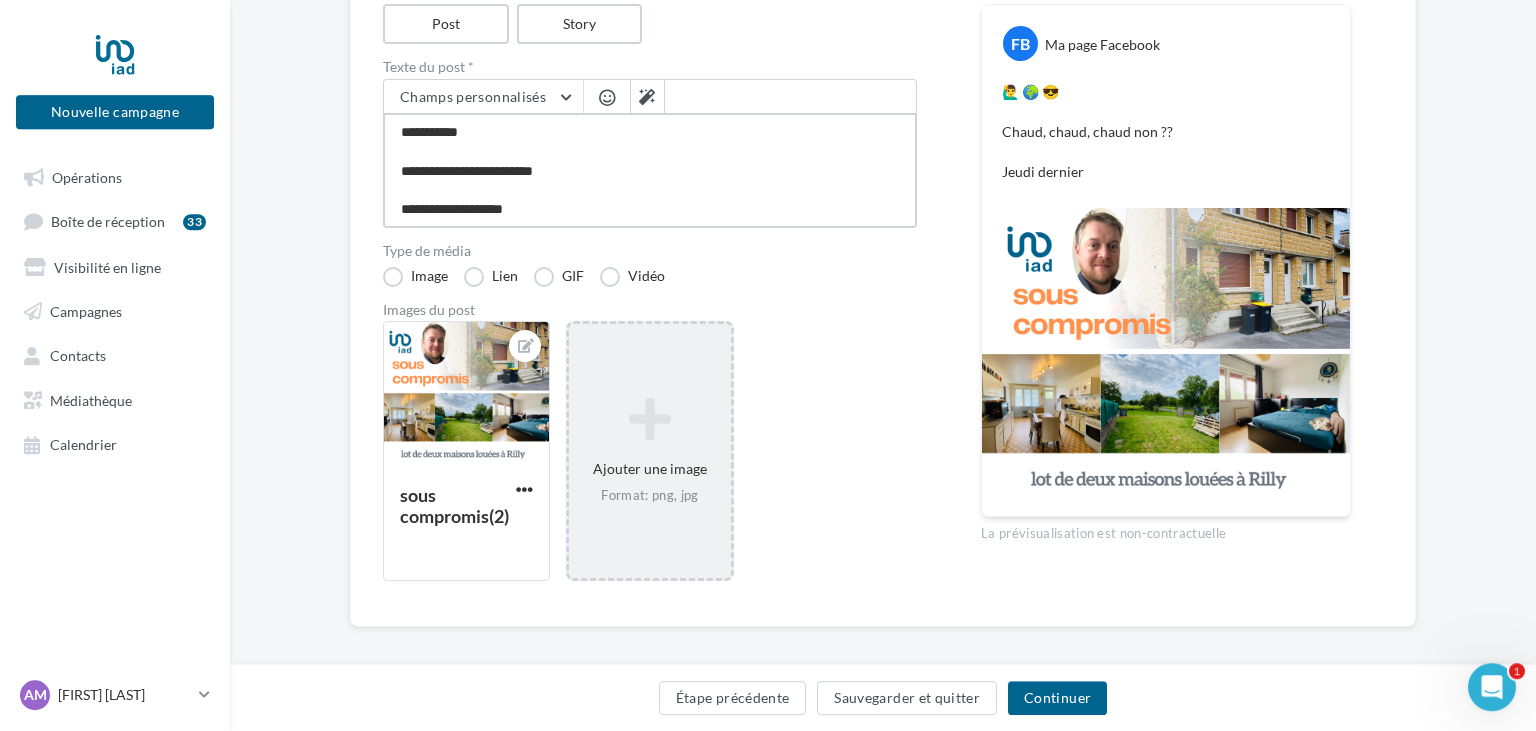 type on "**********" 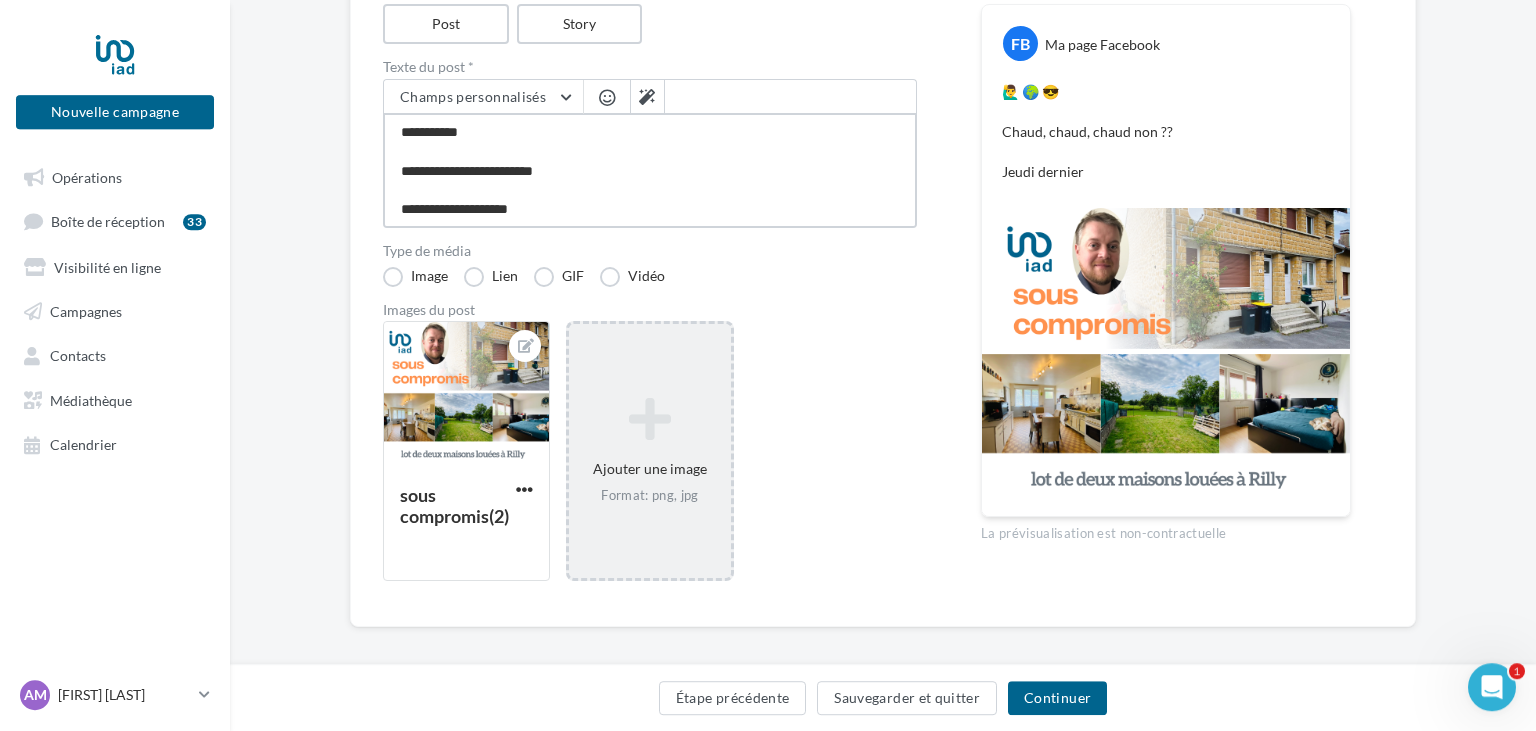 type on "**********" 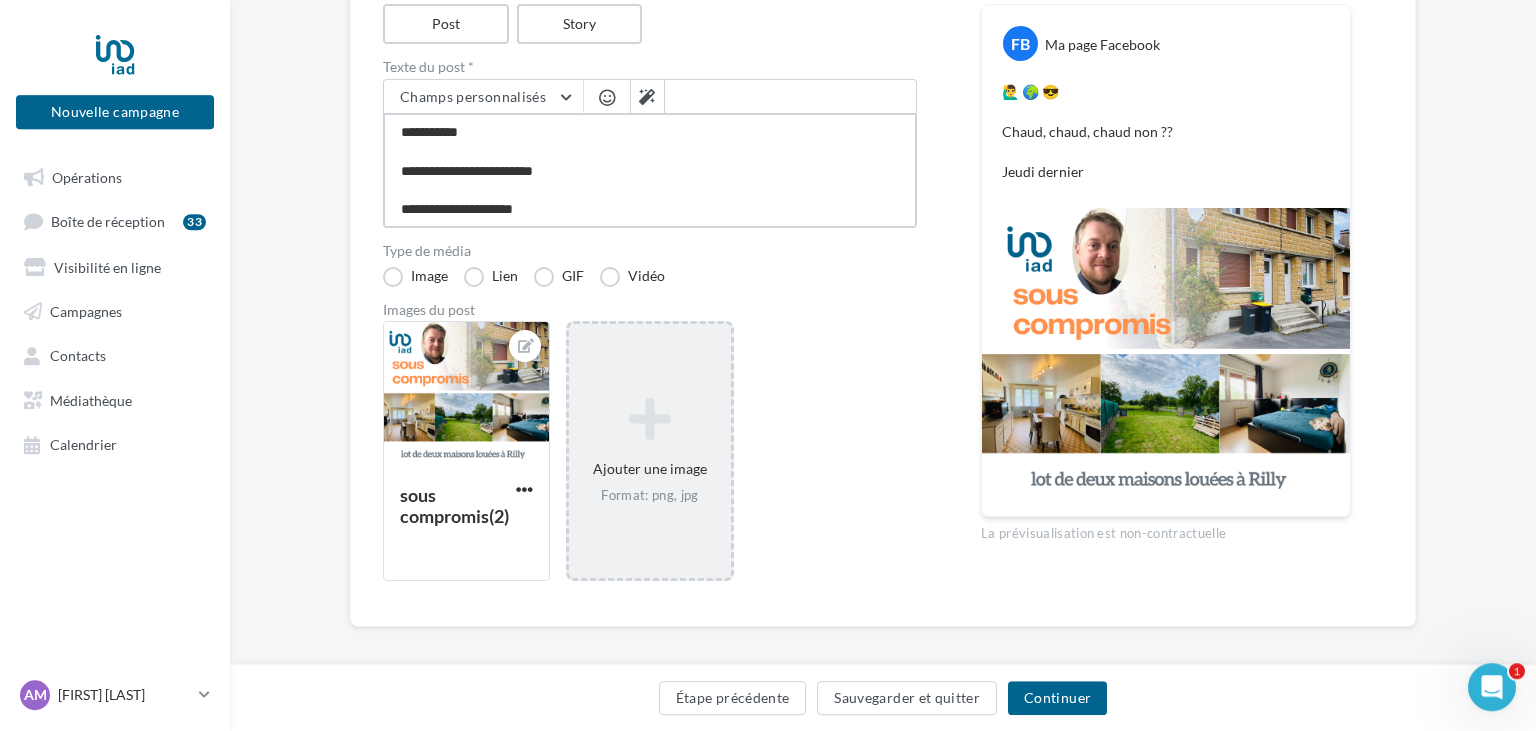 type on "**********" 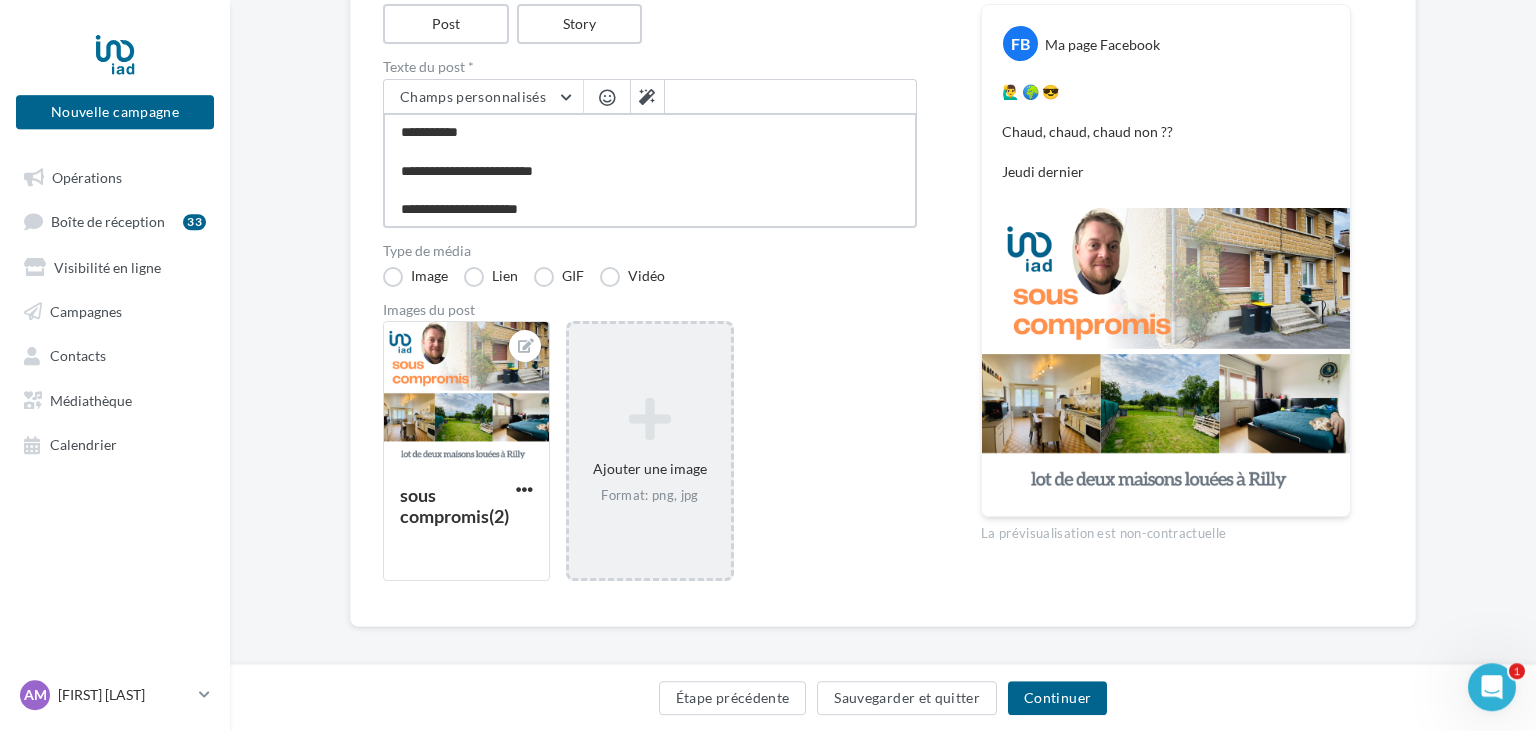 type on "**********" 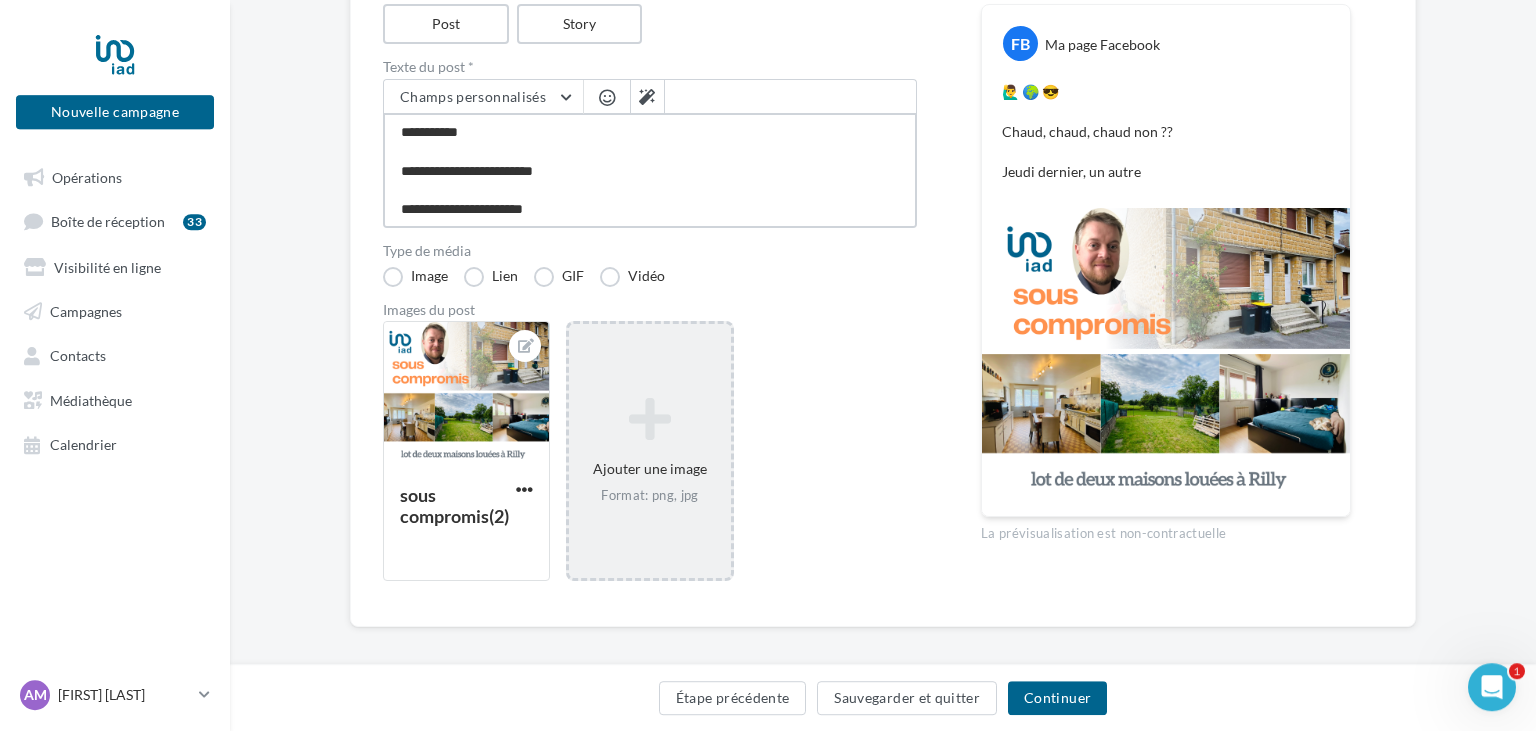 type on "**********" 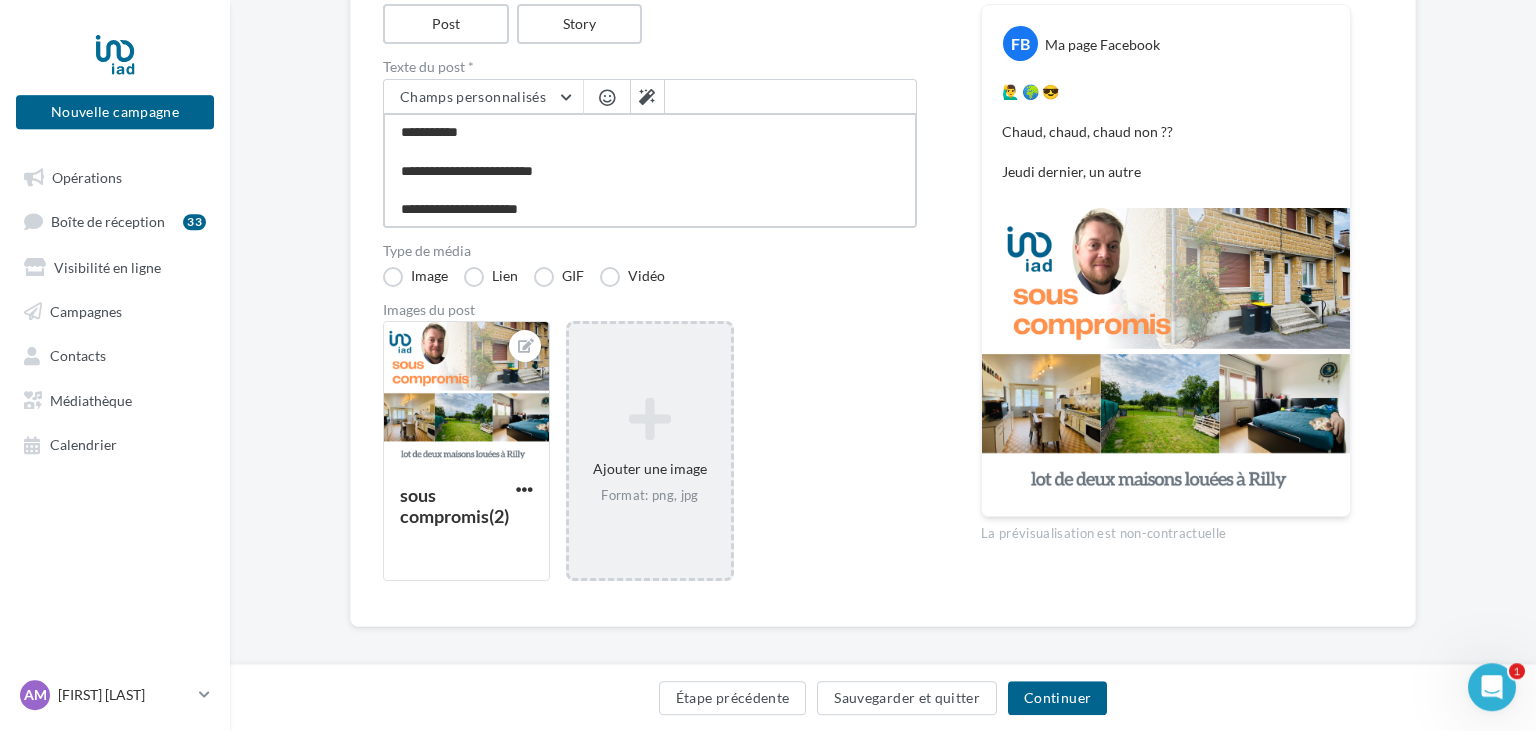 type on "**********" 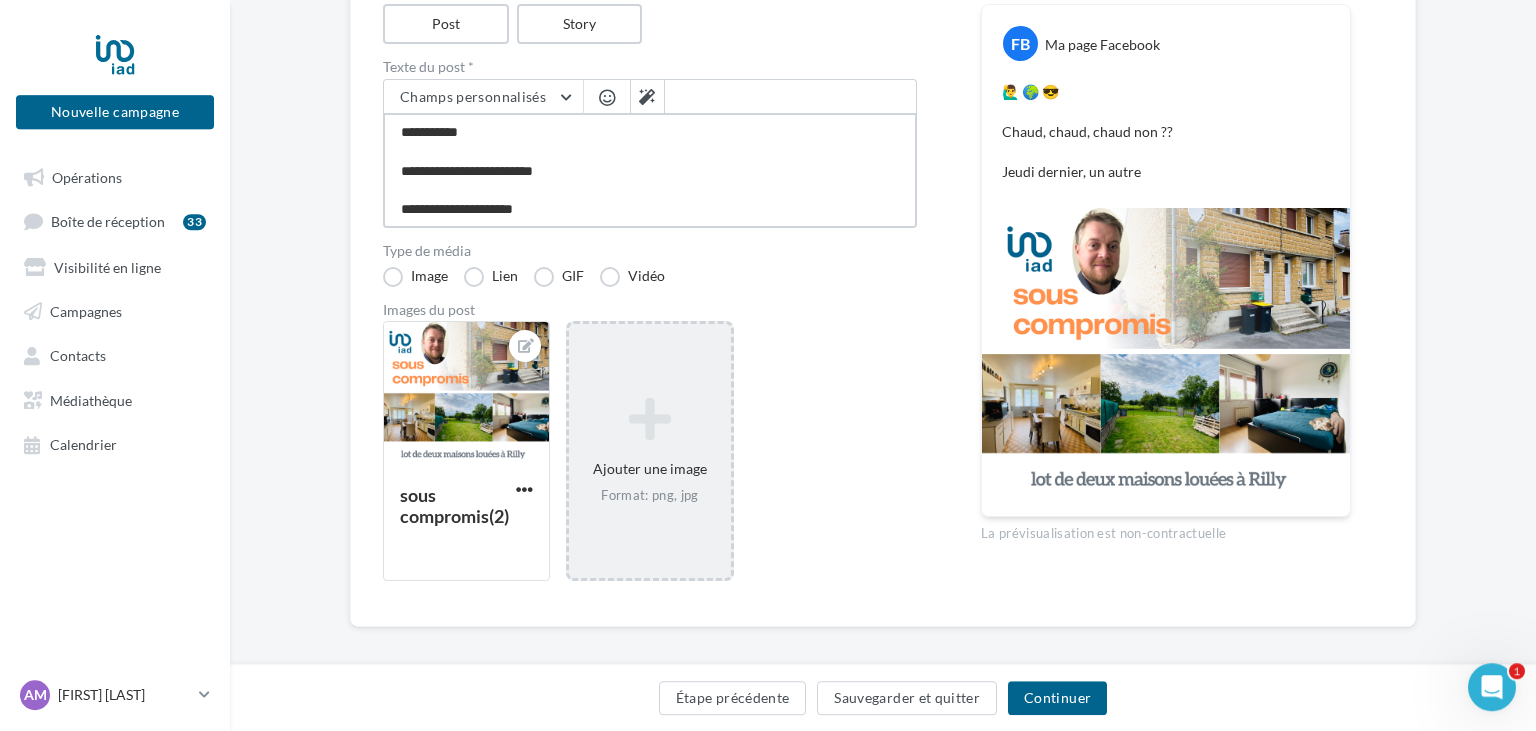 type on "**********" 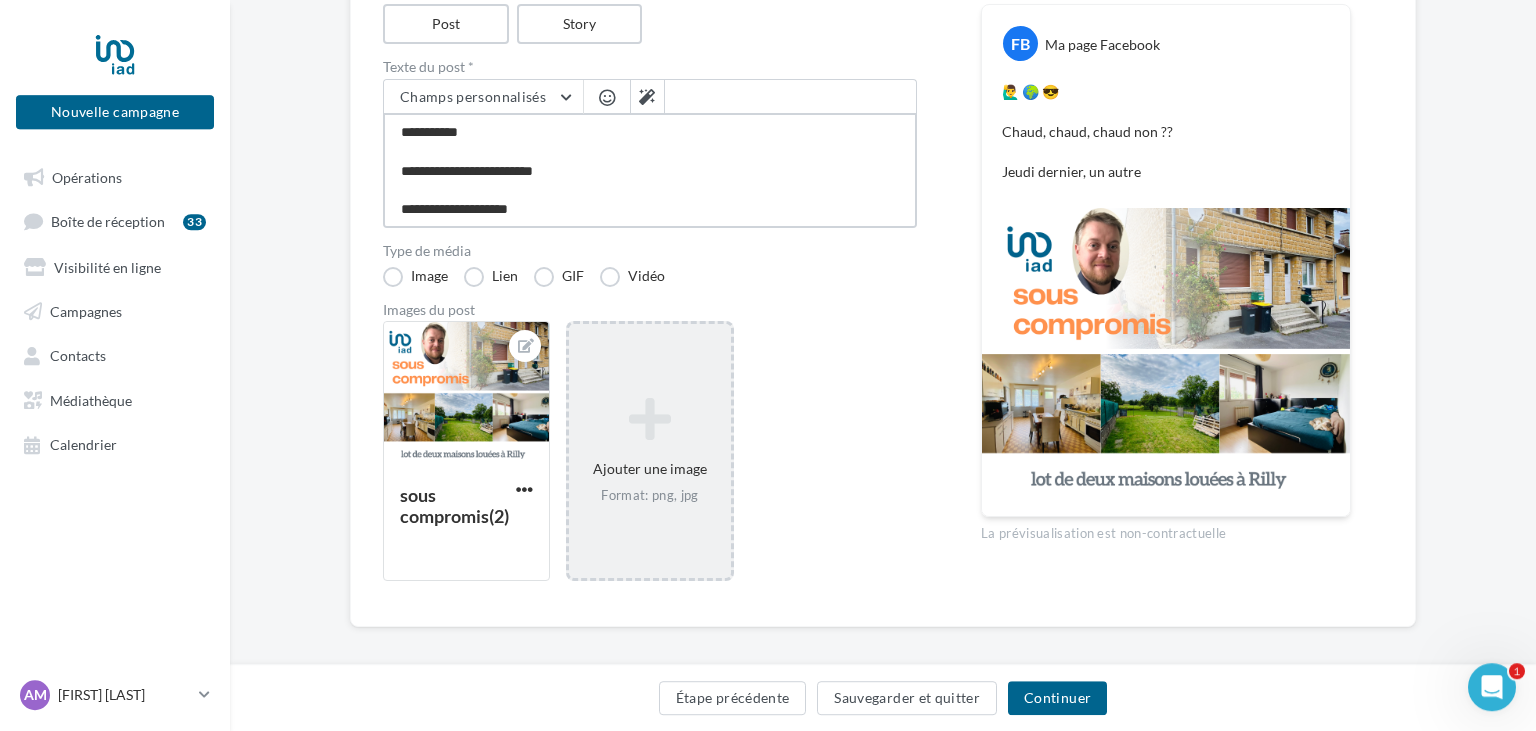 type on "**********" 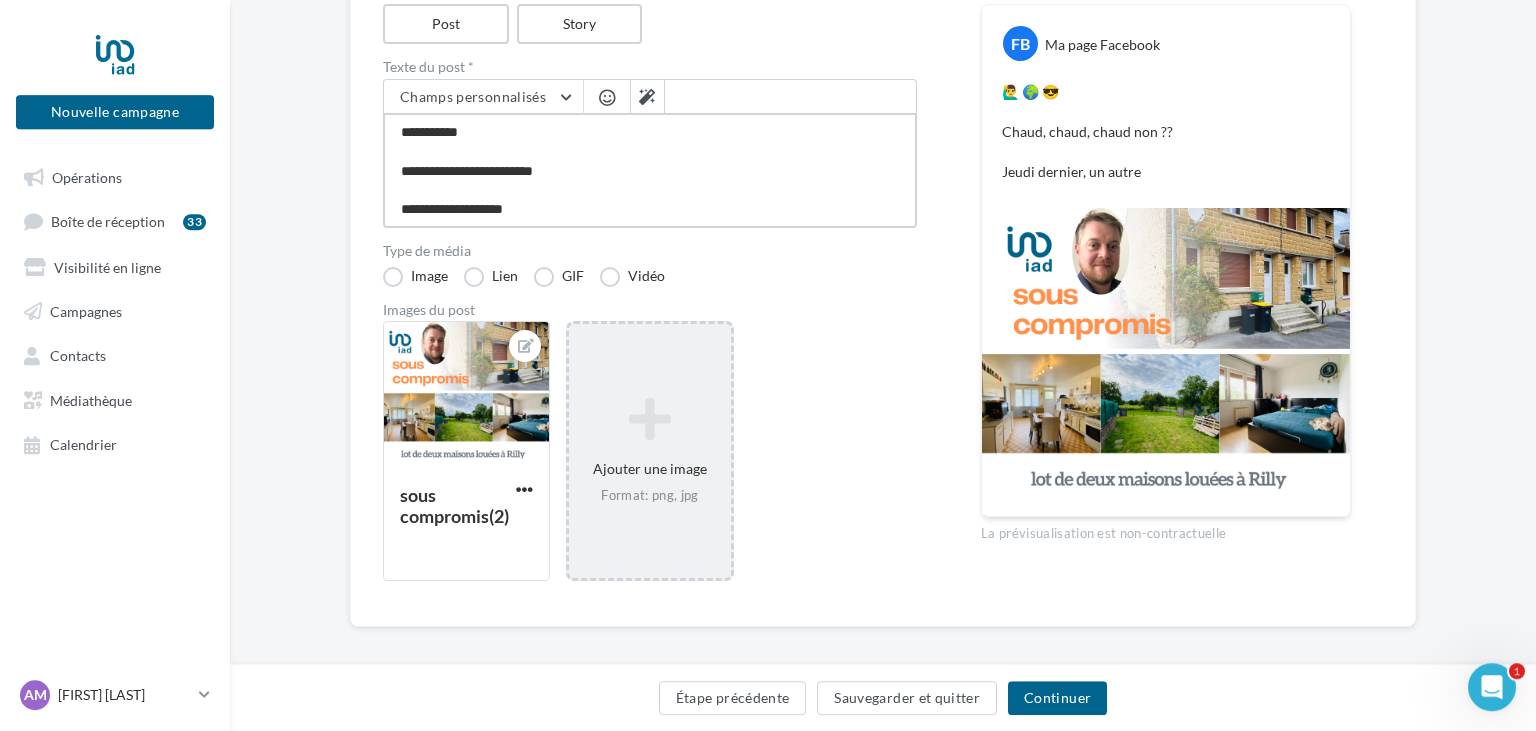 type on "**********" 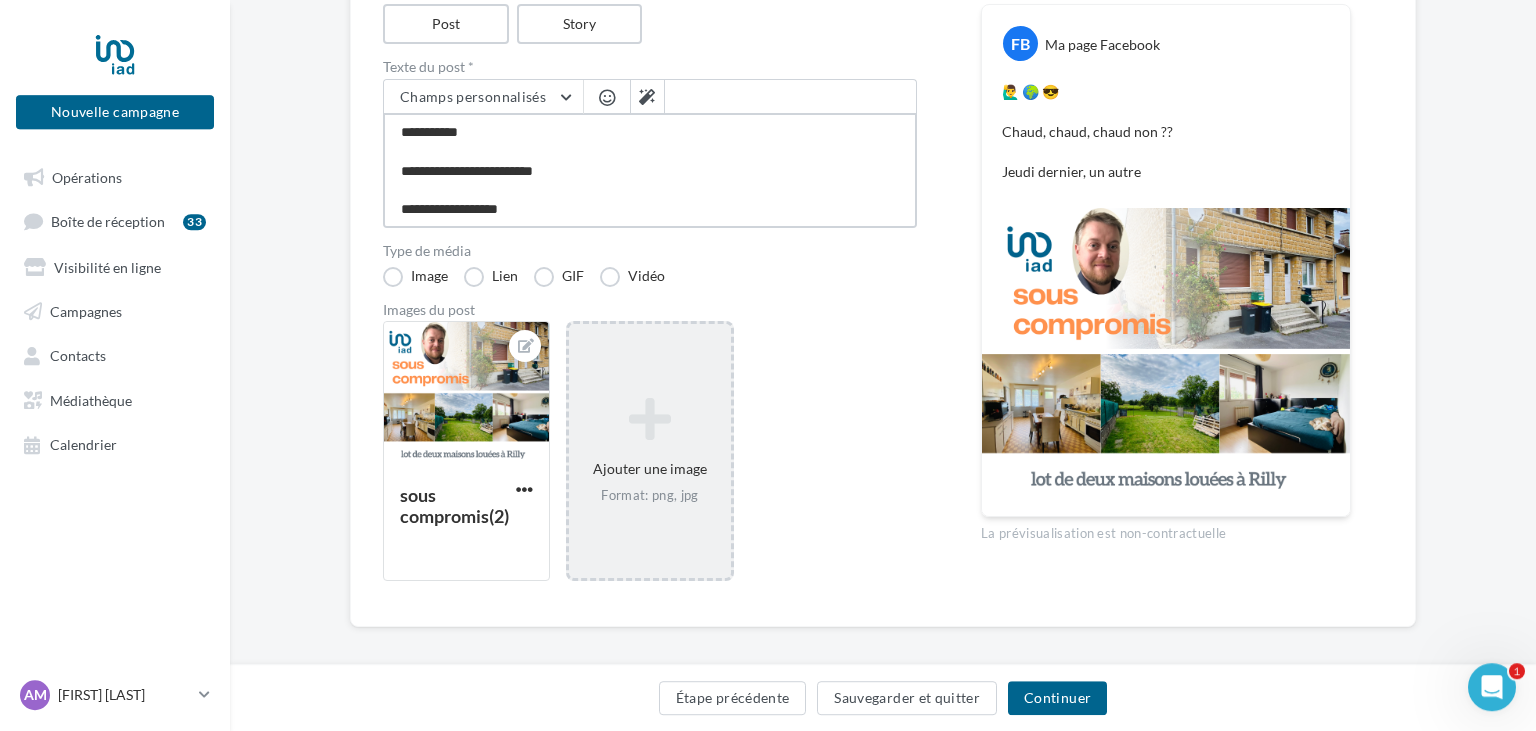 type on "**********" 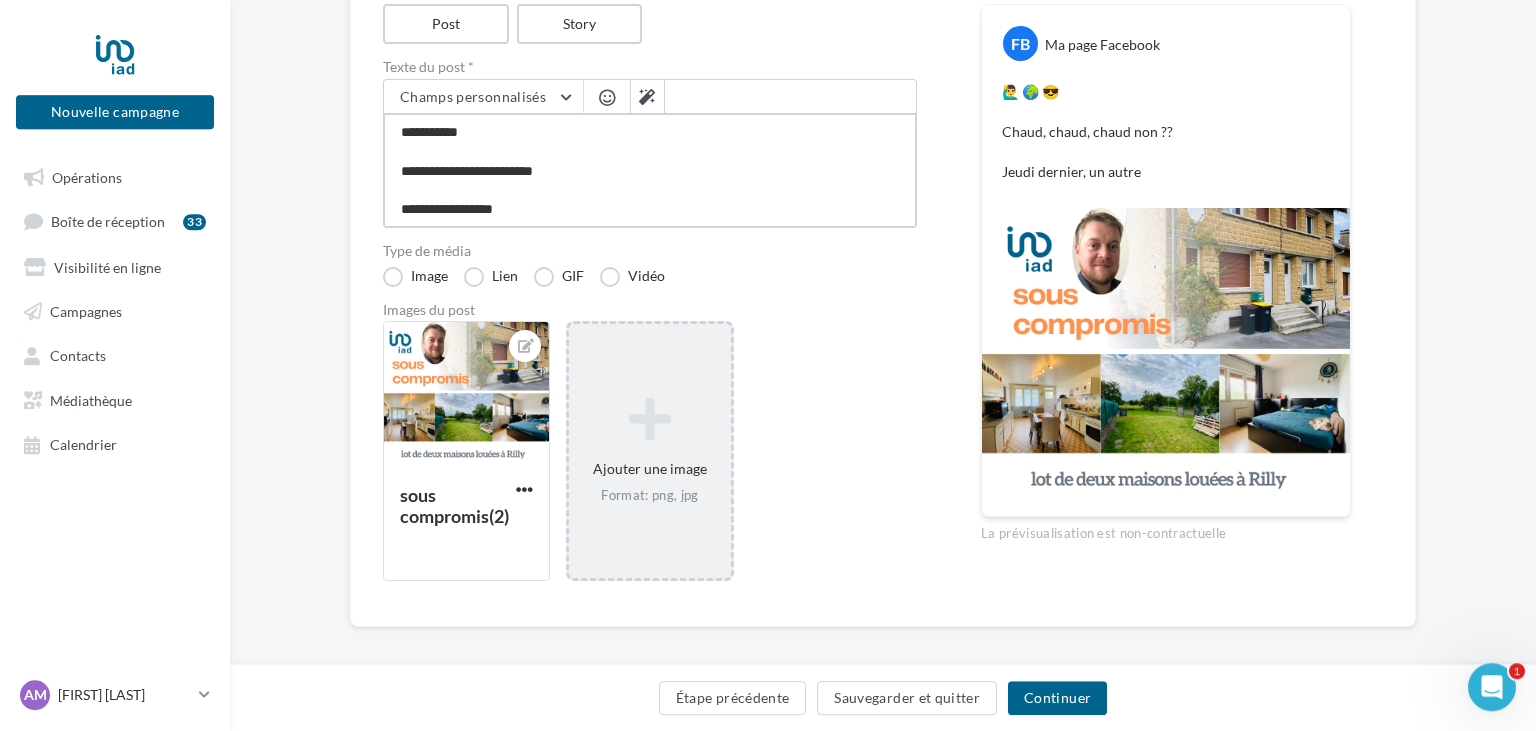 type on "**********" 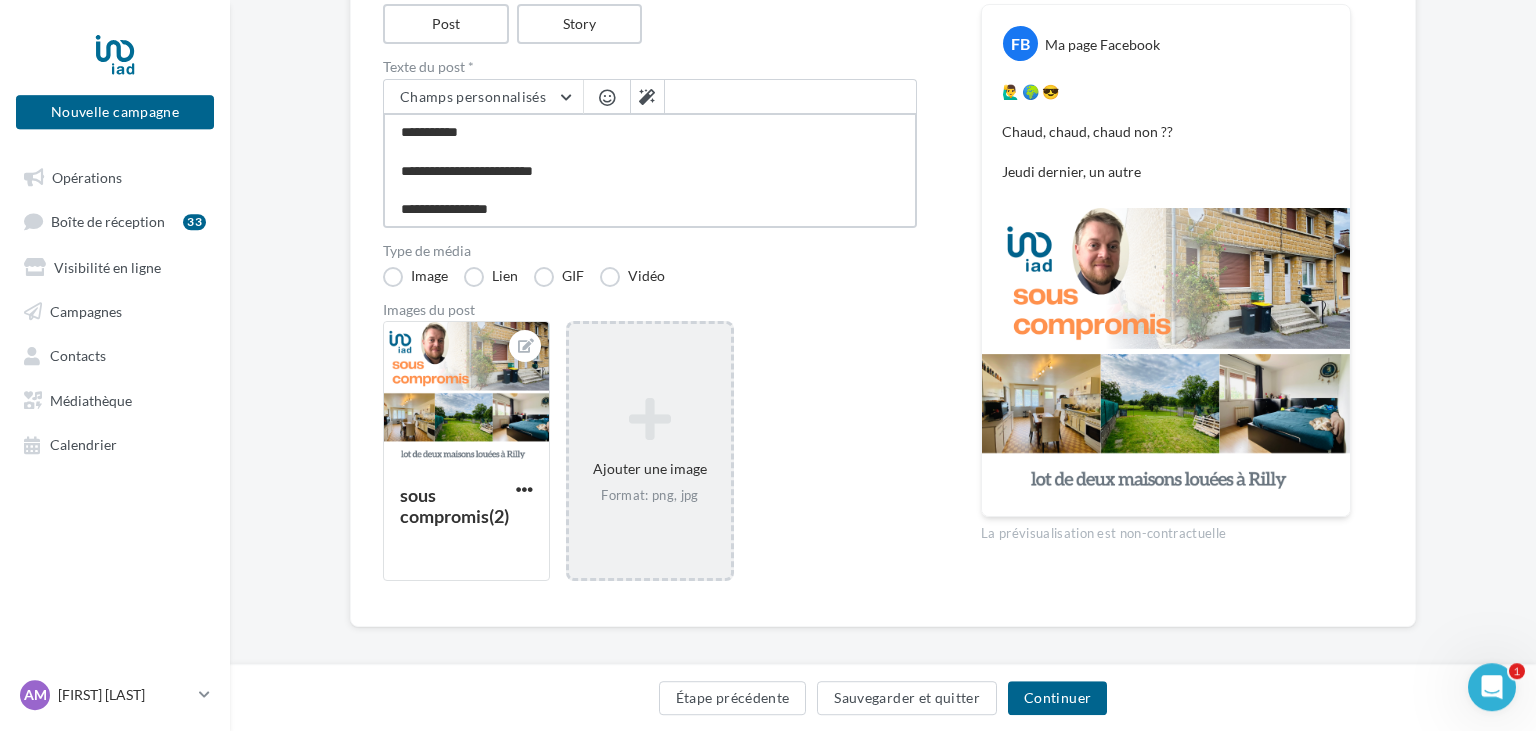 type on "**********" 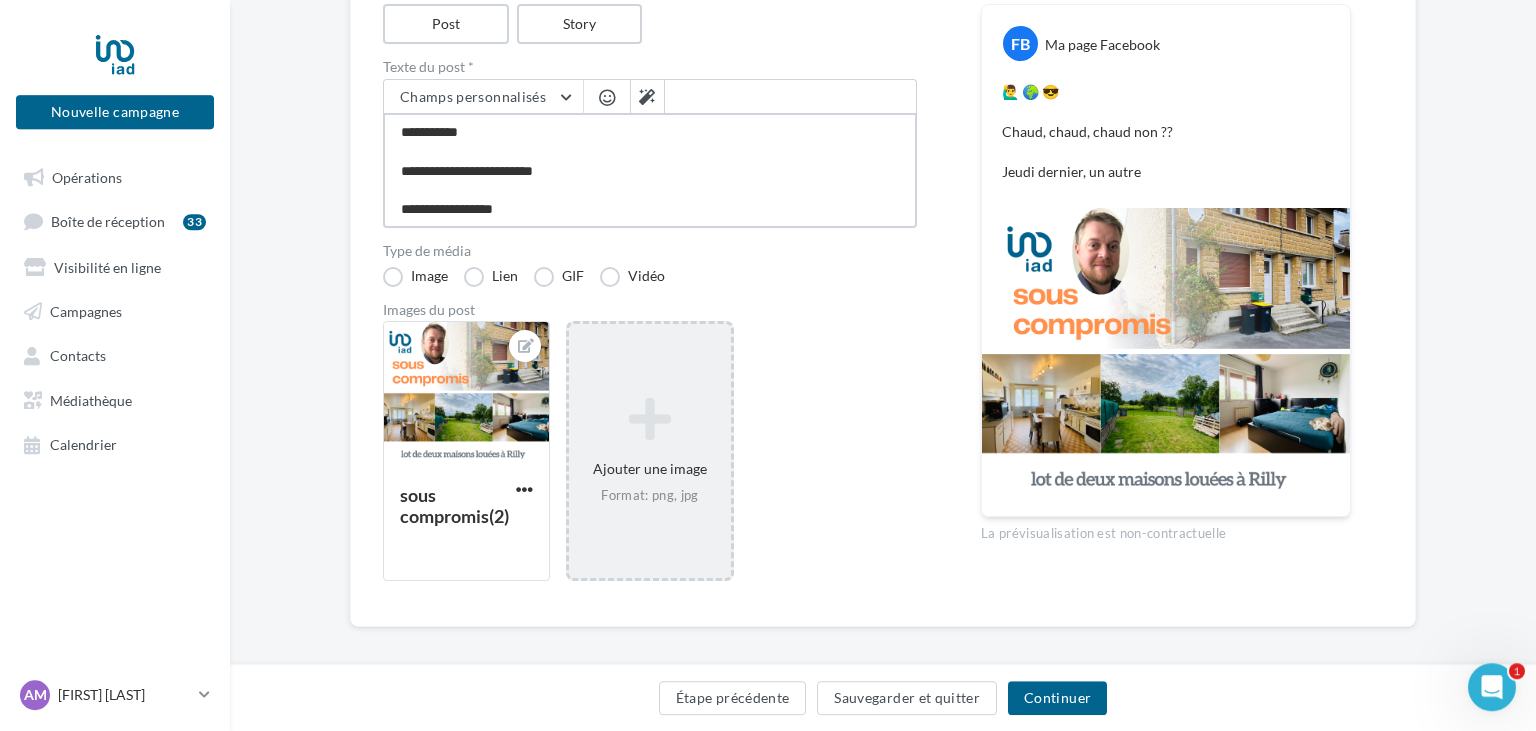 type on "**********" 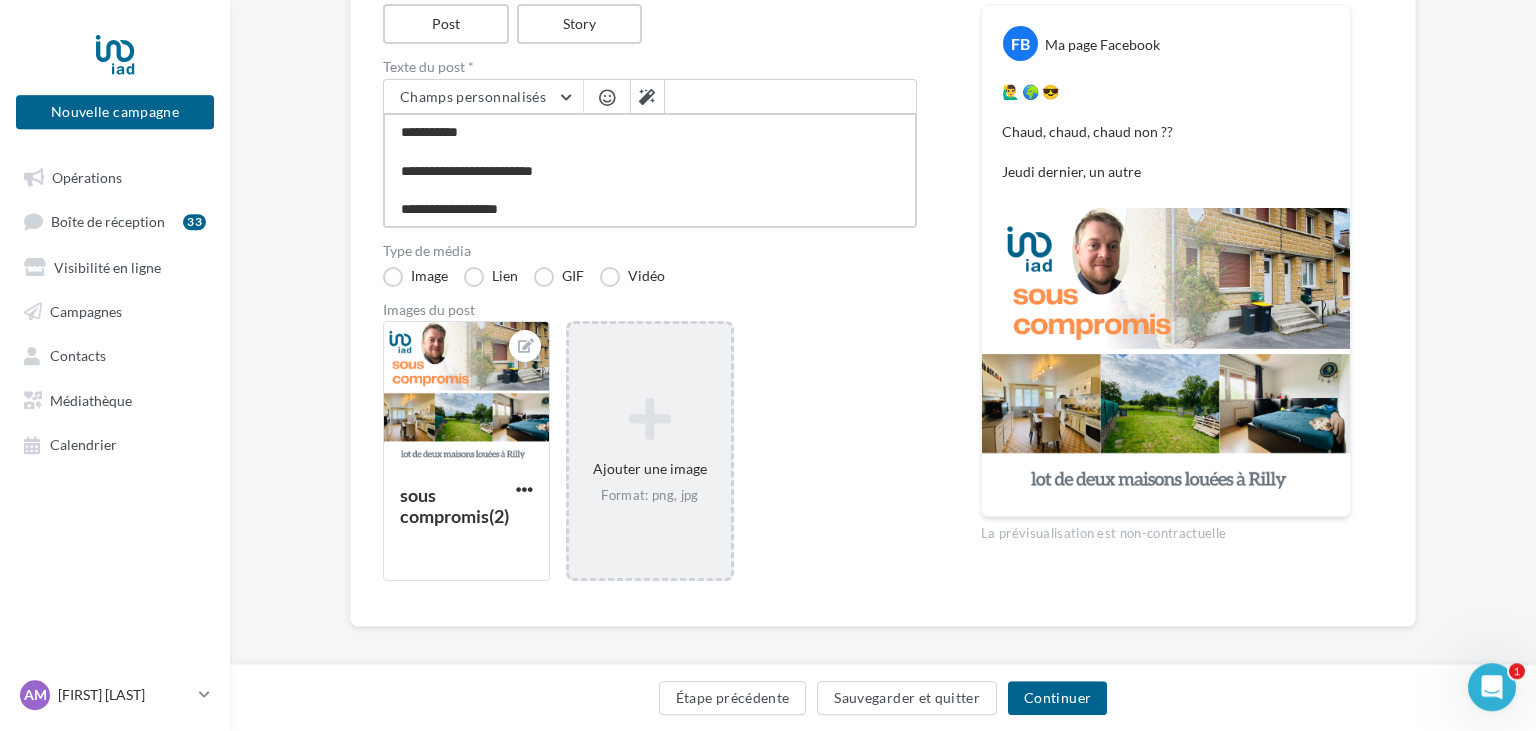 type on "**********" 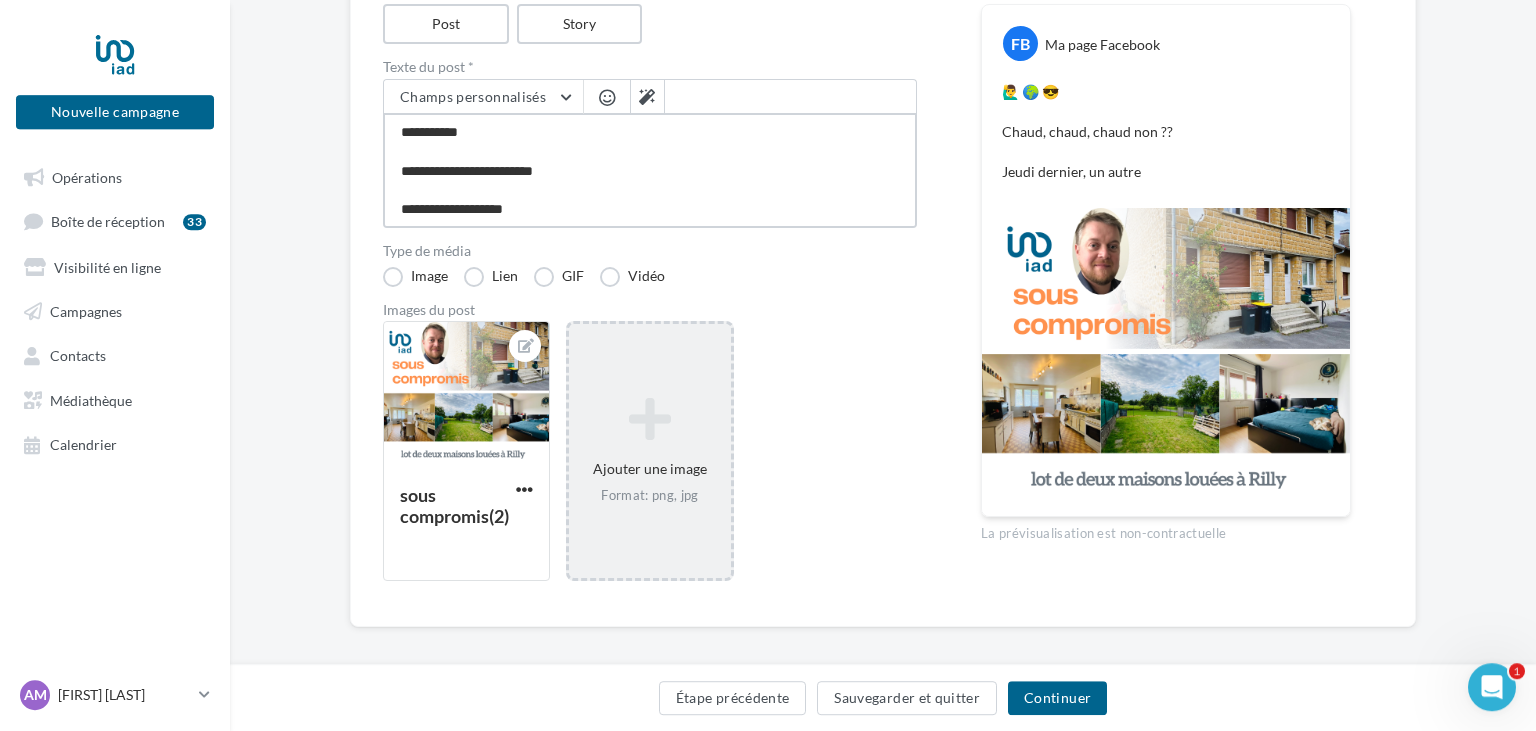 type on "**********" 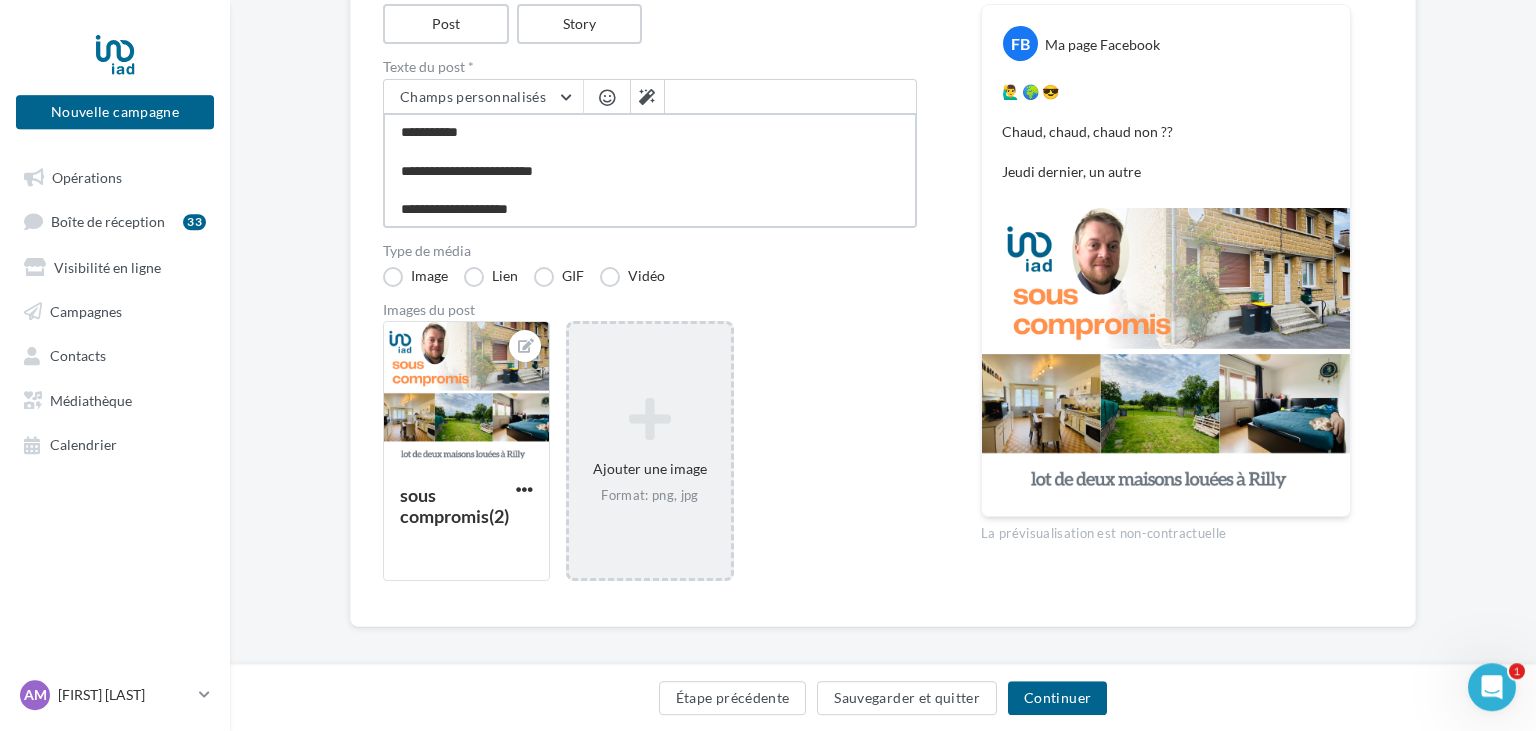 type on "**********" 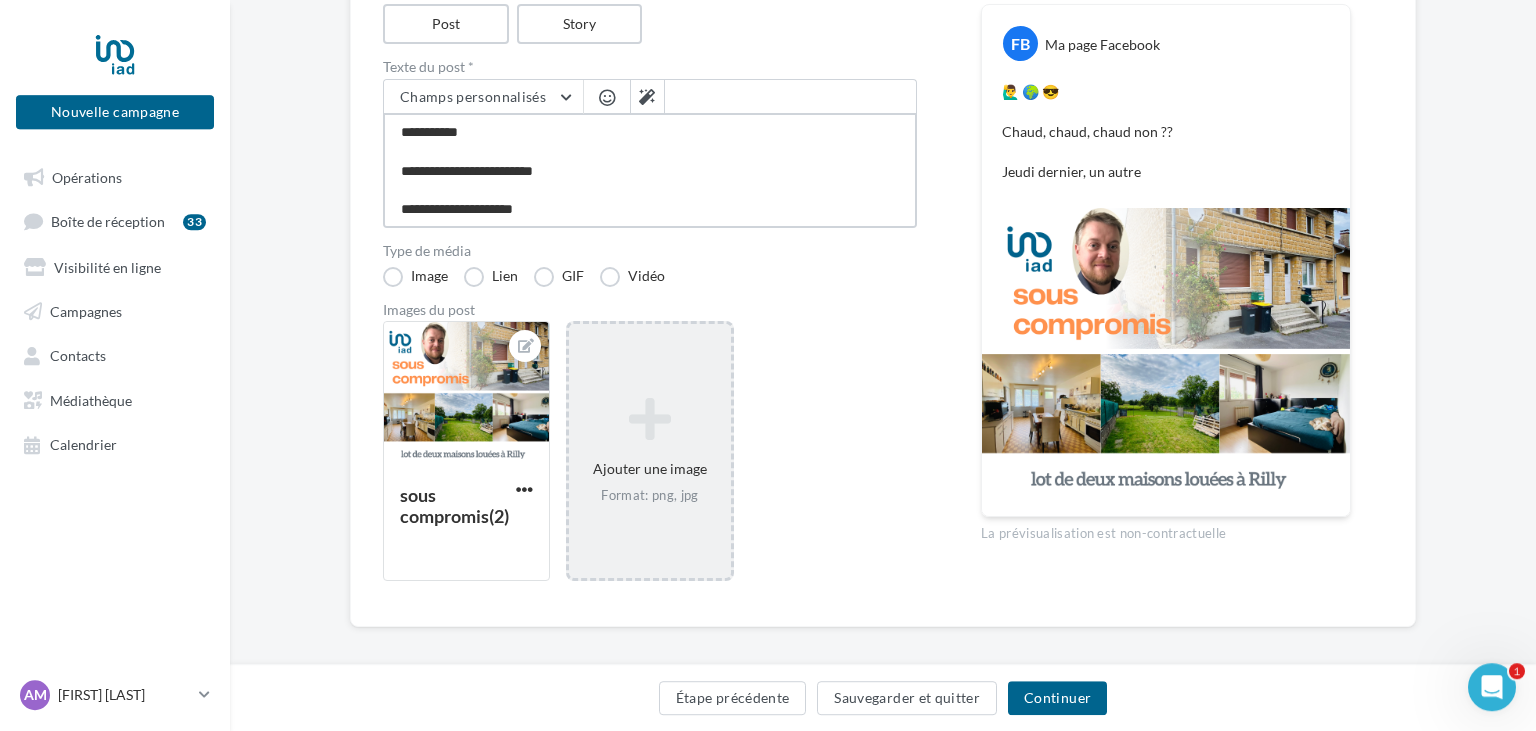 type on "**********" 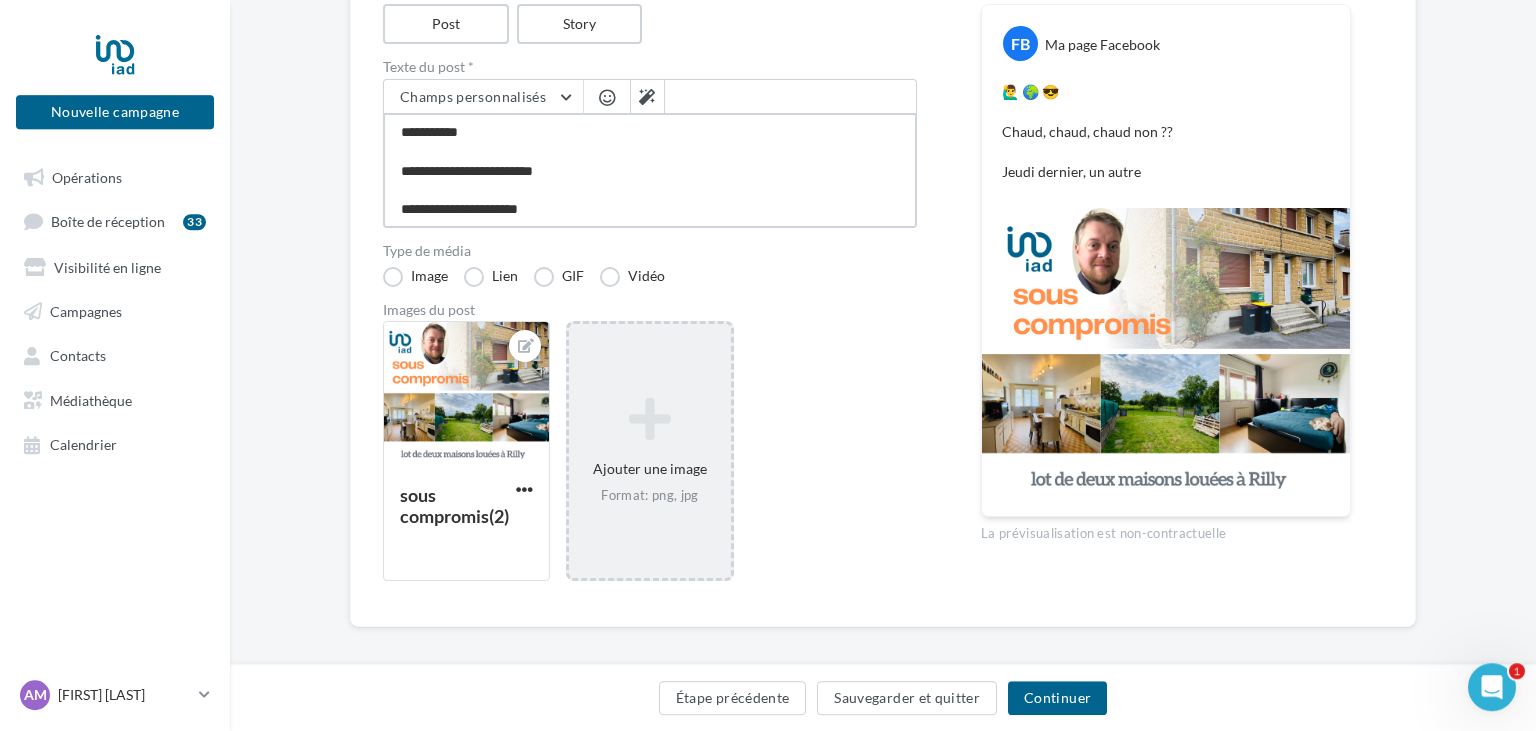 type on "**********" 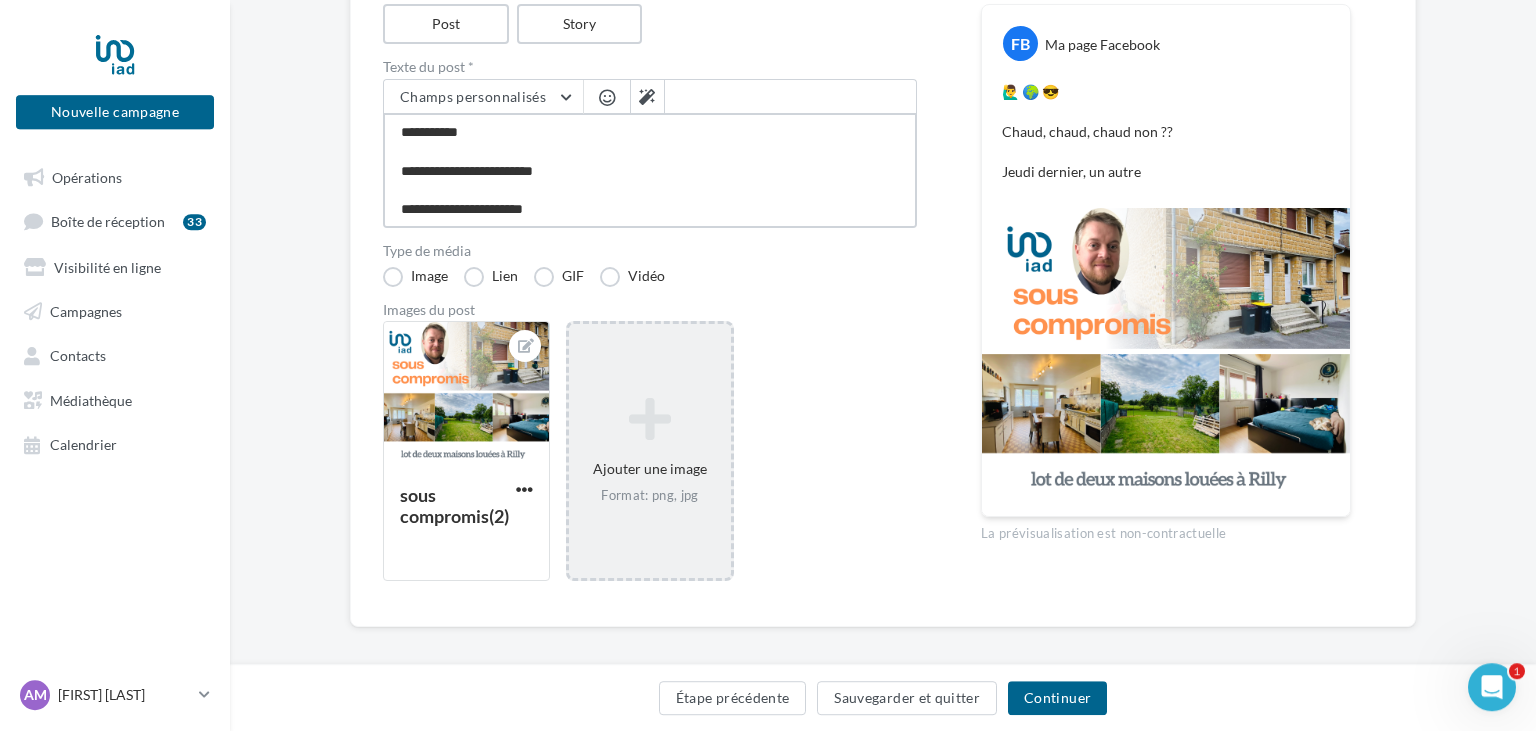 type on "**********" 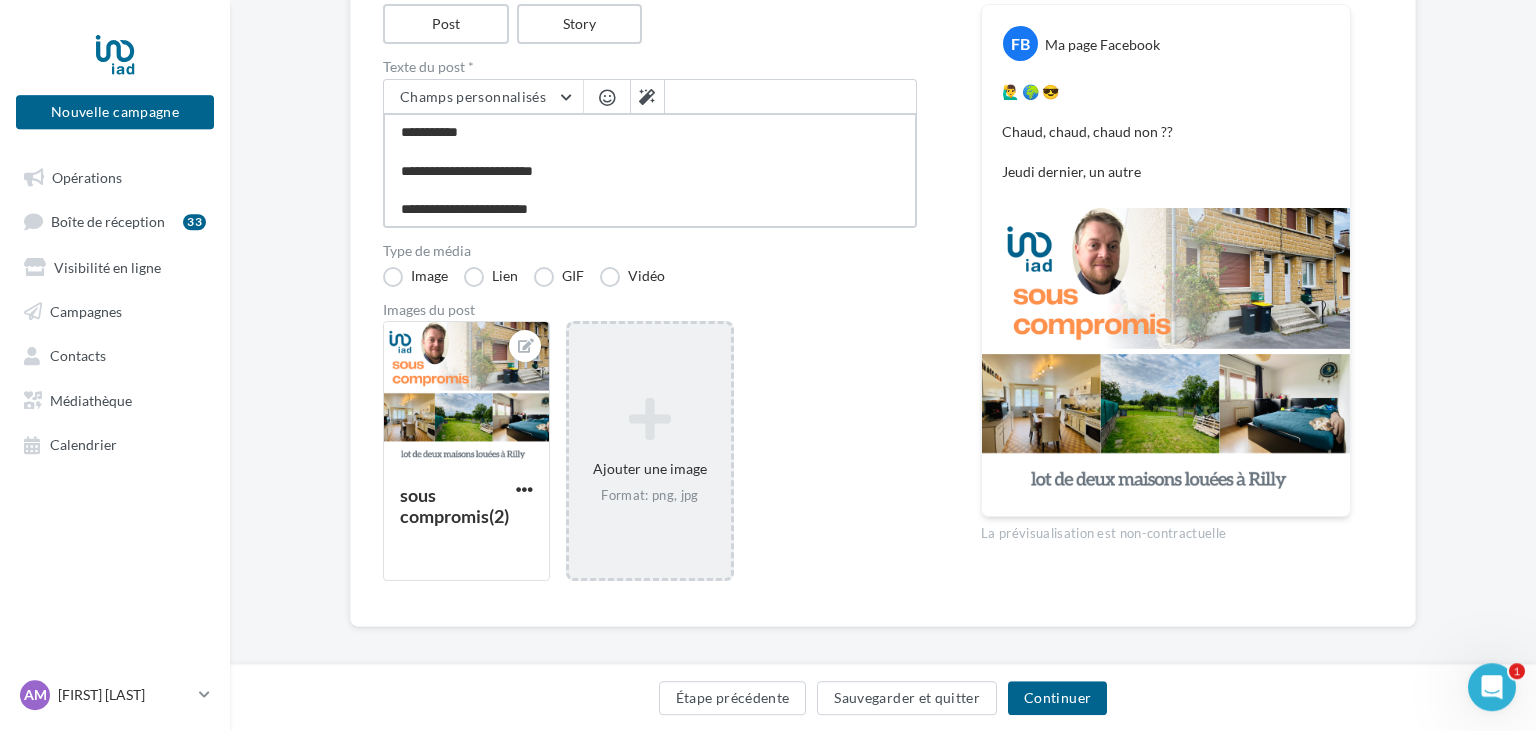 type on "**********" 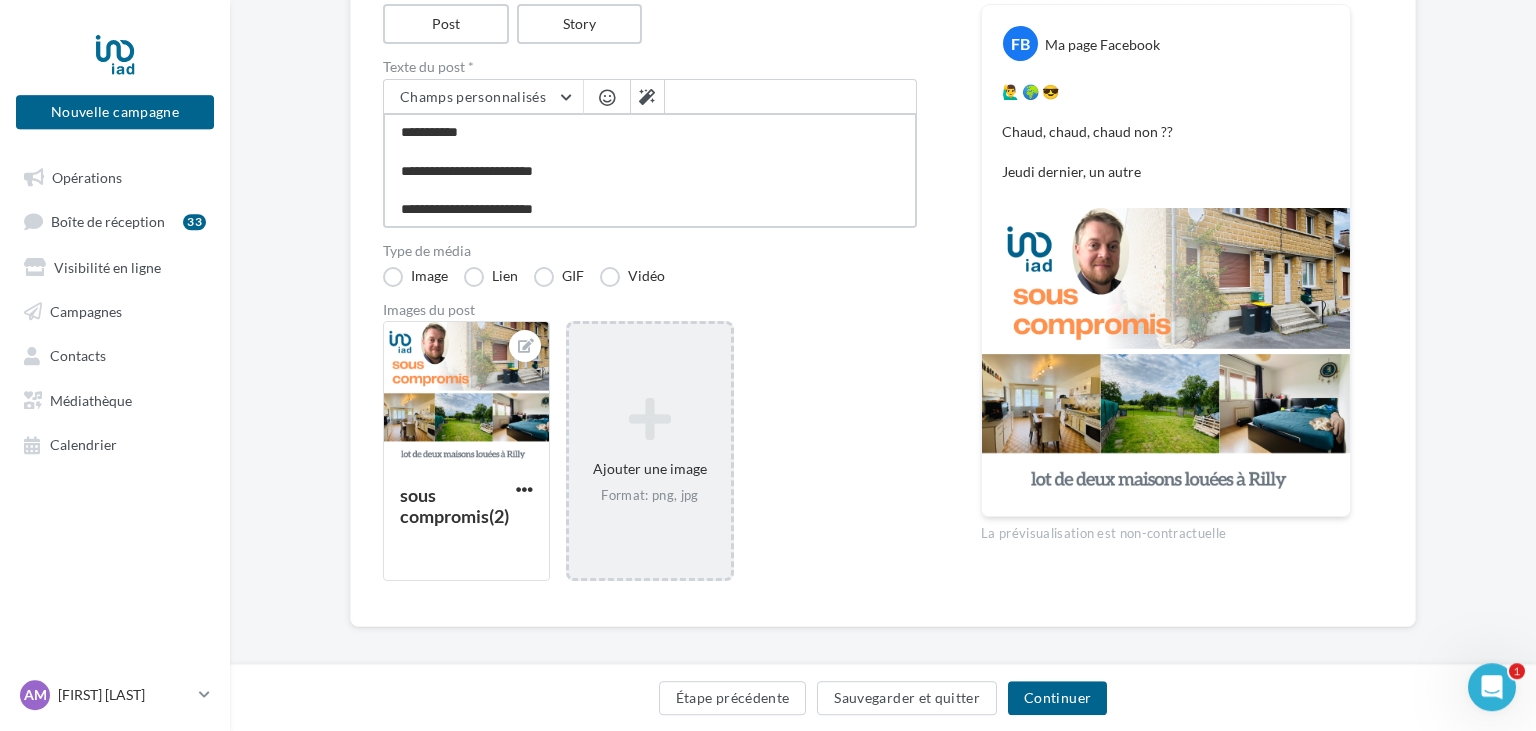 type on "**********" 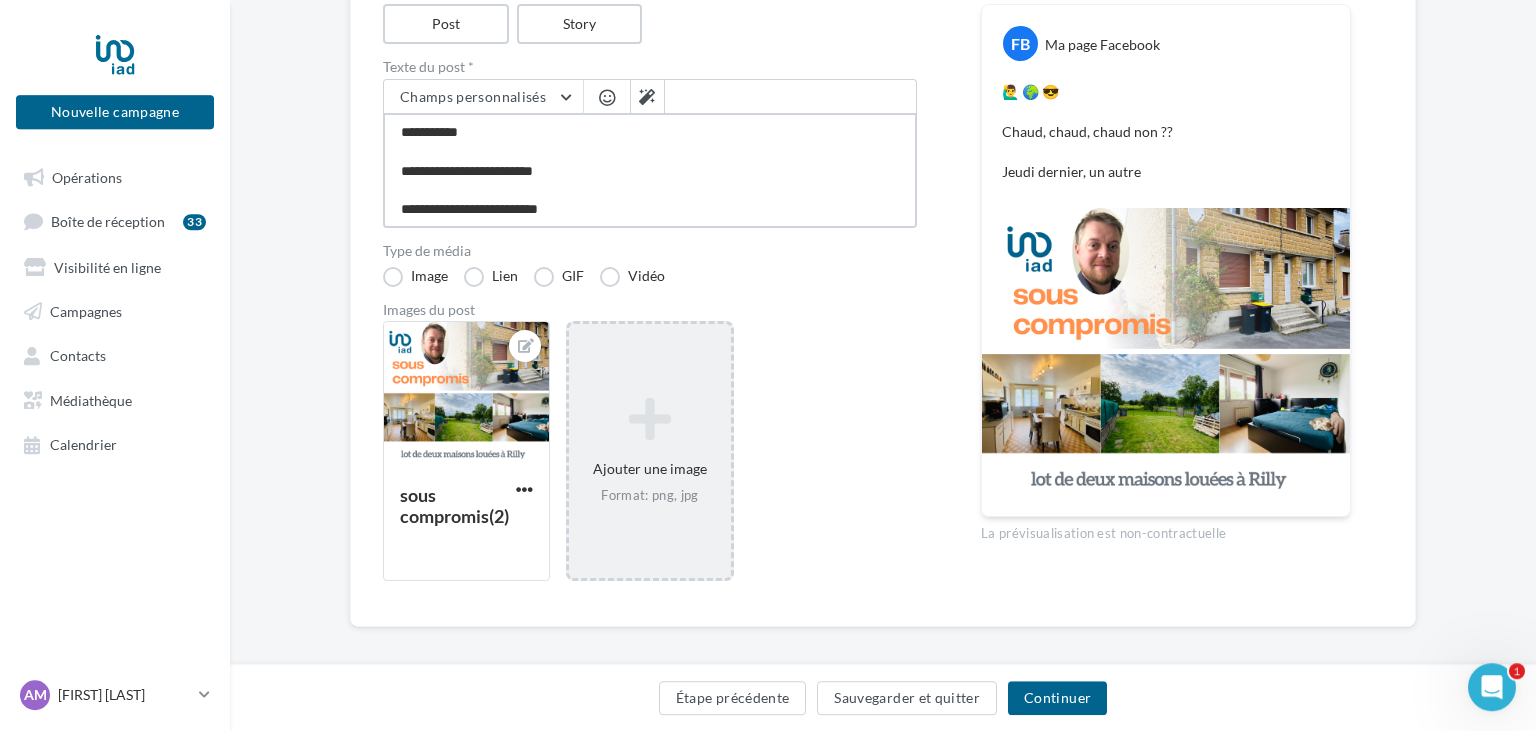 type on "**********" 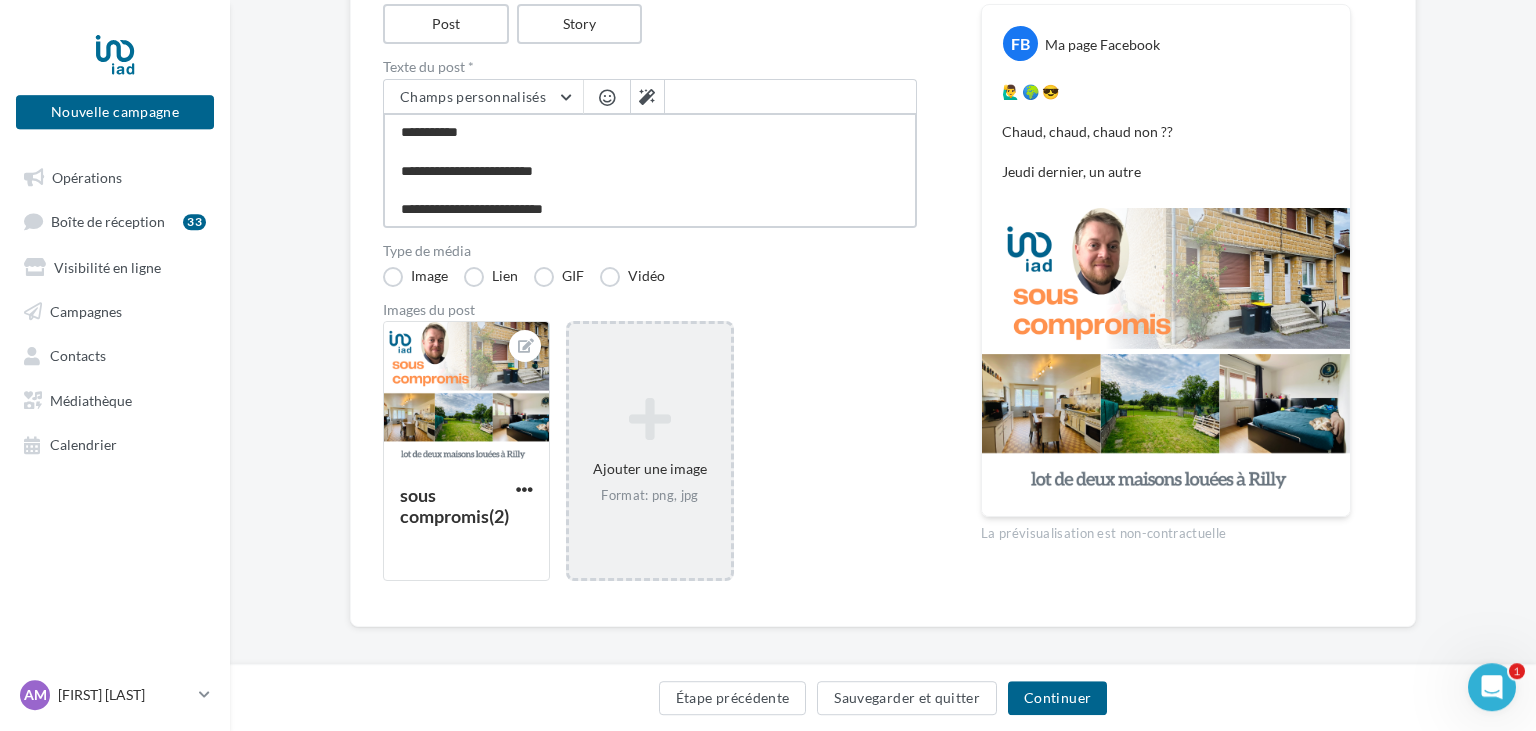 type on "**********" 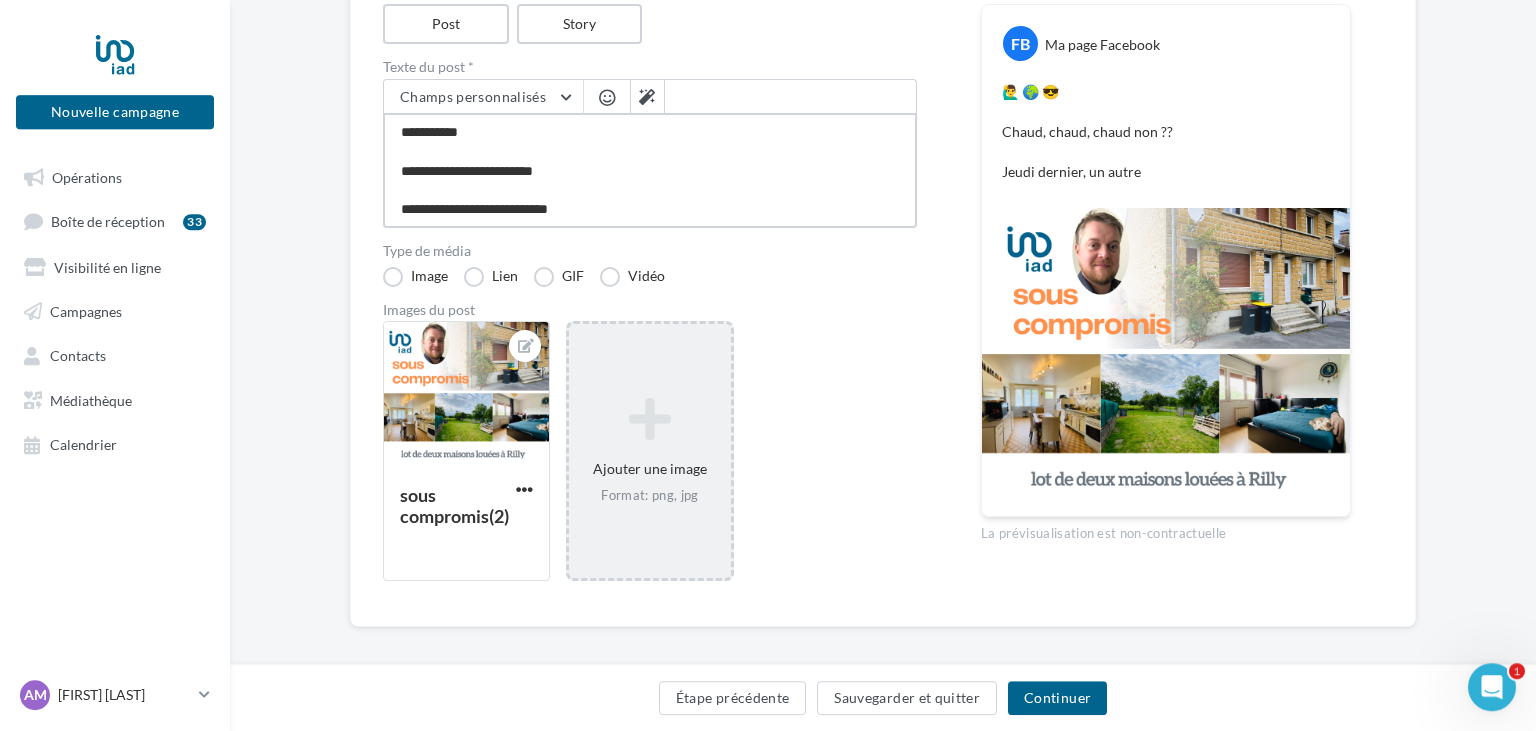 type on "**********" 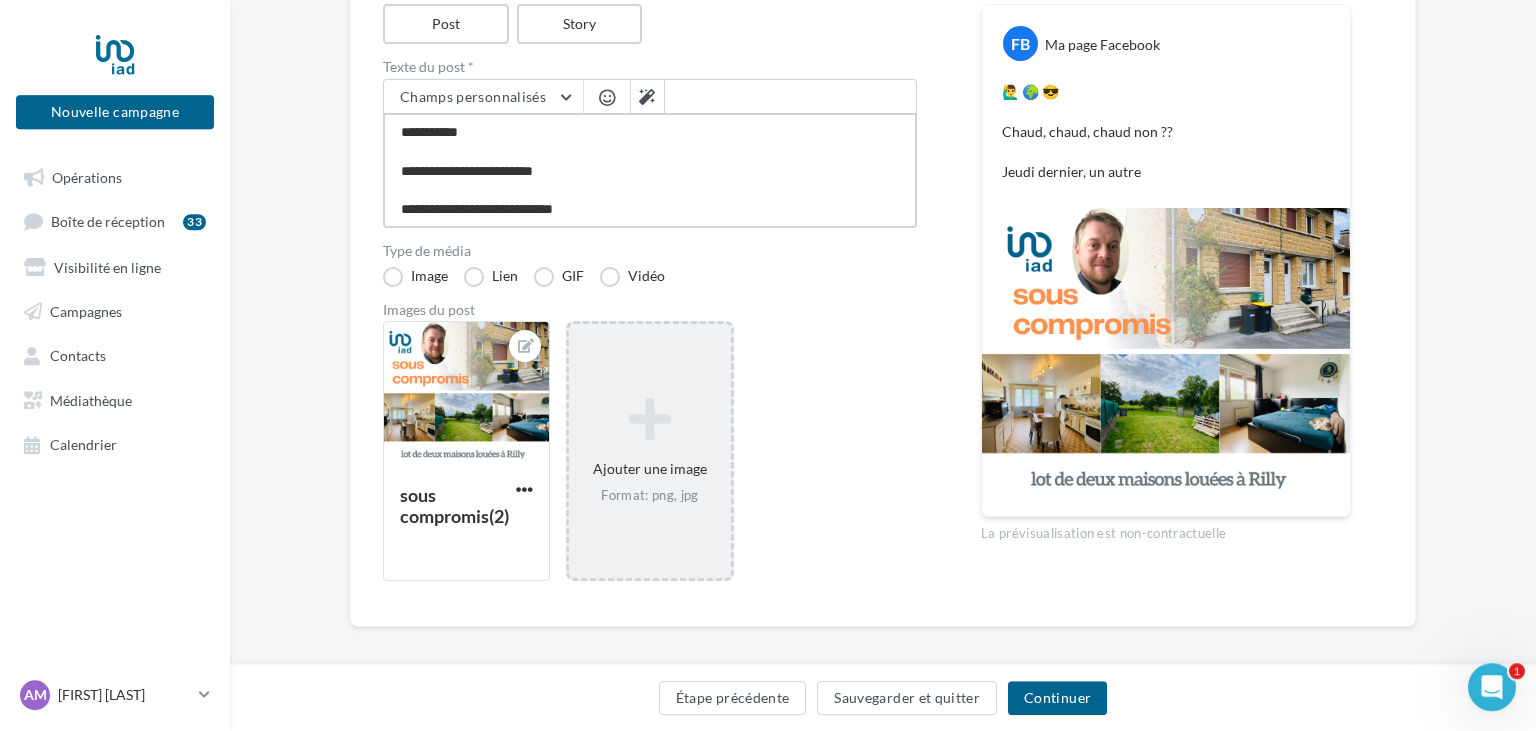type on "**********" 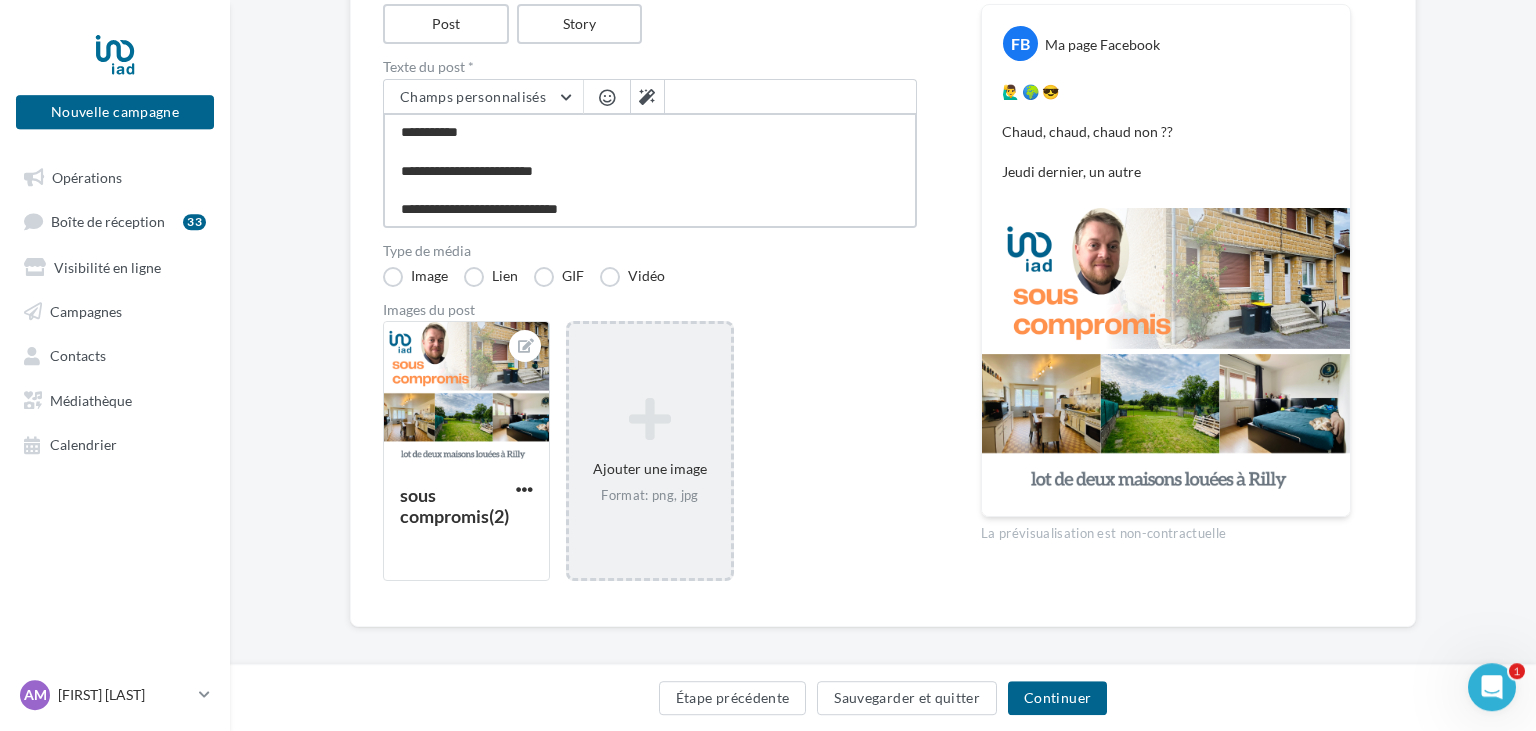 type on "**********" 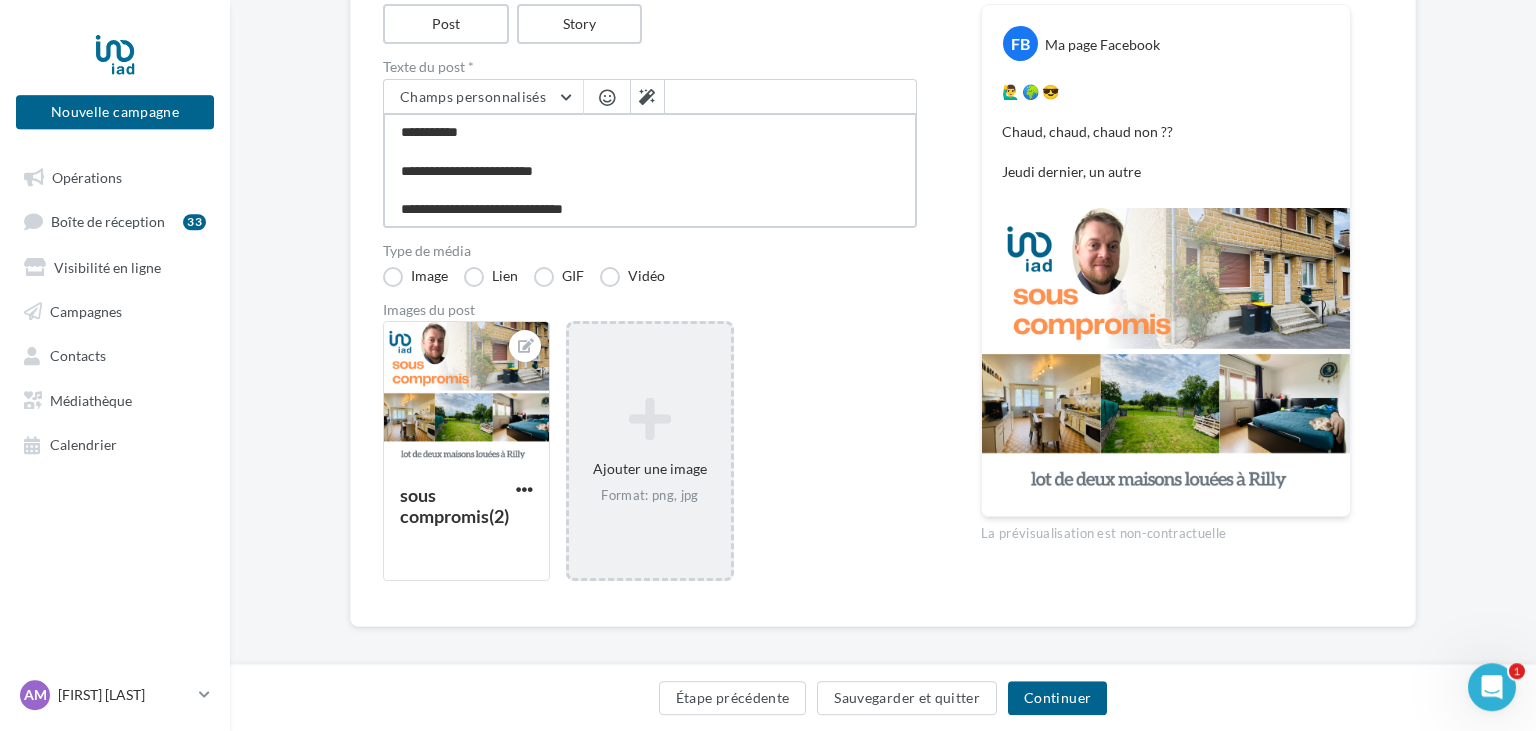 type on "**********" 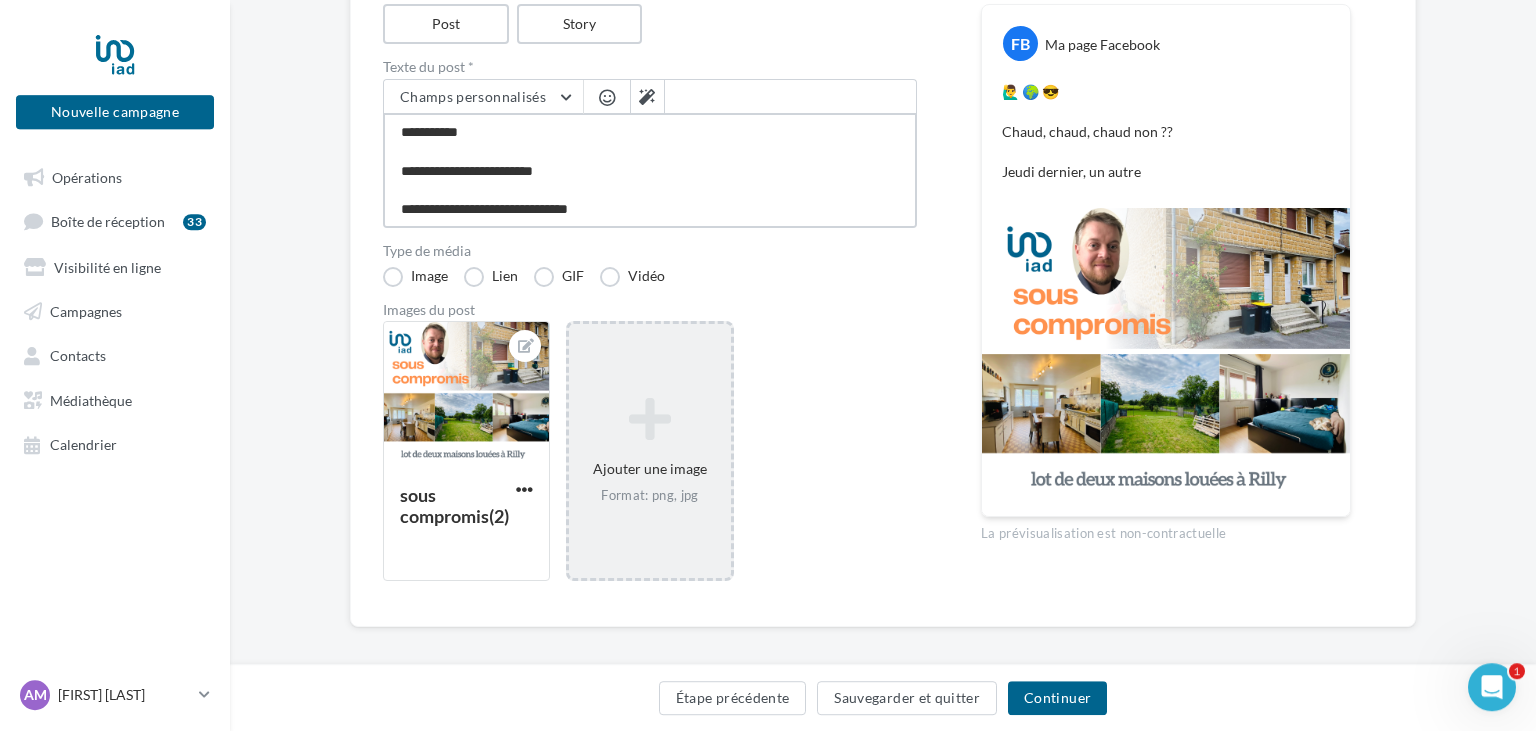 type on "**********" 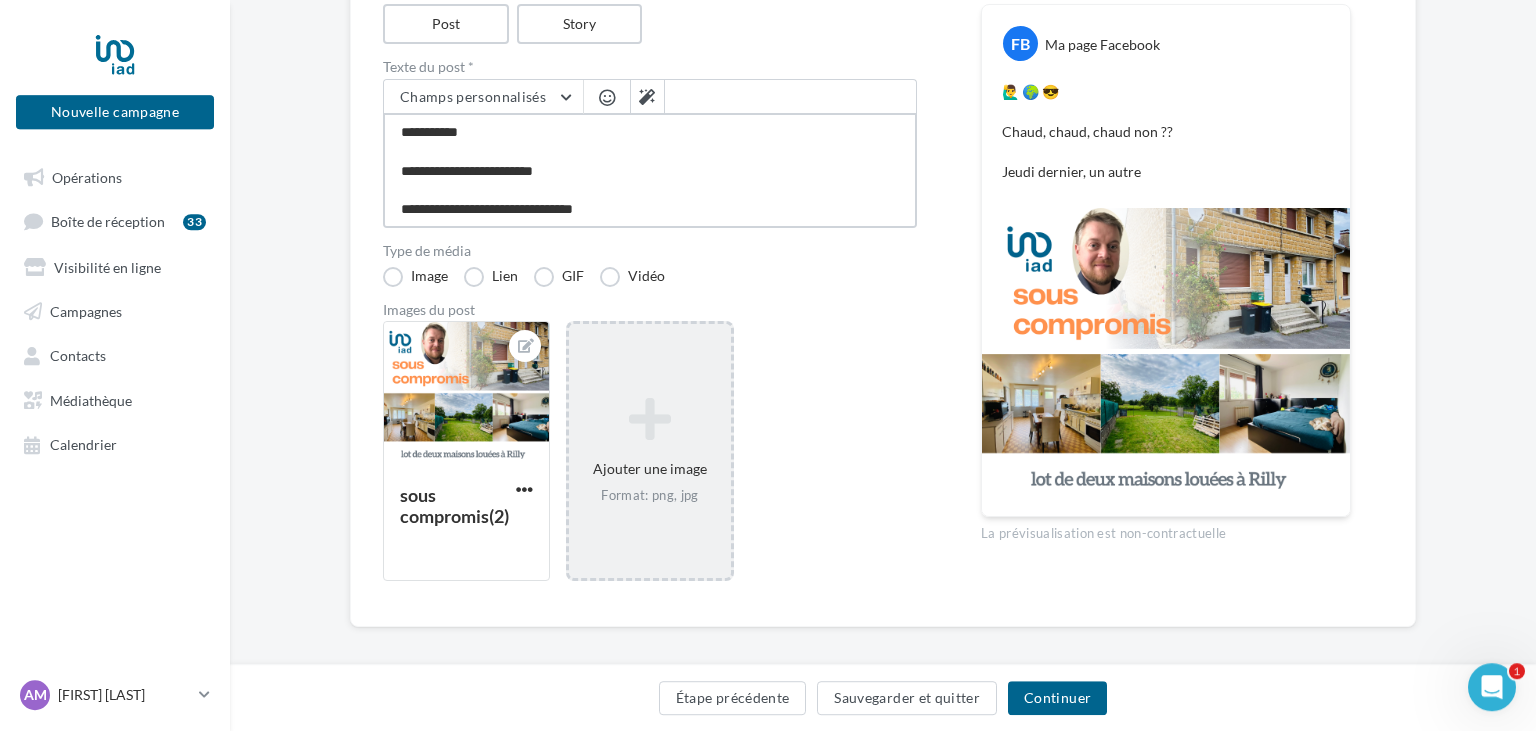 type on "**********" 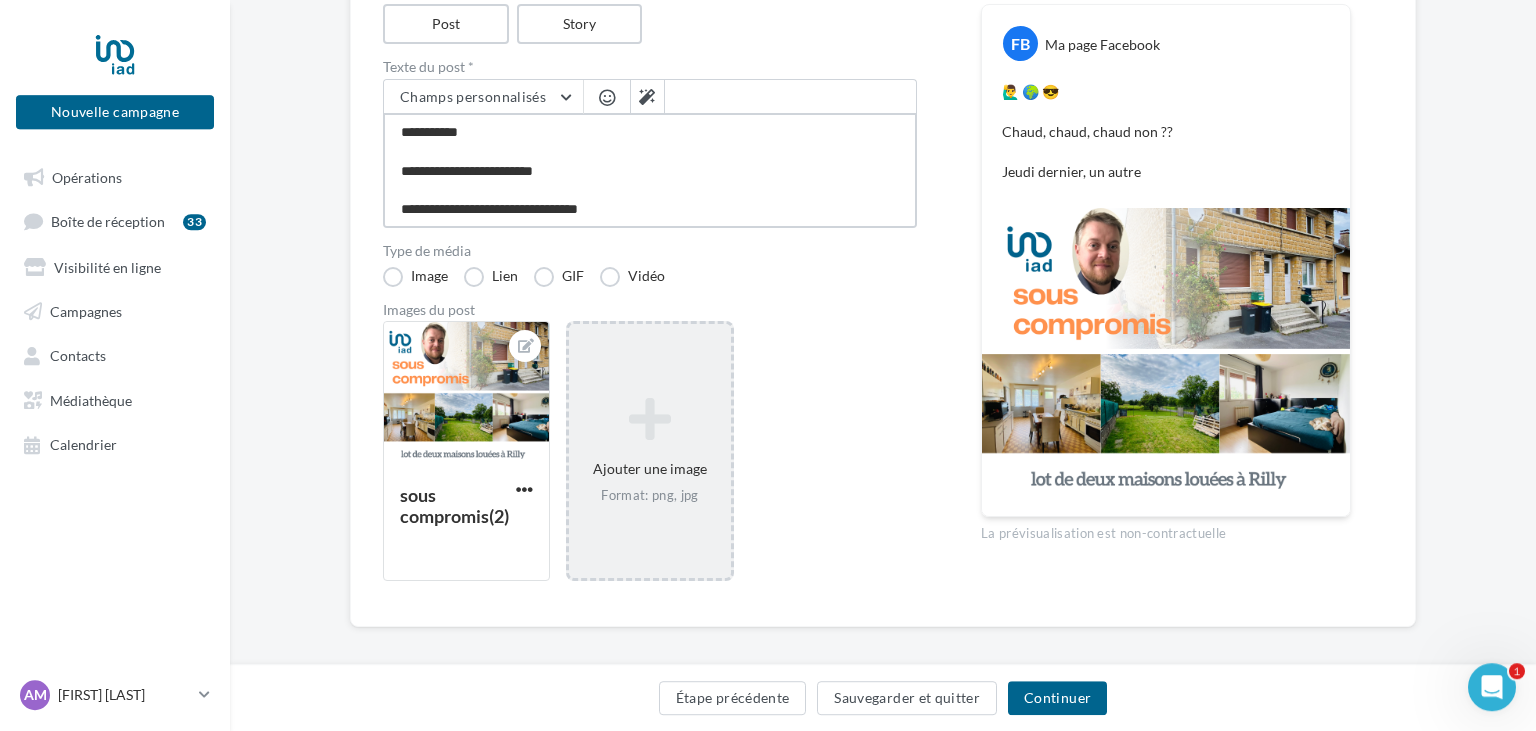 type on "**********" 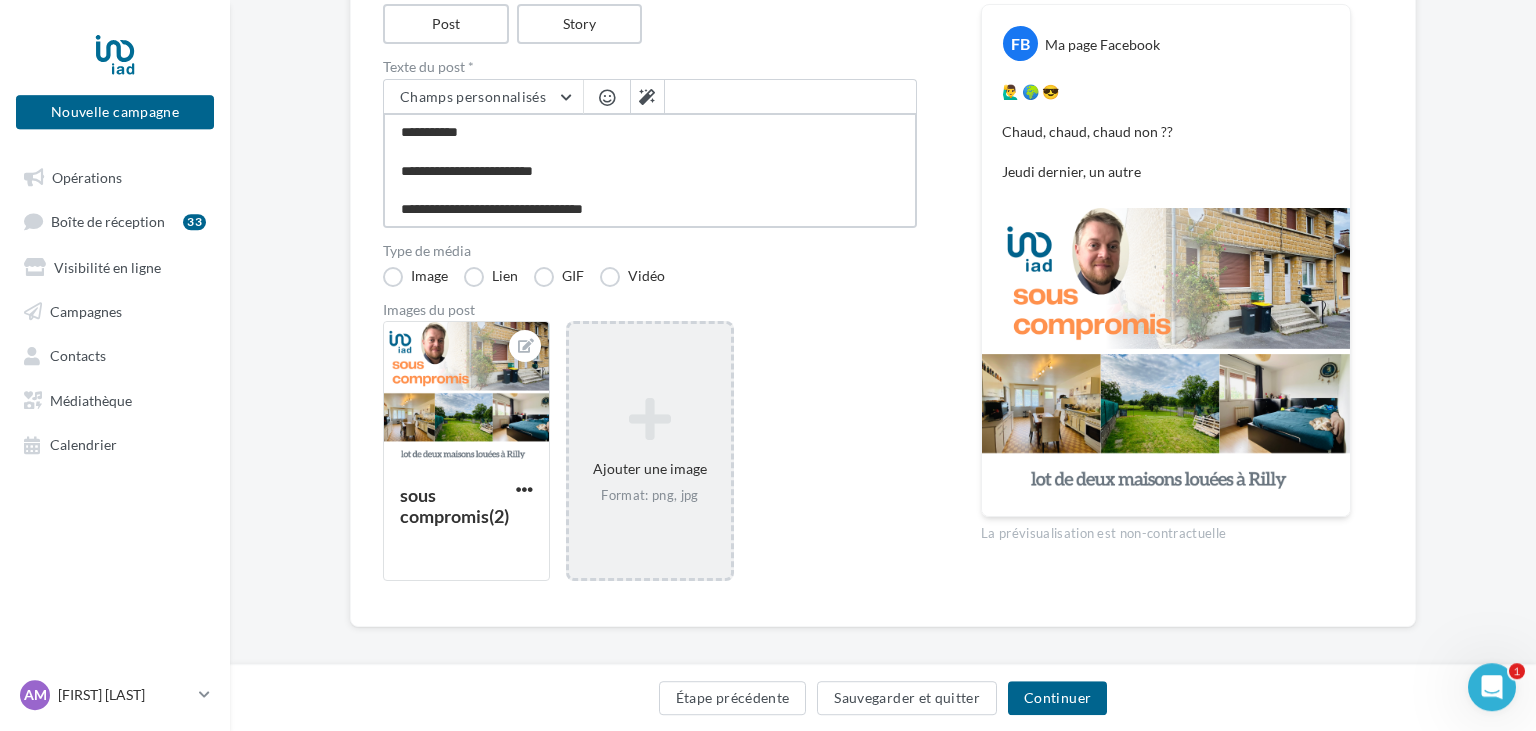 type on "**********" 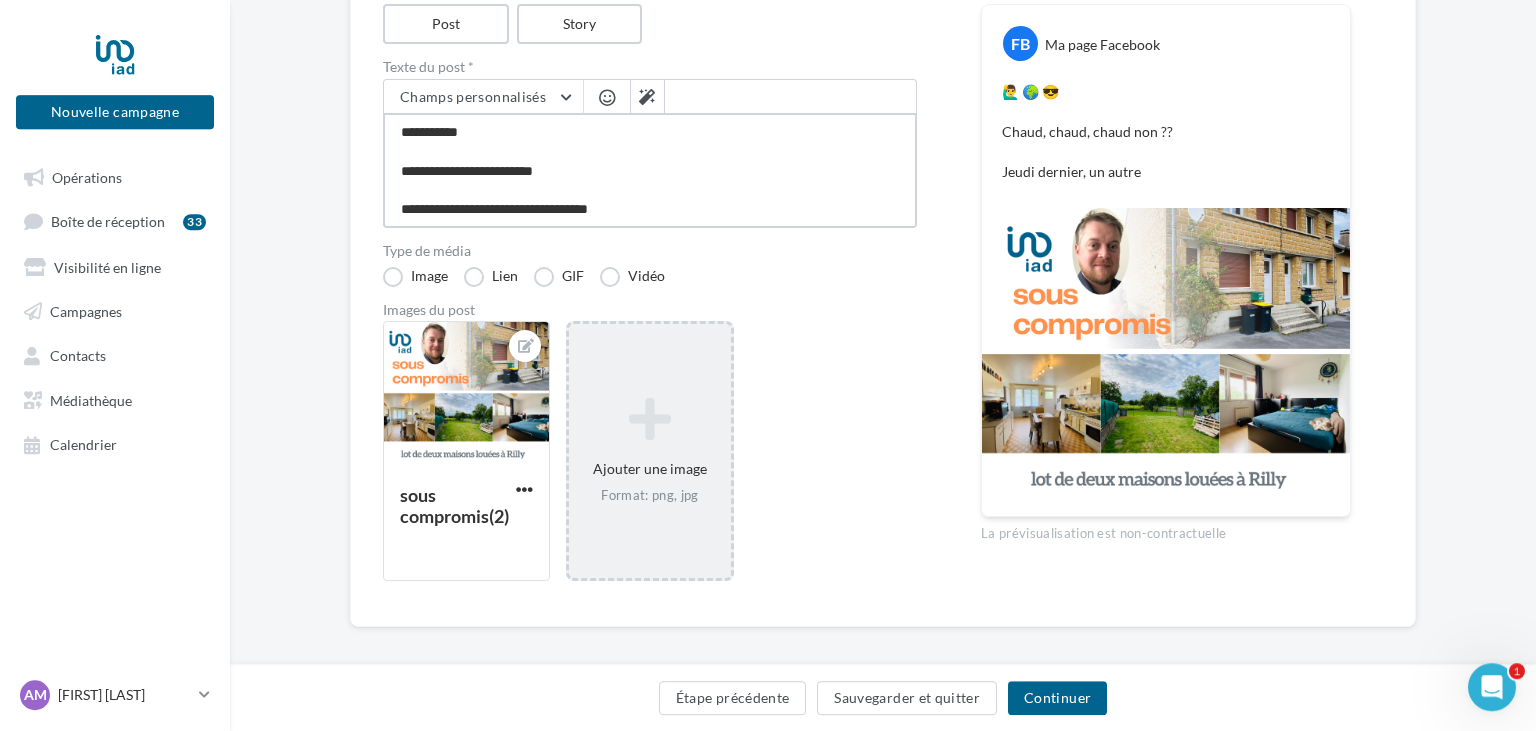 type on "**********" 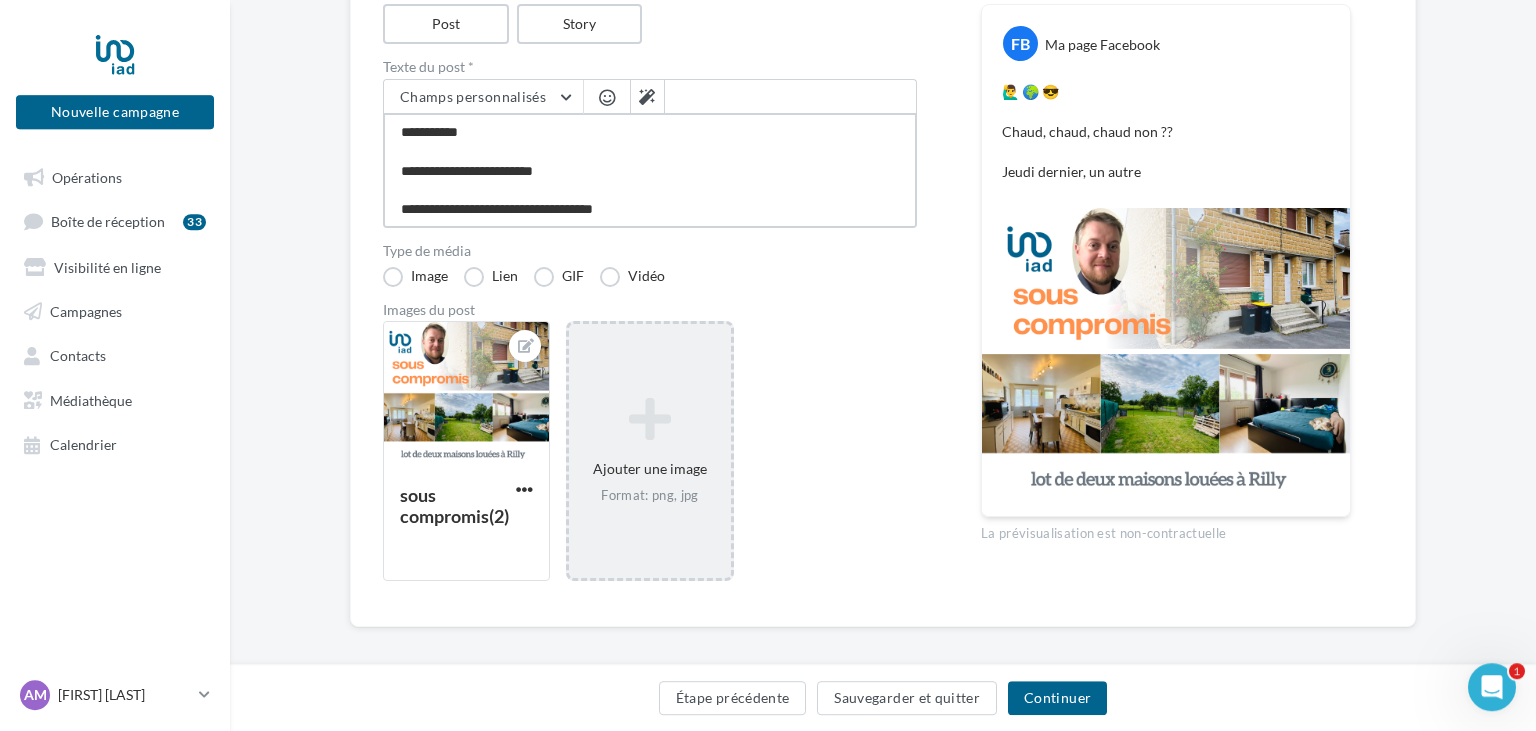 type on "**********" 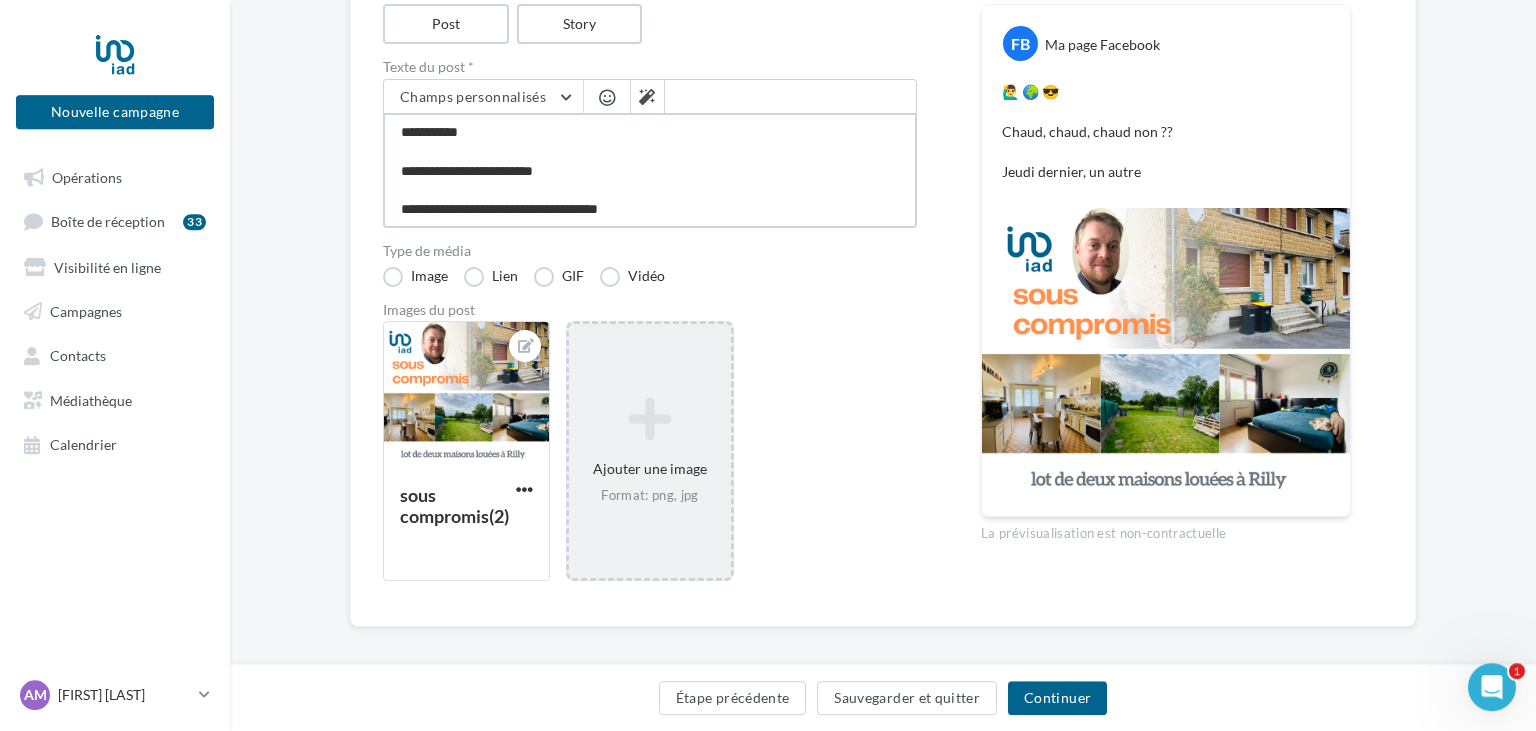 type on "**********" 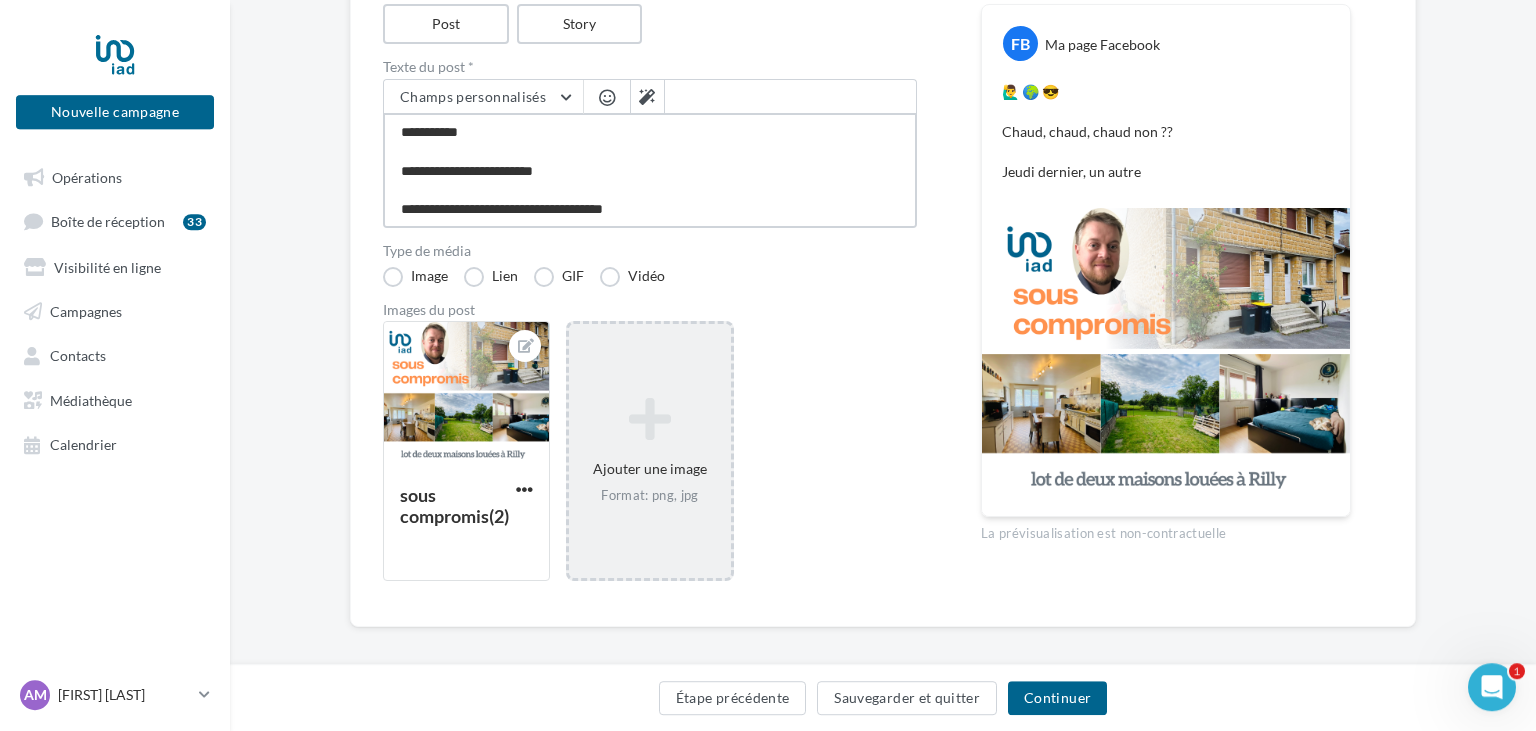 type on "**********" 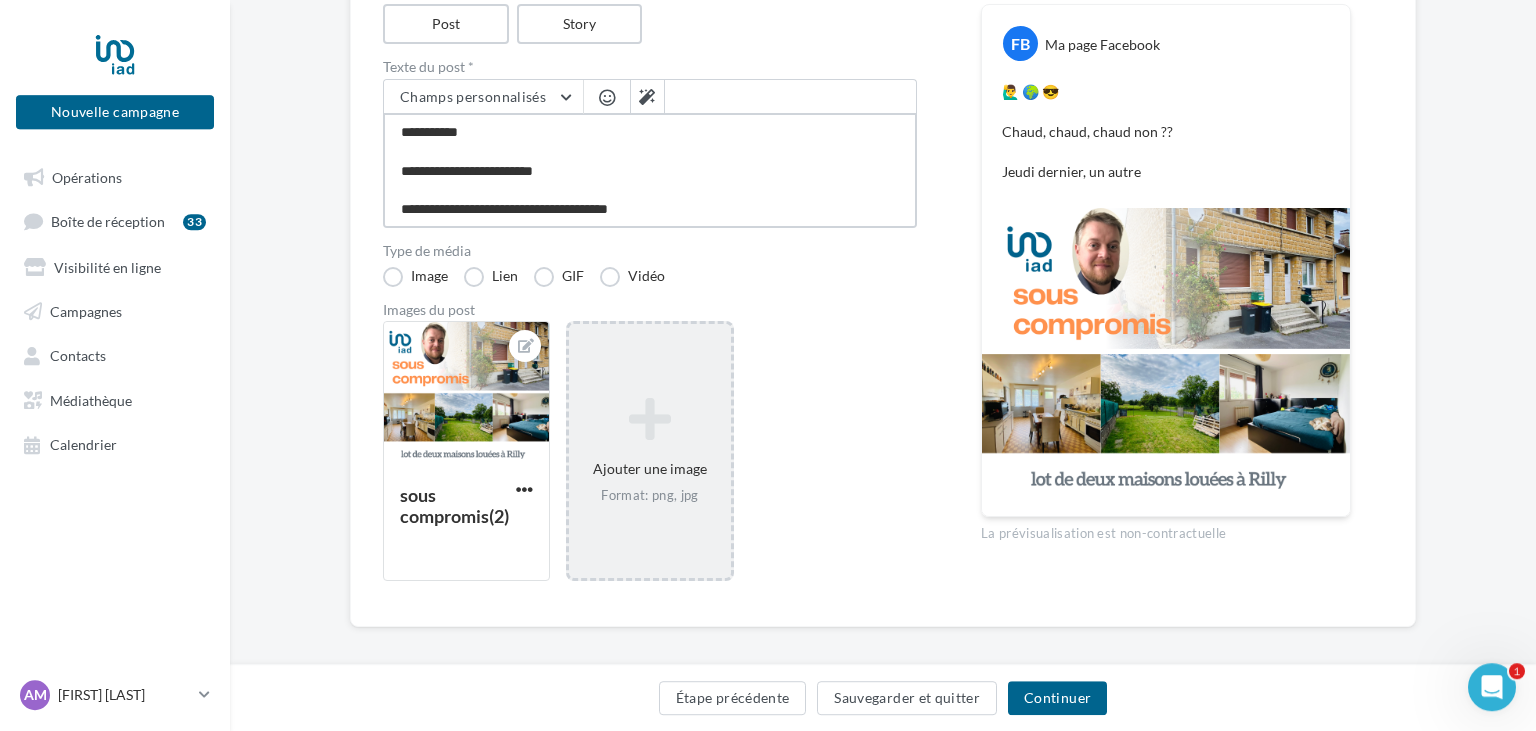 type on "**********" 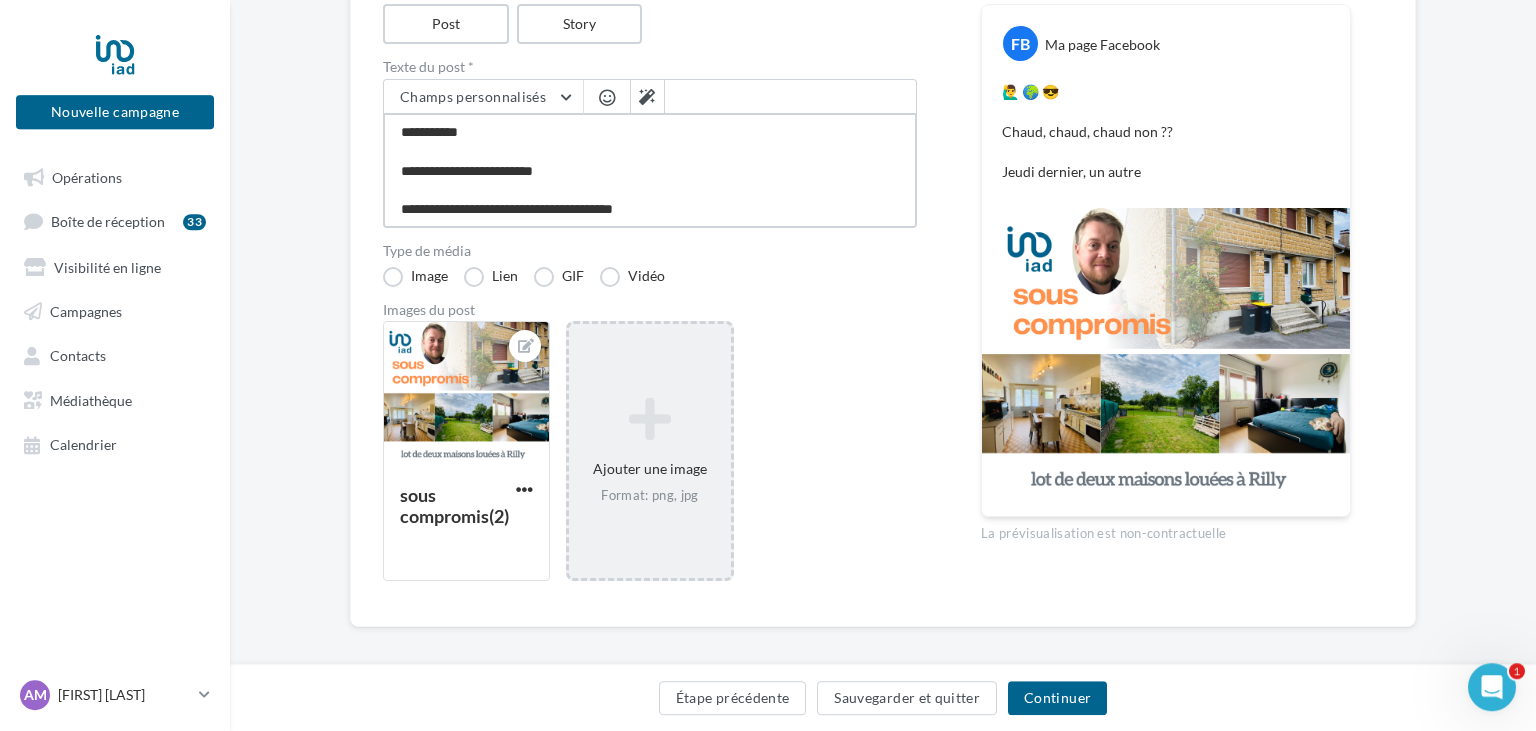 type on "**********" 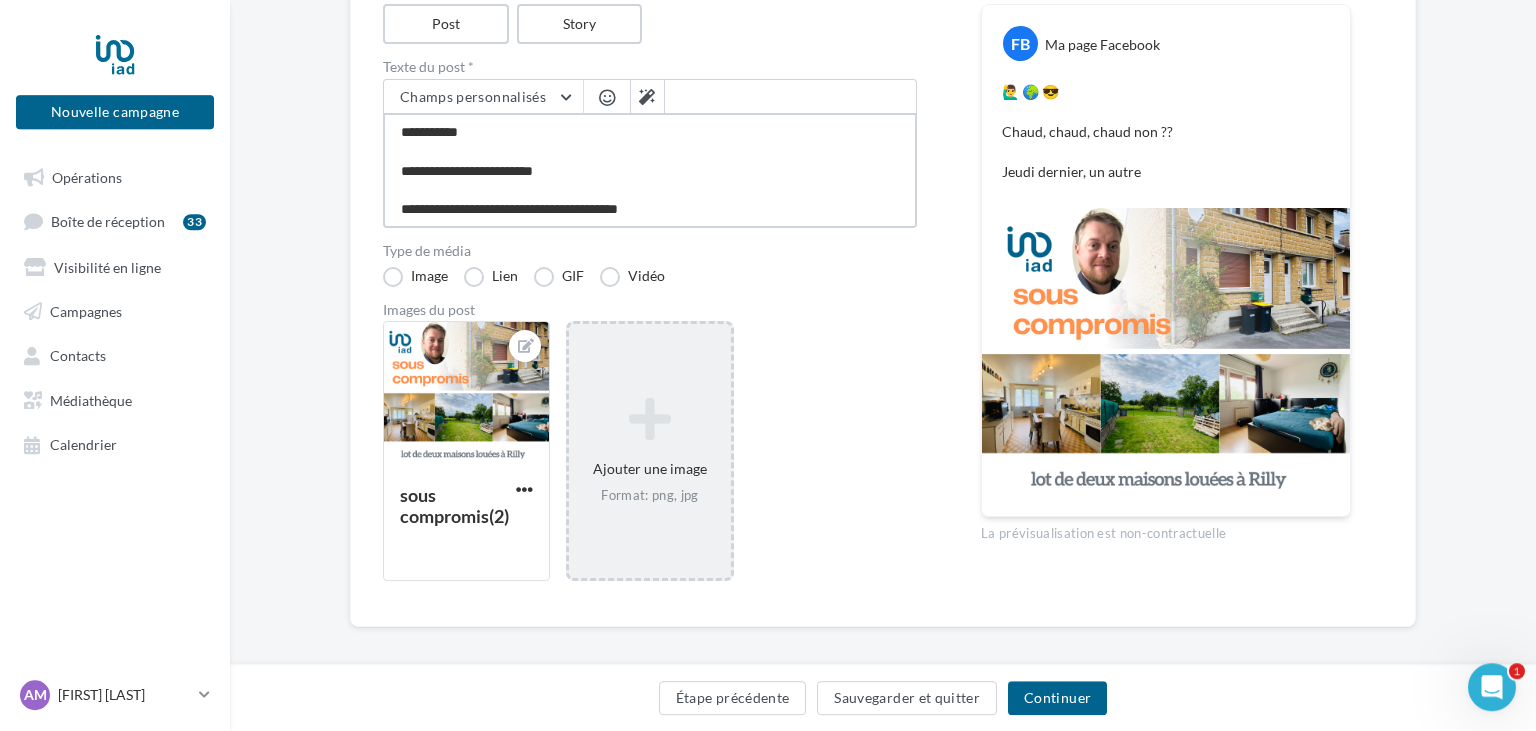 type on "**********" 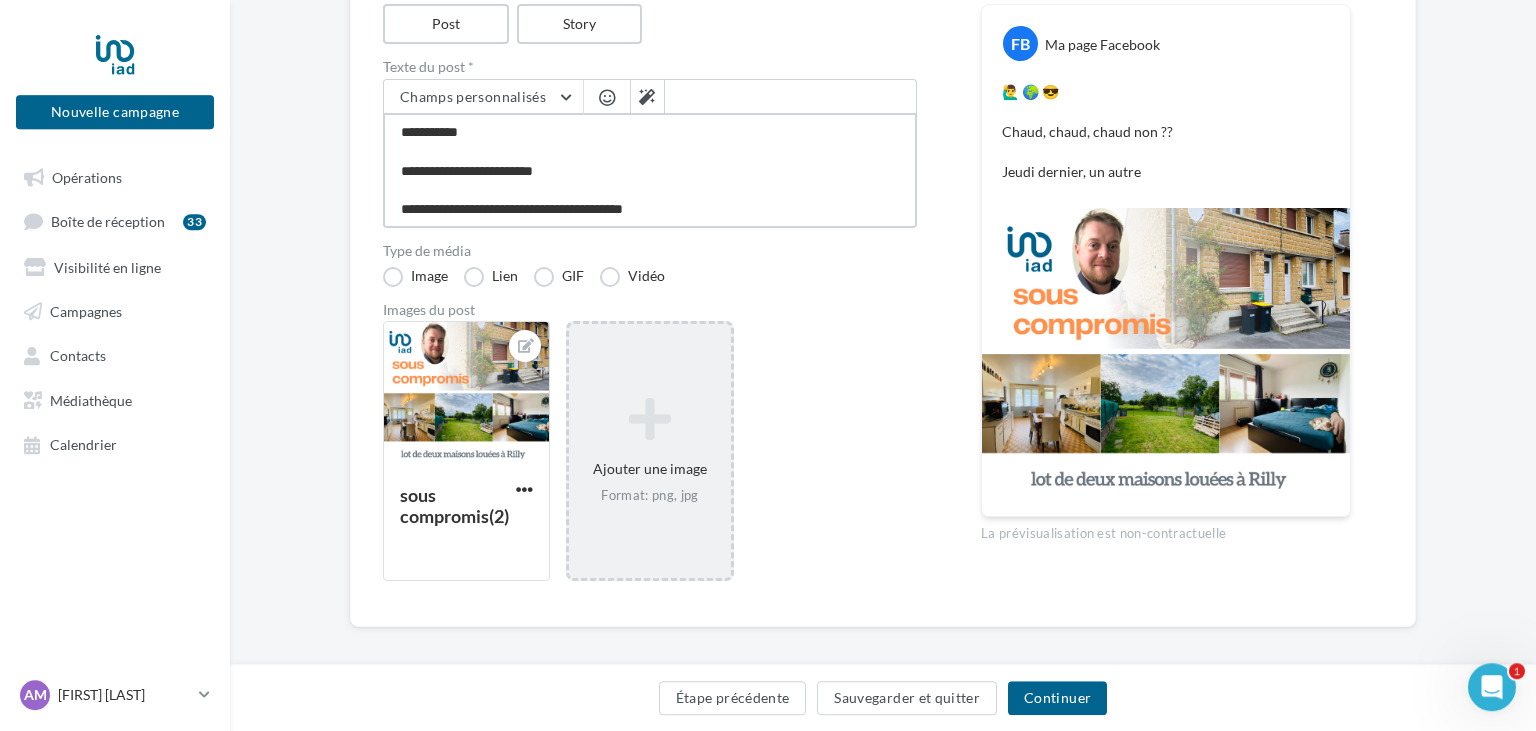 type on "**********" 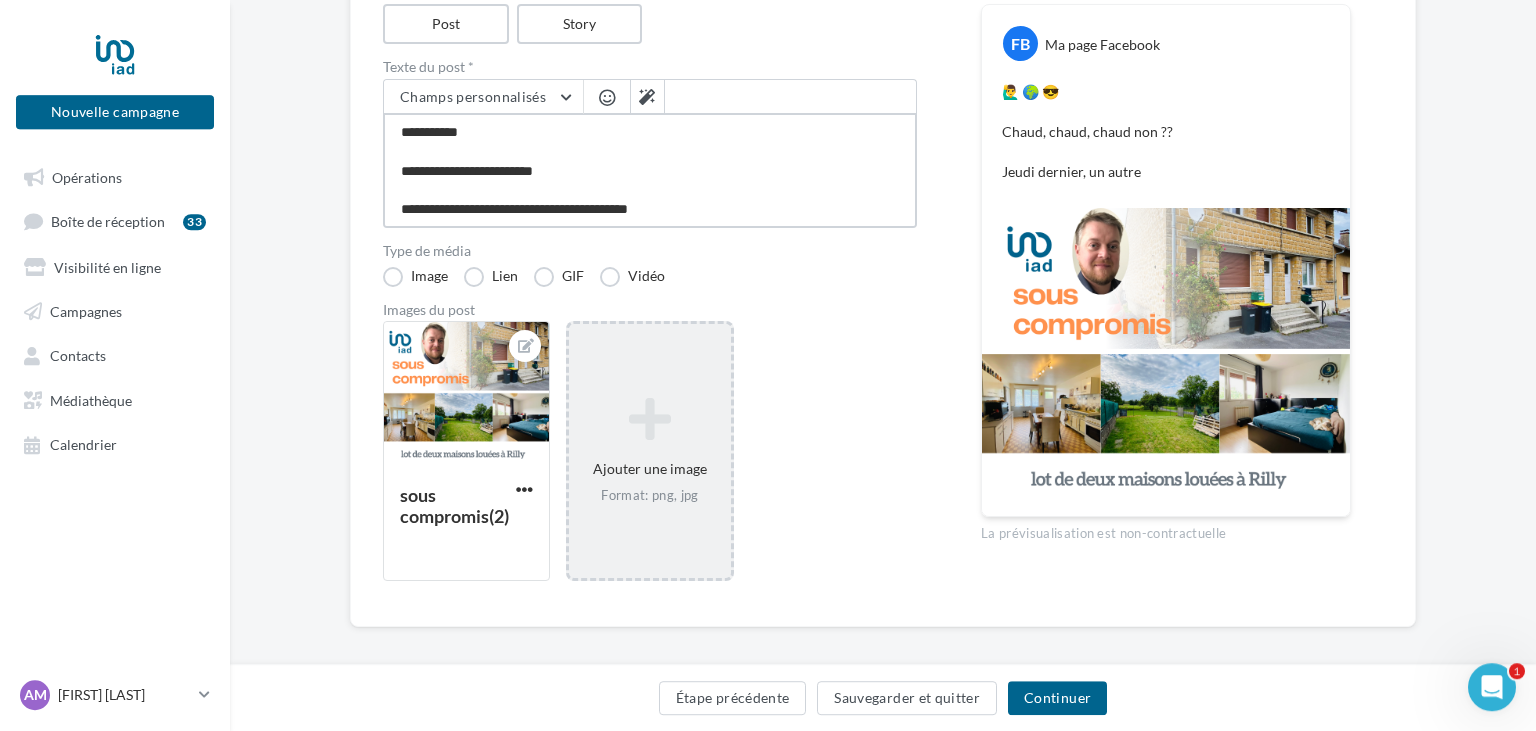 type on "**********" 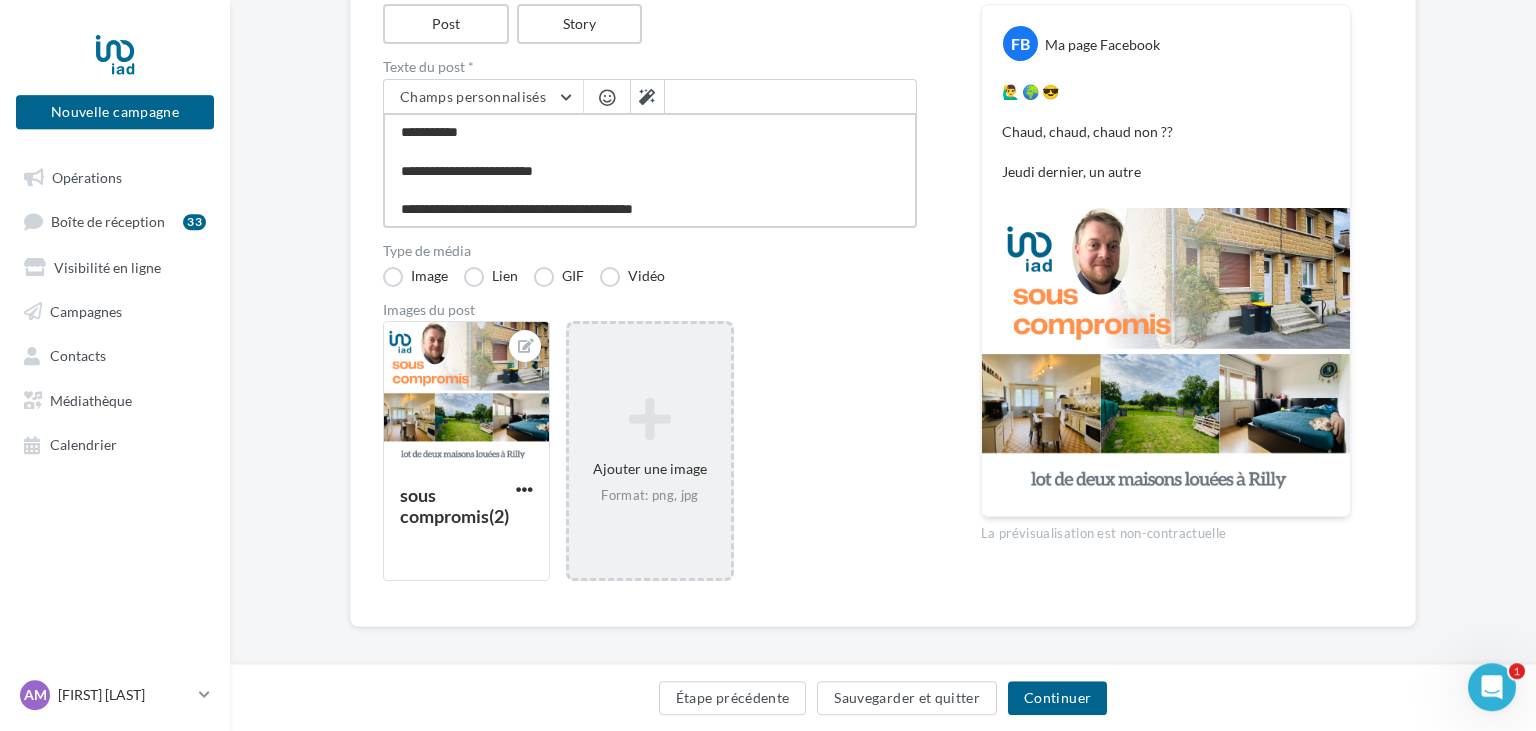 type on "**********" 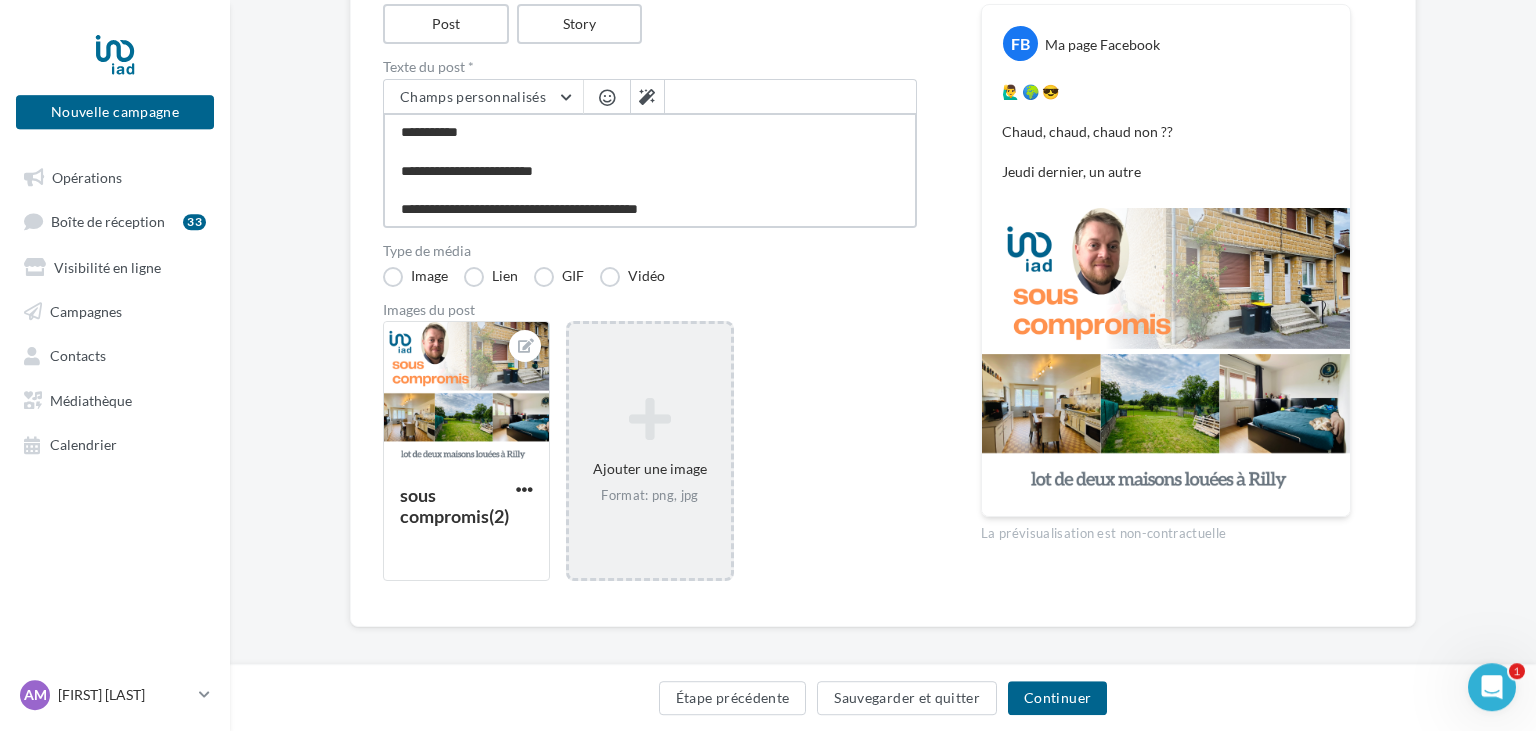 type on "**********" 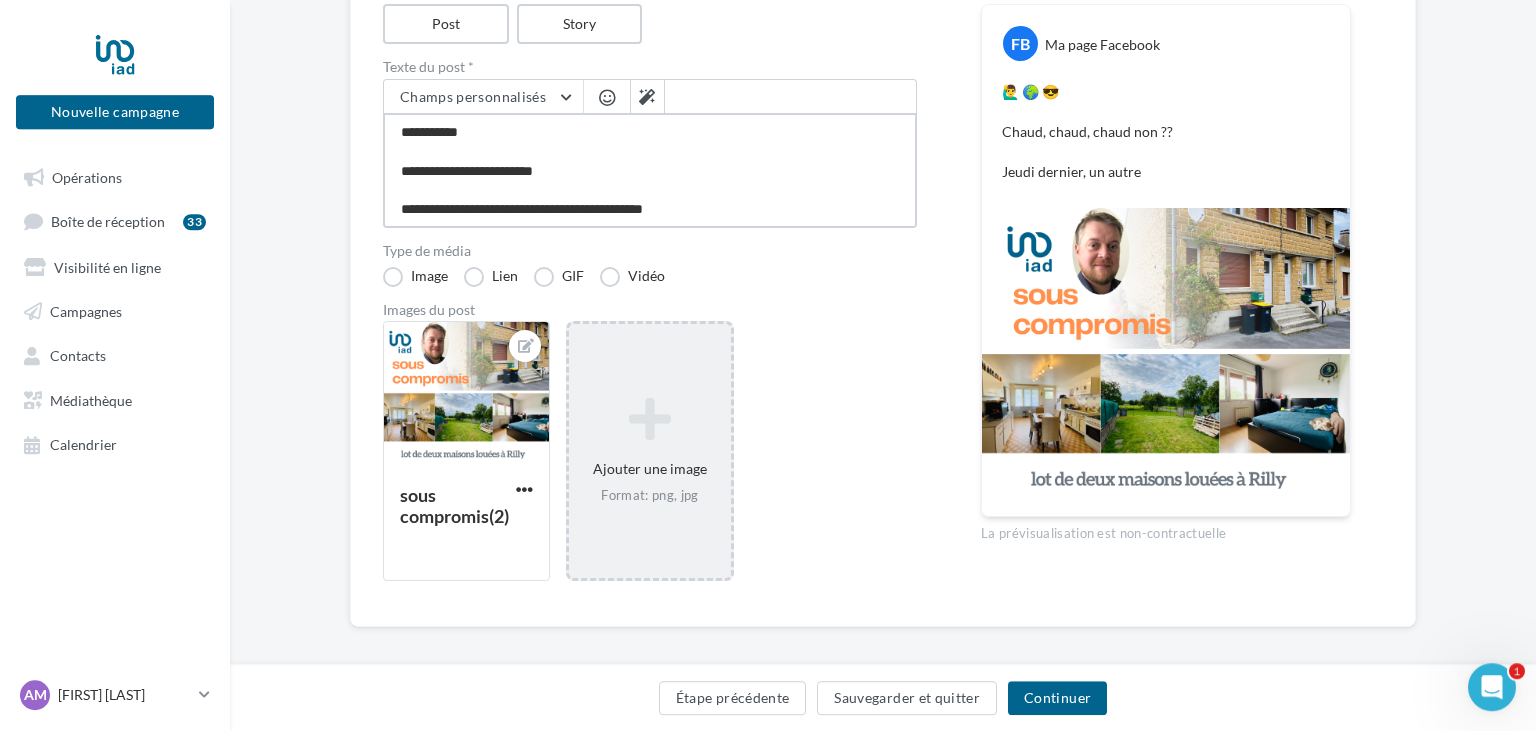 type on "**********" 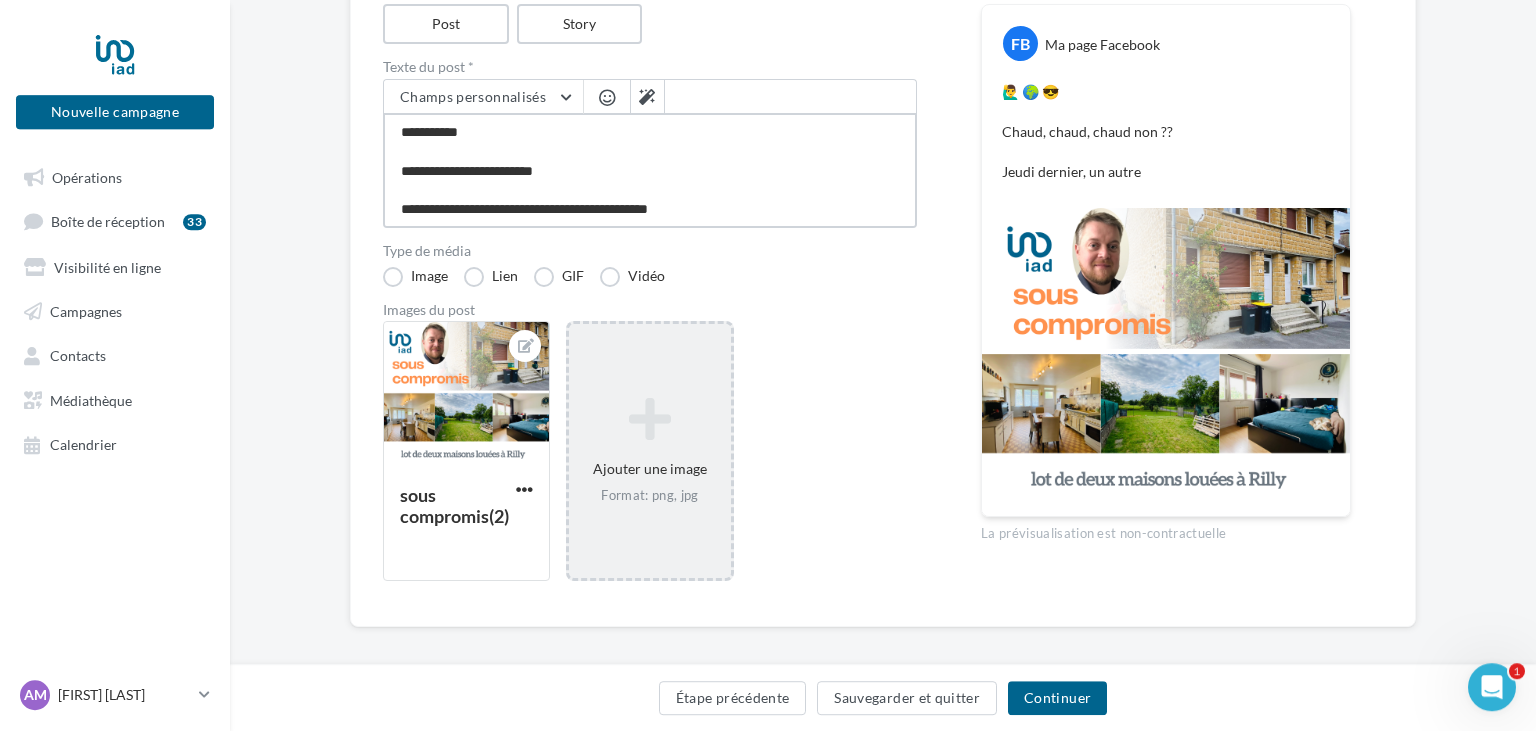 type on "**********" 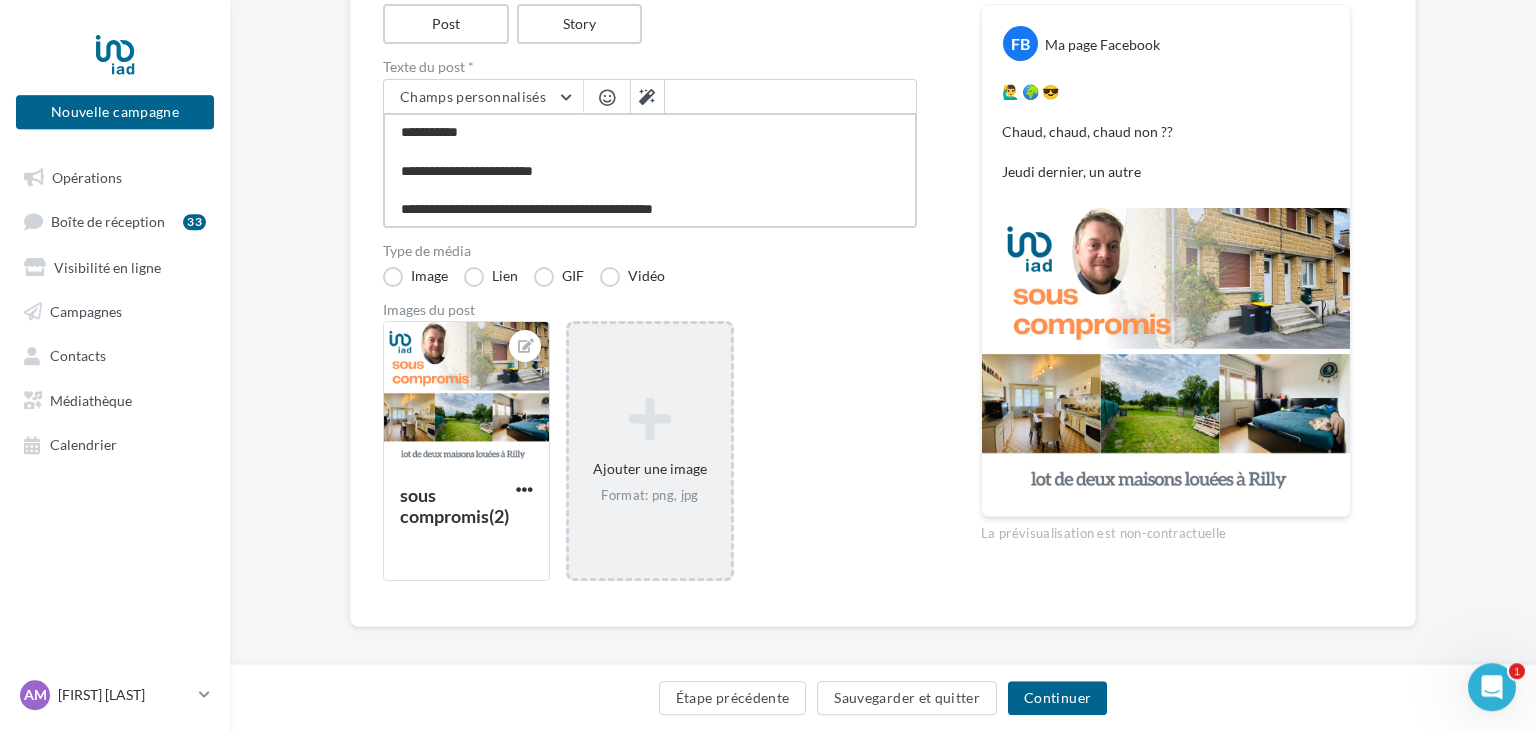 type 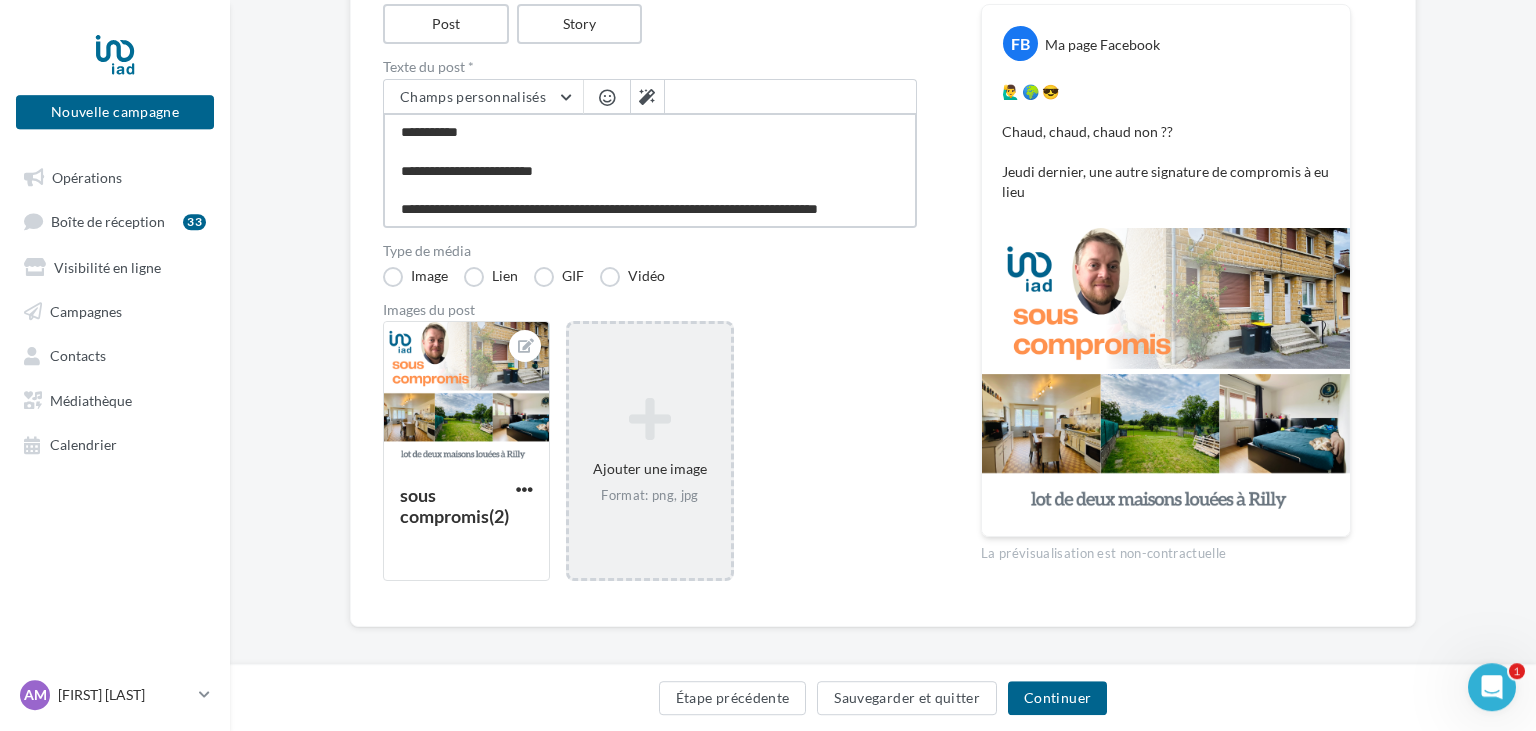 scroll, scrollTop: 11, scrollLeft: 0, axis: vertical 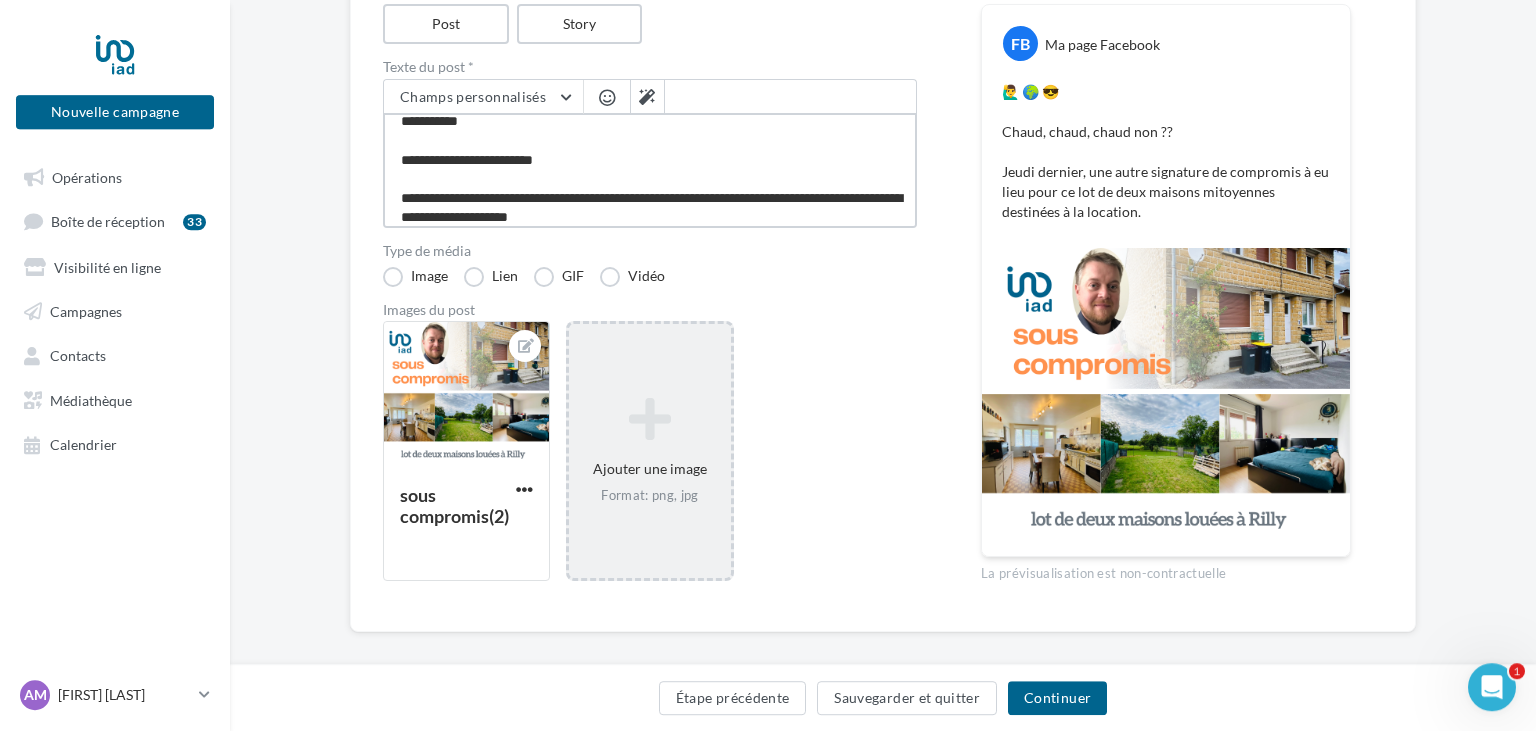 click on "**********" at bounding box center [650, 170] 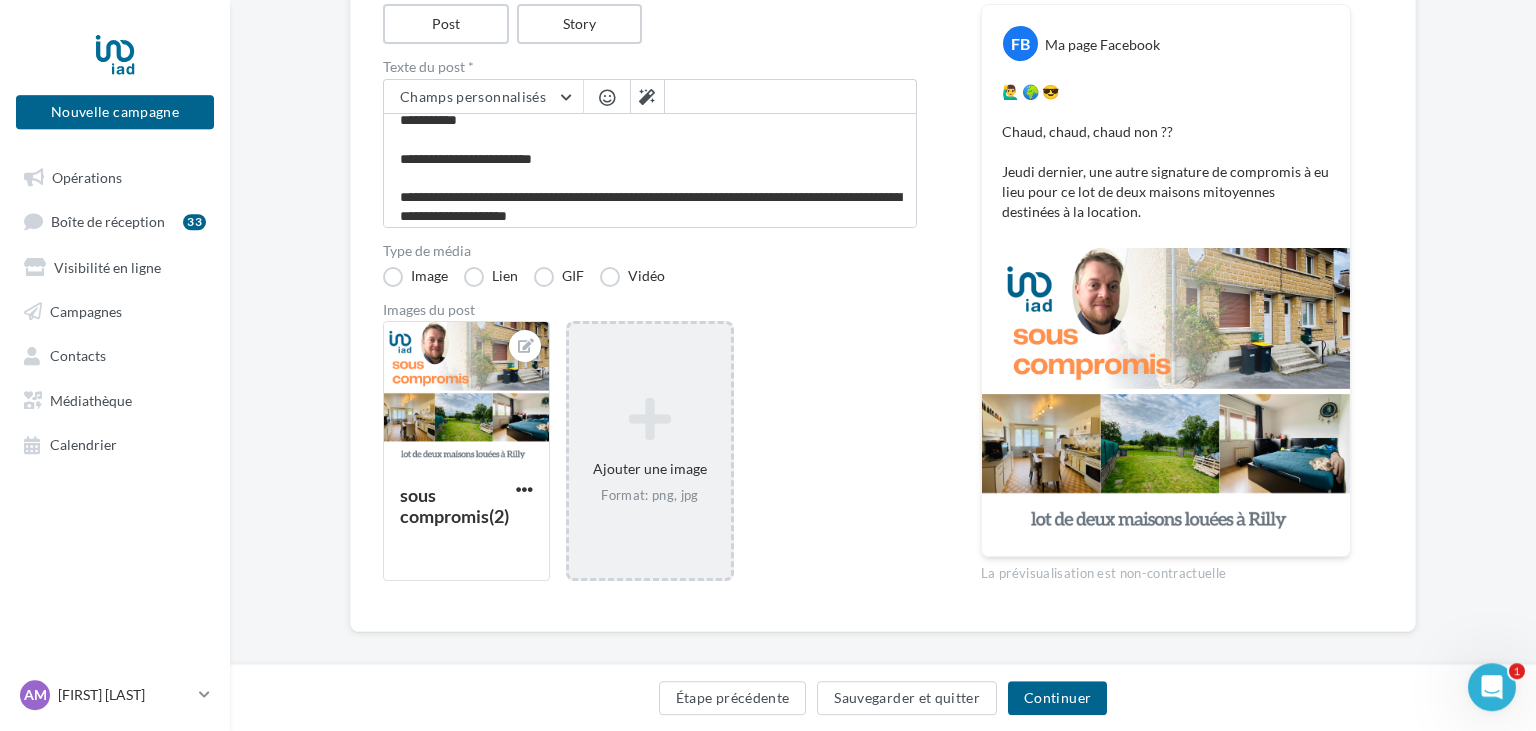 click at bounding box center [607, 99] 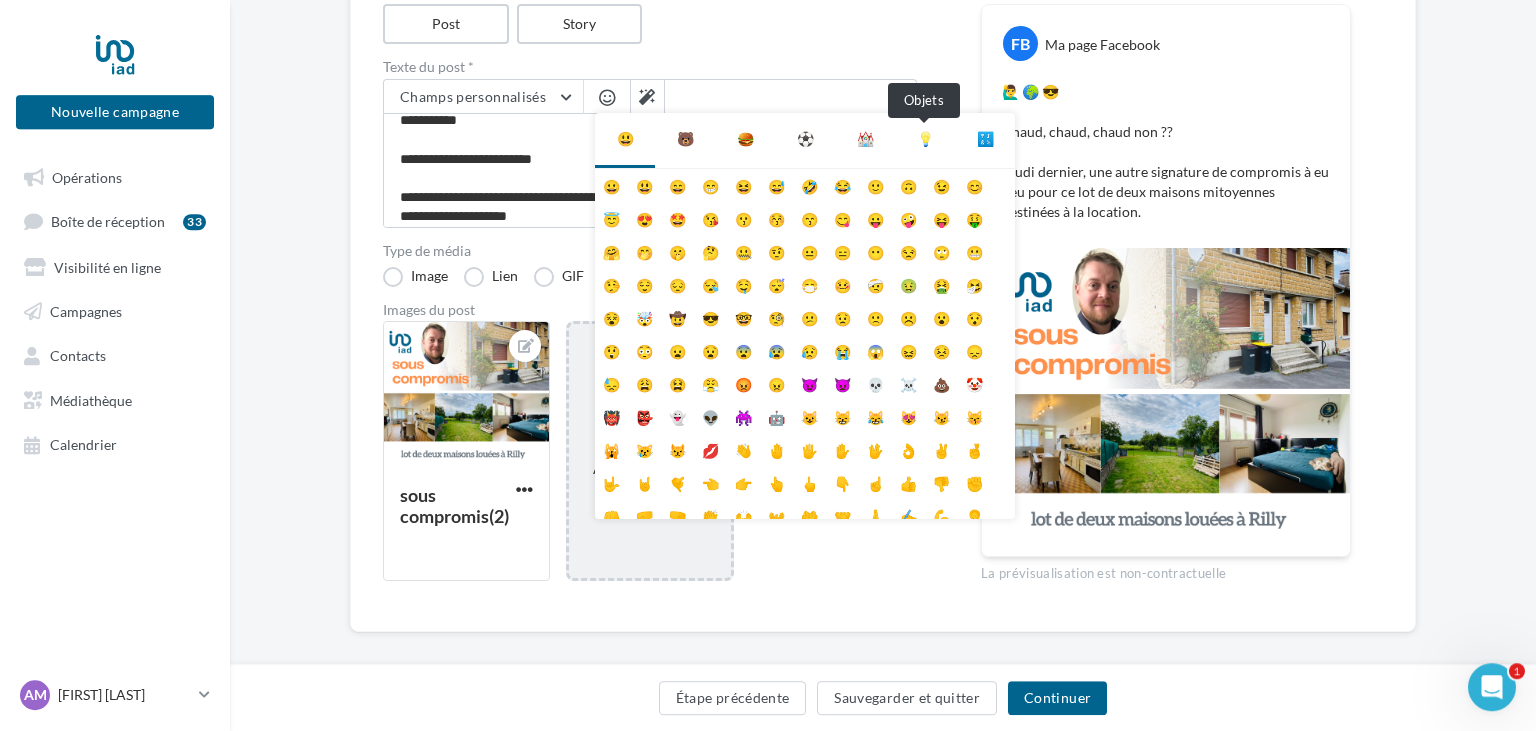 click on "💡" at bounding box center [925, 139] 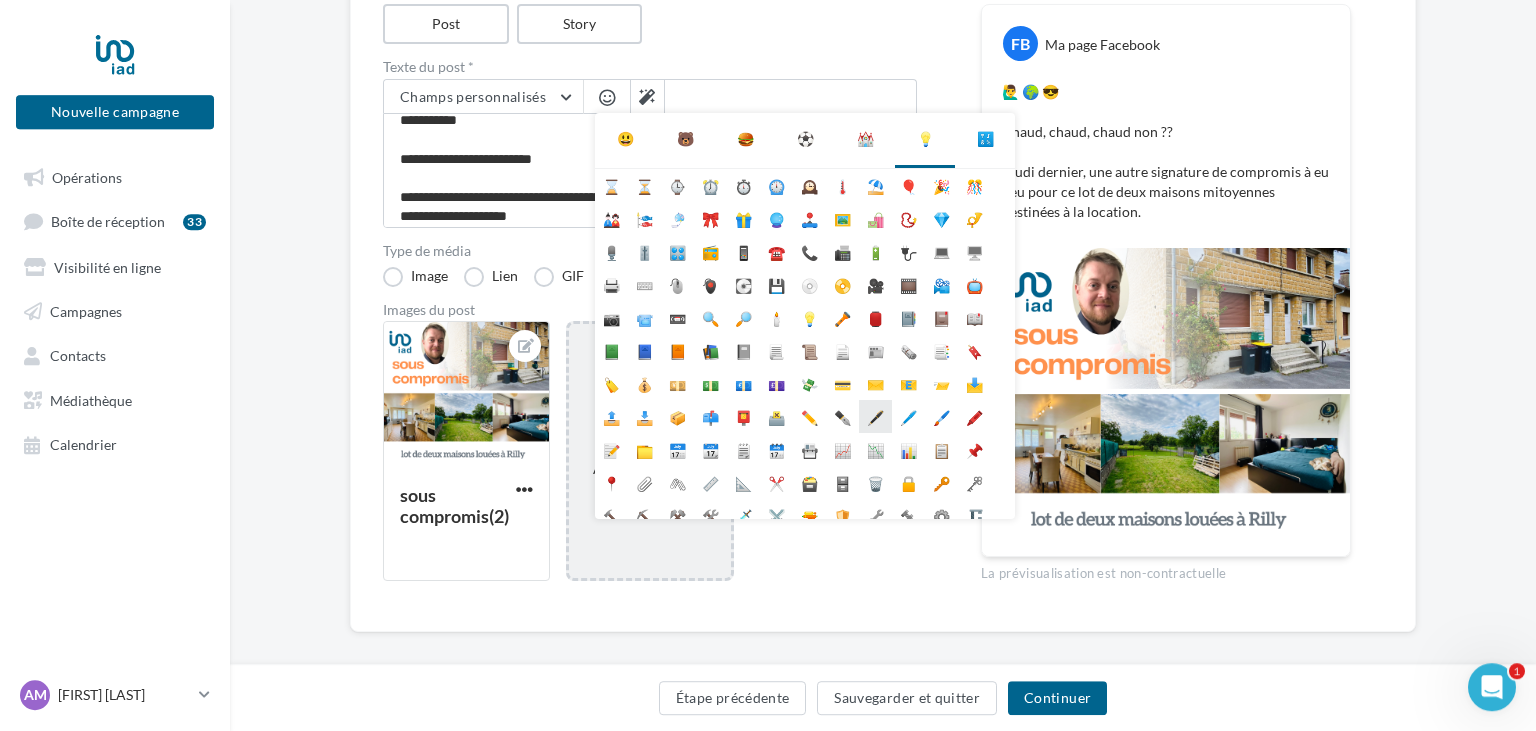 click on "🖋️" at bounding box center [875, 416] 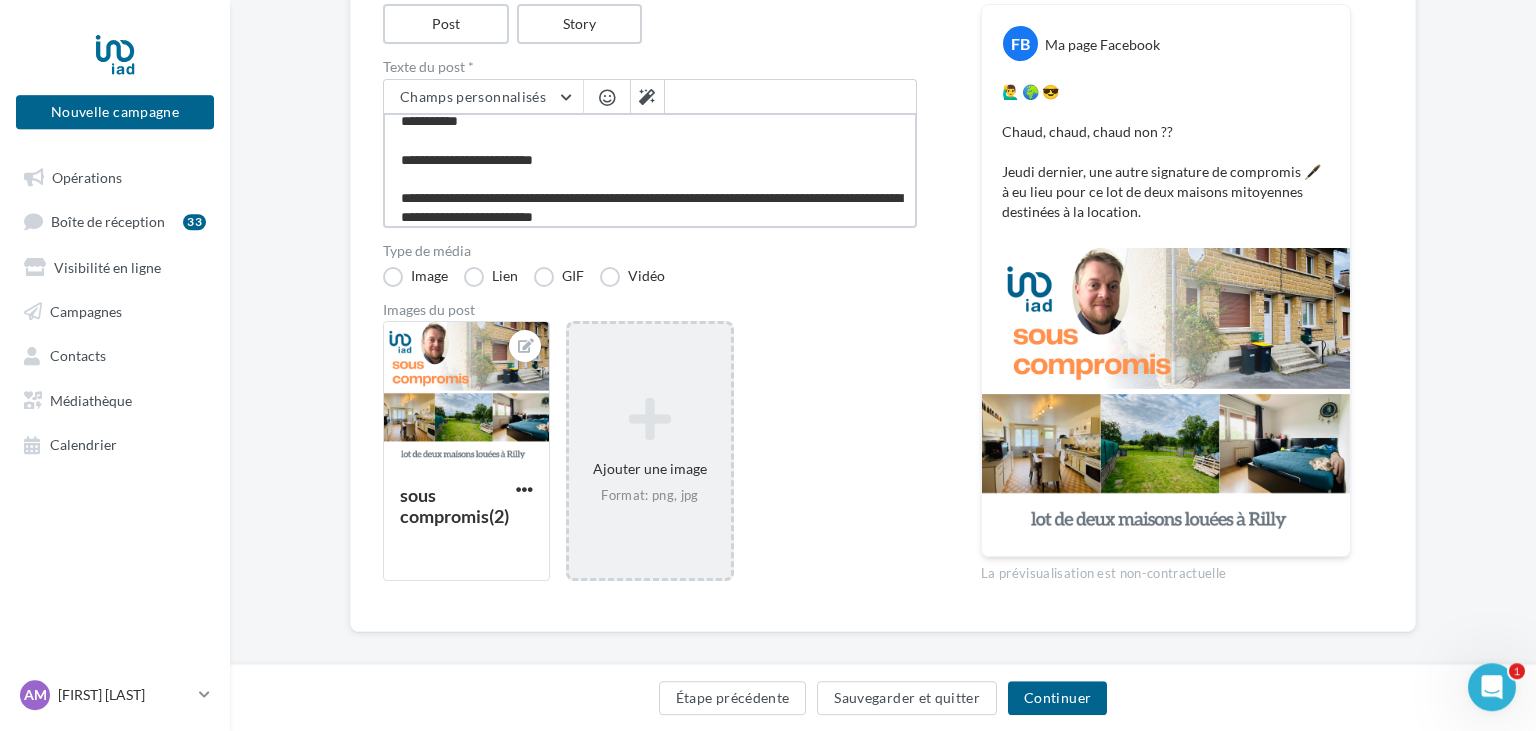 click on "**********" at bounding box center (650, 170) 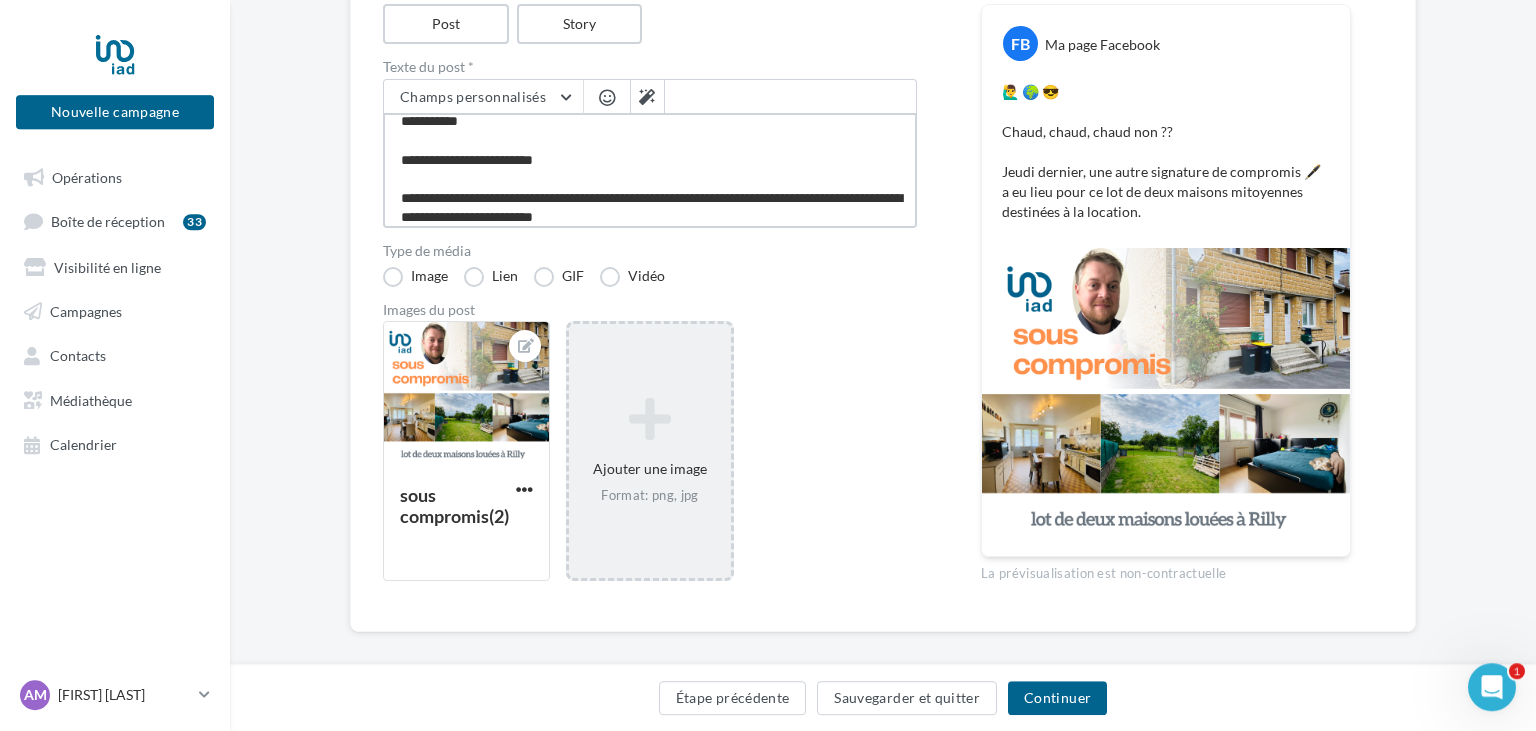 click on "**********" at bounding box center (650, 170) 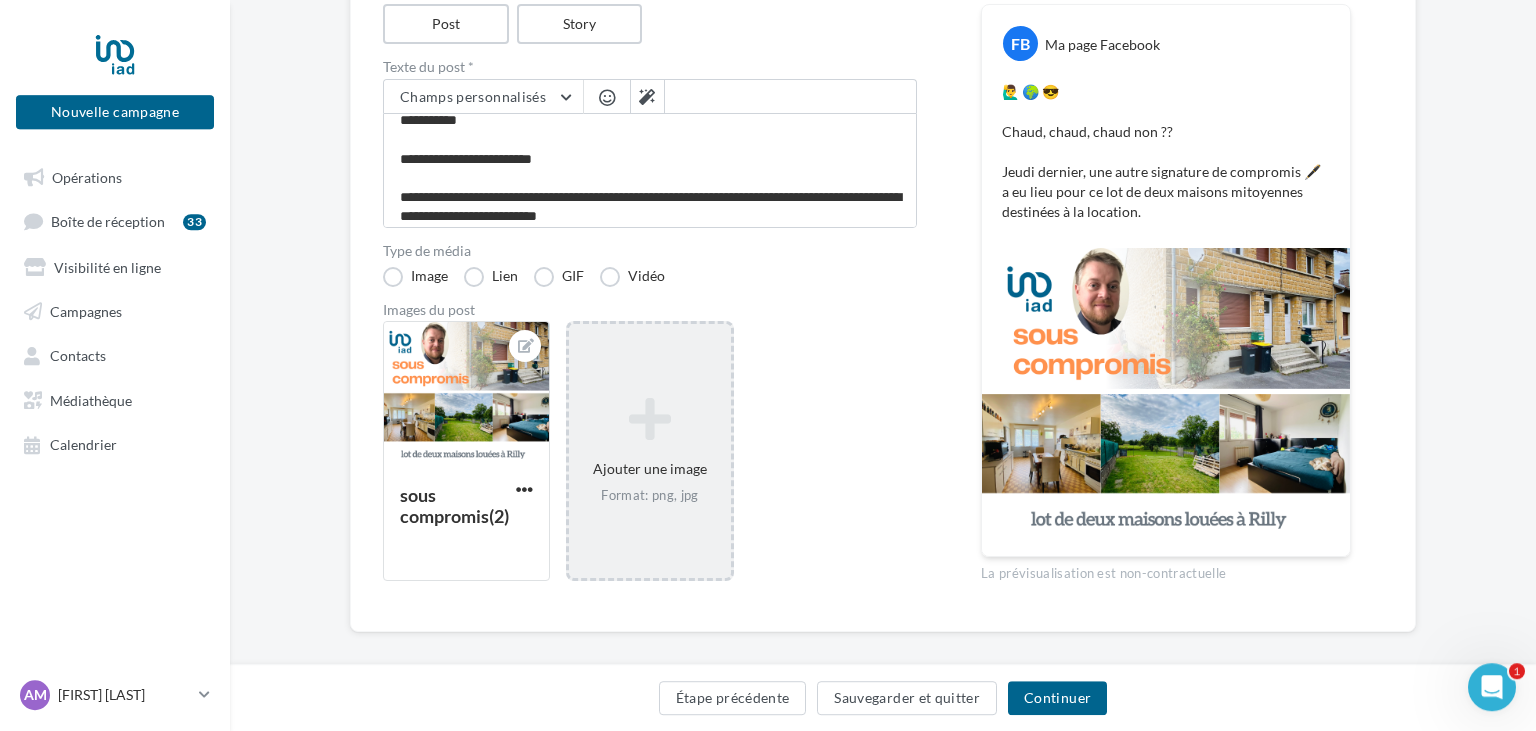 click at bounding box center (607, 97) 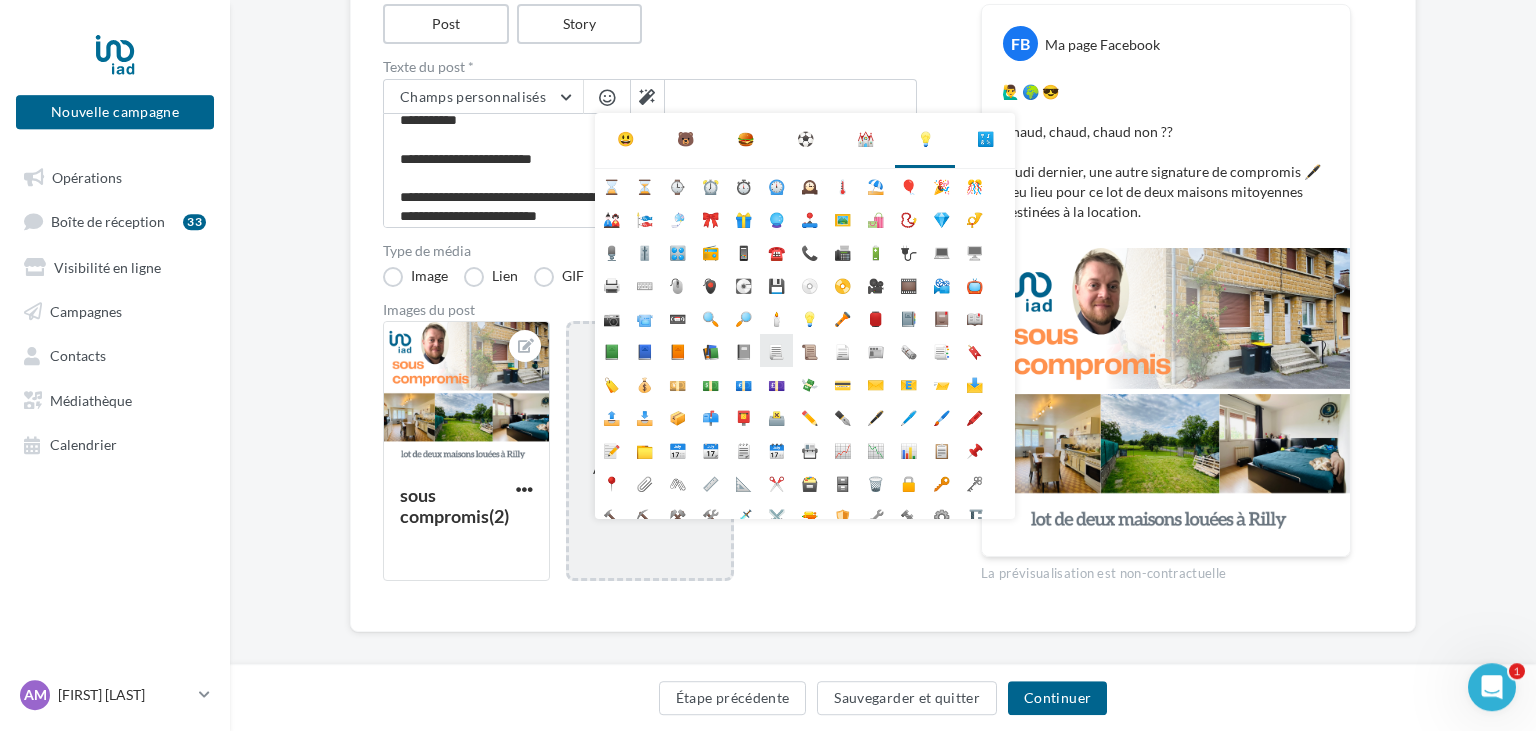 click on "📃" at bounding box center [776, 350] 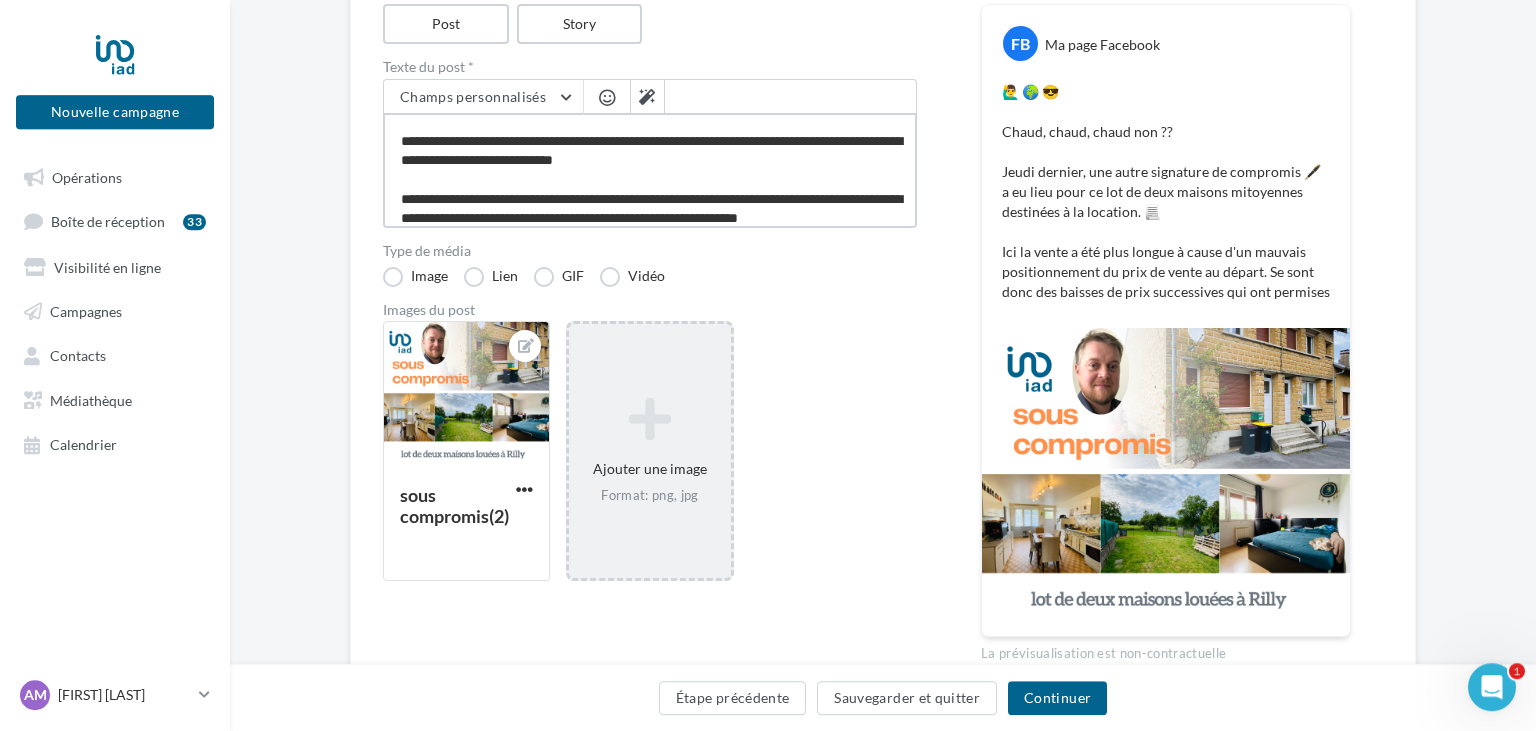 scroll, scrollTop: 88, scrollLeft: 0, axis: vertical 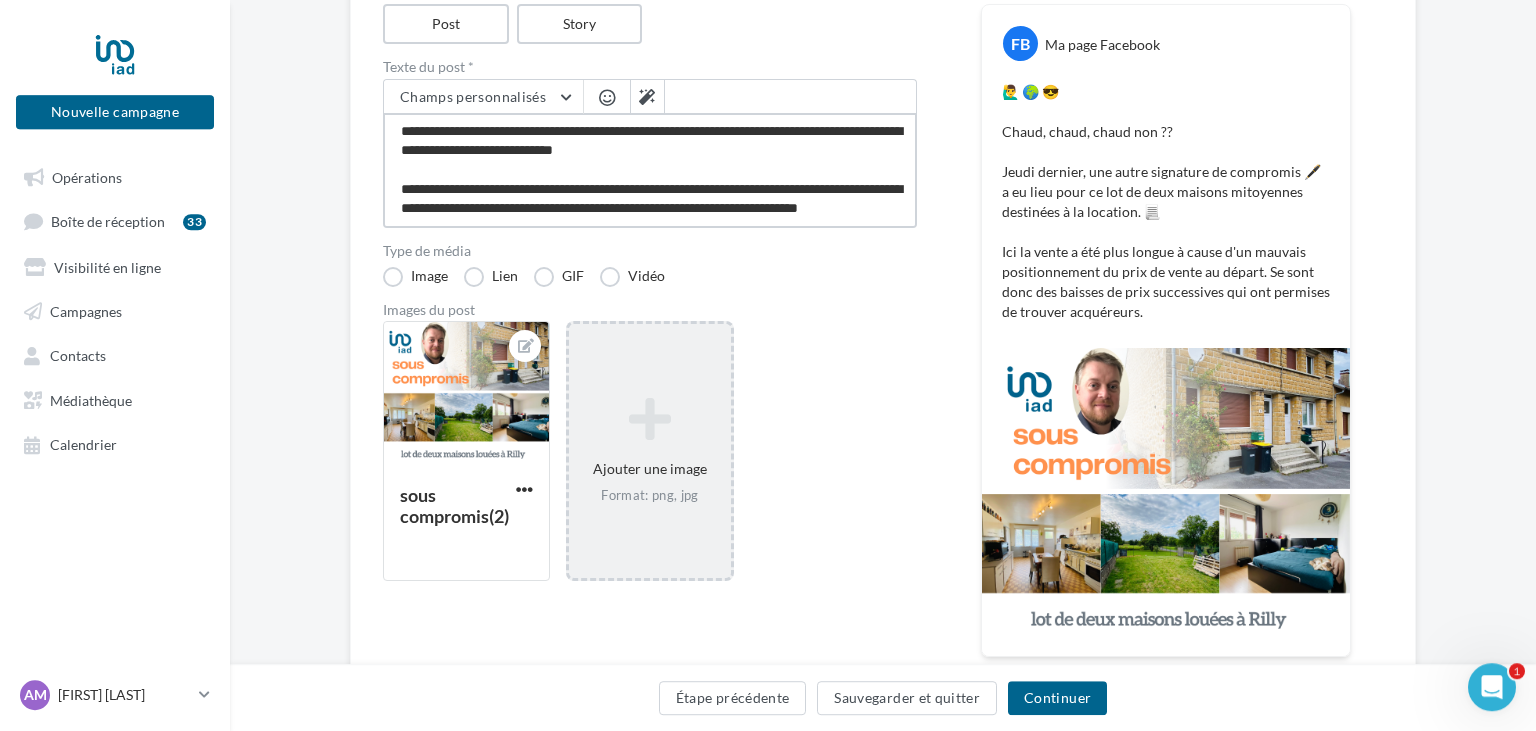 click on "**********" at bounding box center (650, 170) 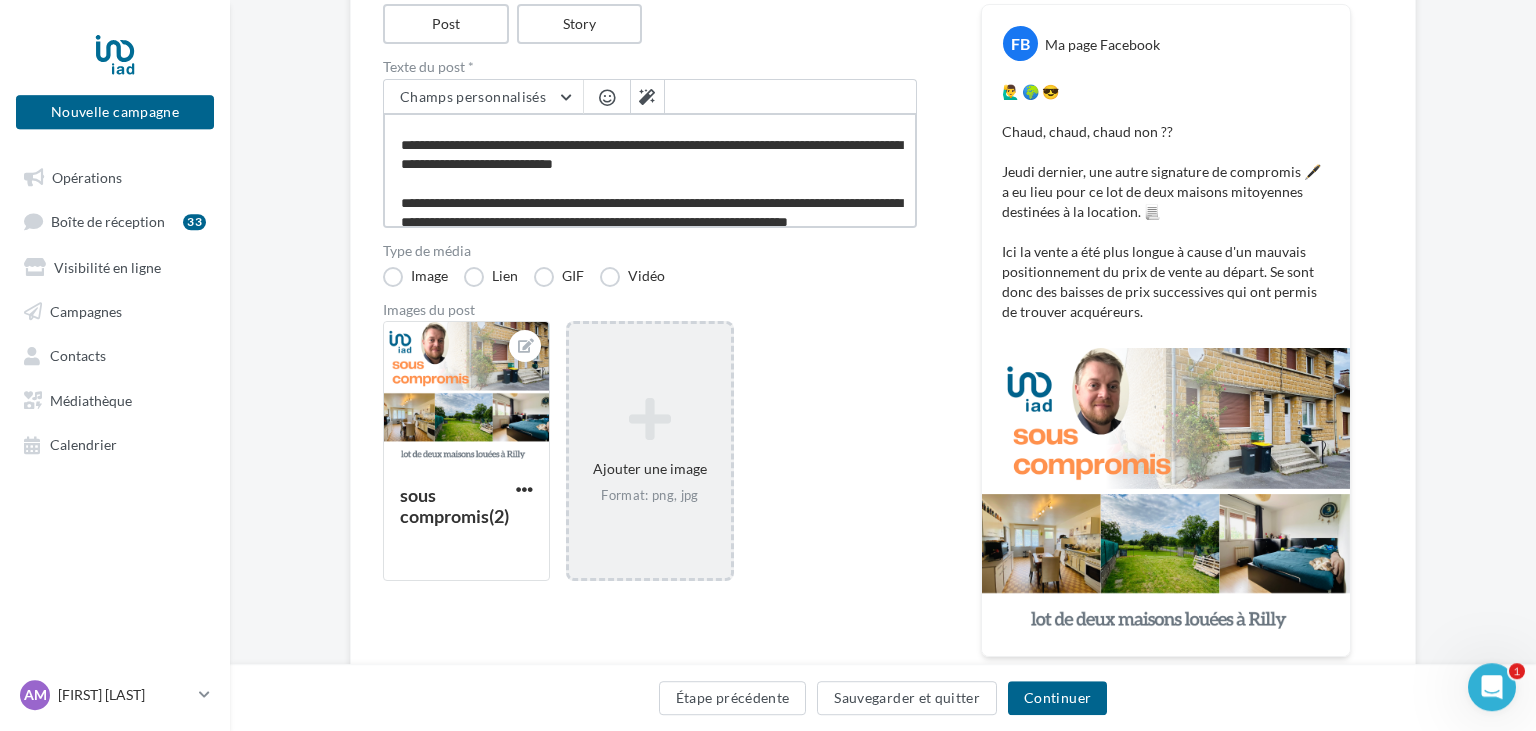scroll, scrollTop: 62, scrollLeft: 0, axis: vertical 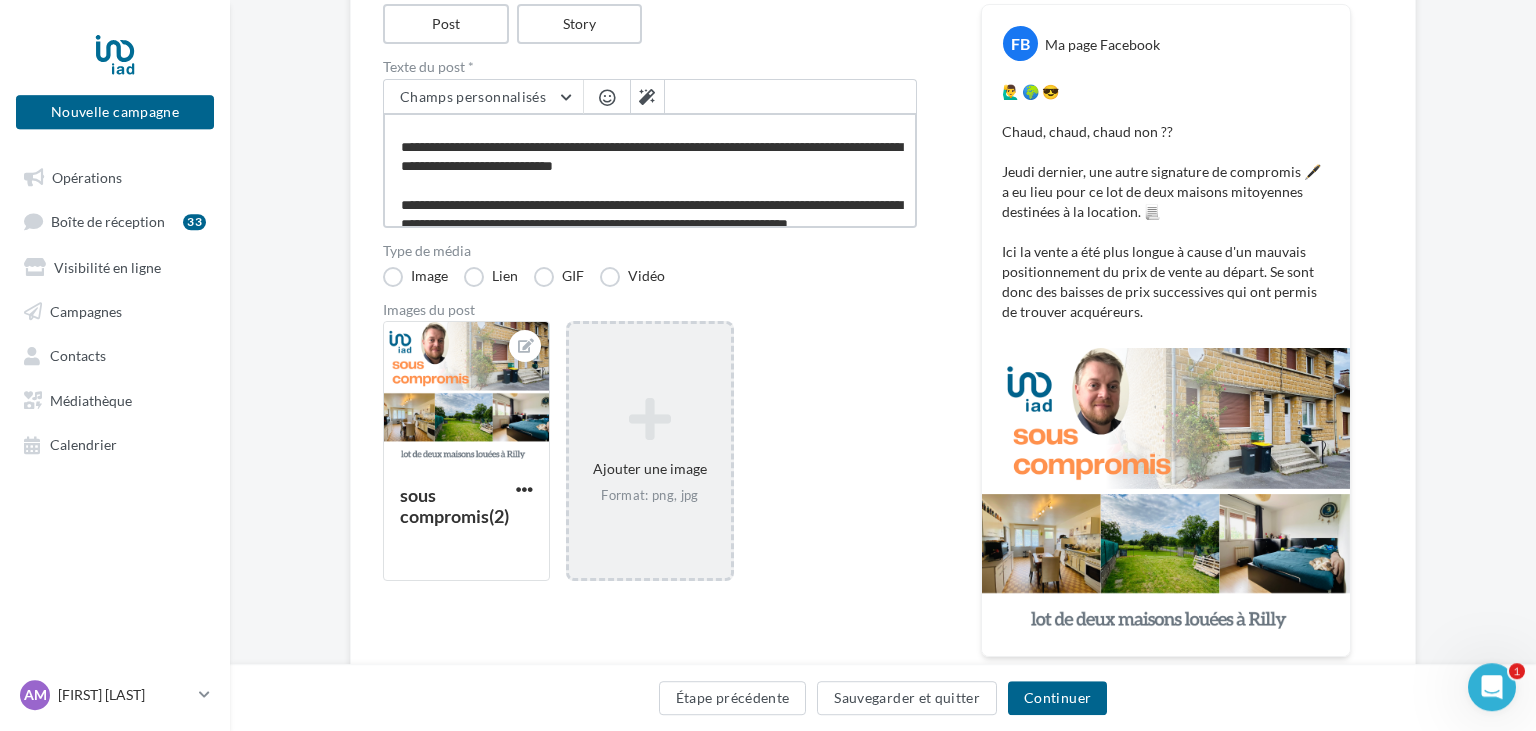 click on "**********" at bounding box center (650, 170) 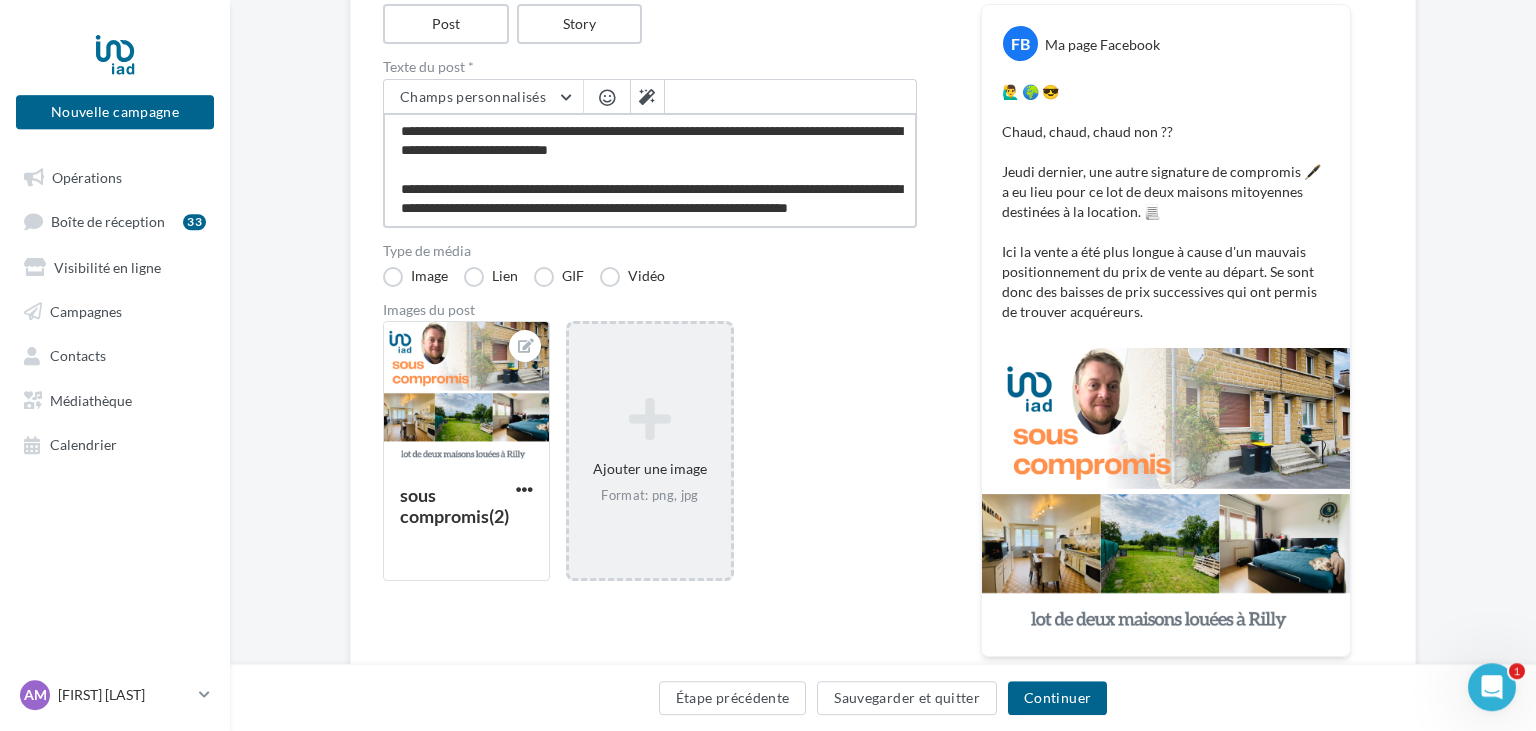 scroll, scrollTop: 96, scrollLeft: 0, axis: vertical 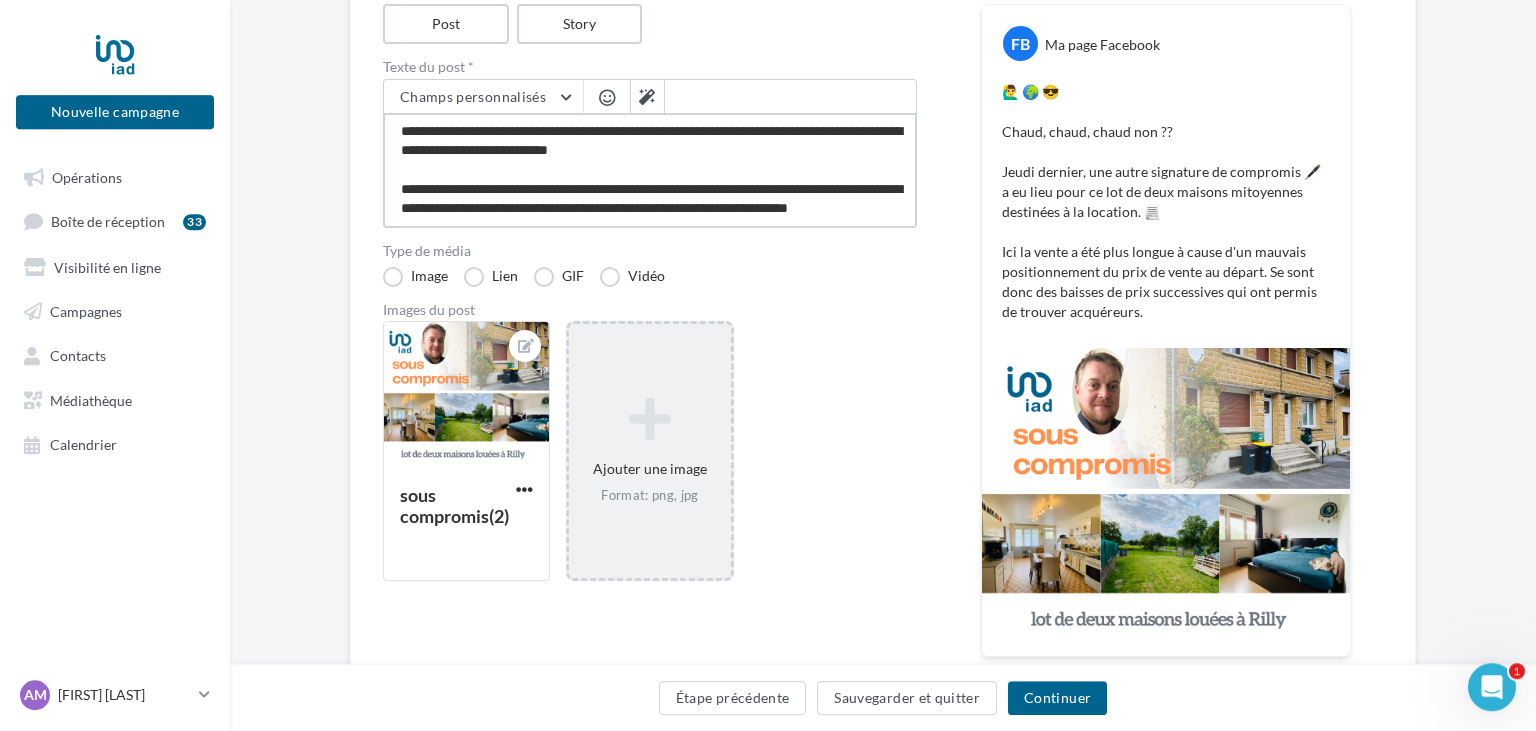 click on "**********" at bounding box center [650, 170] 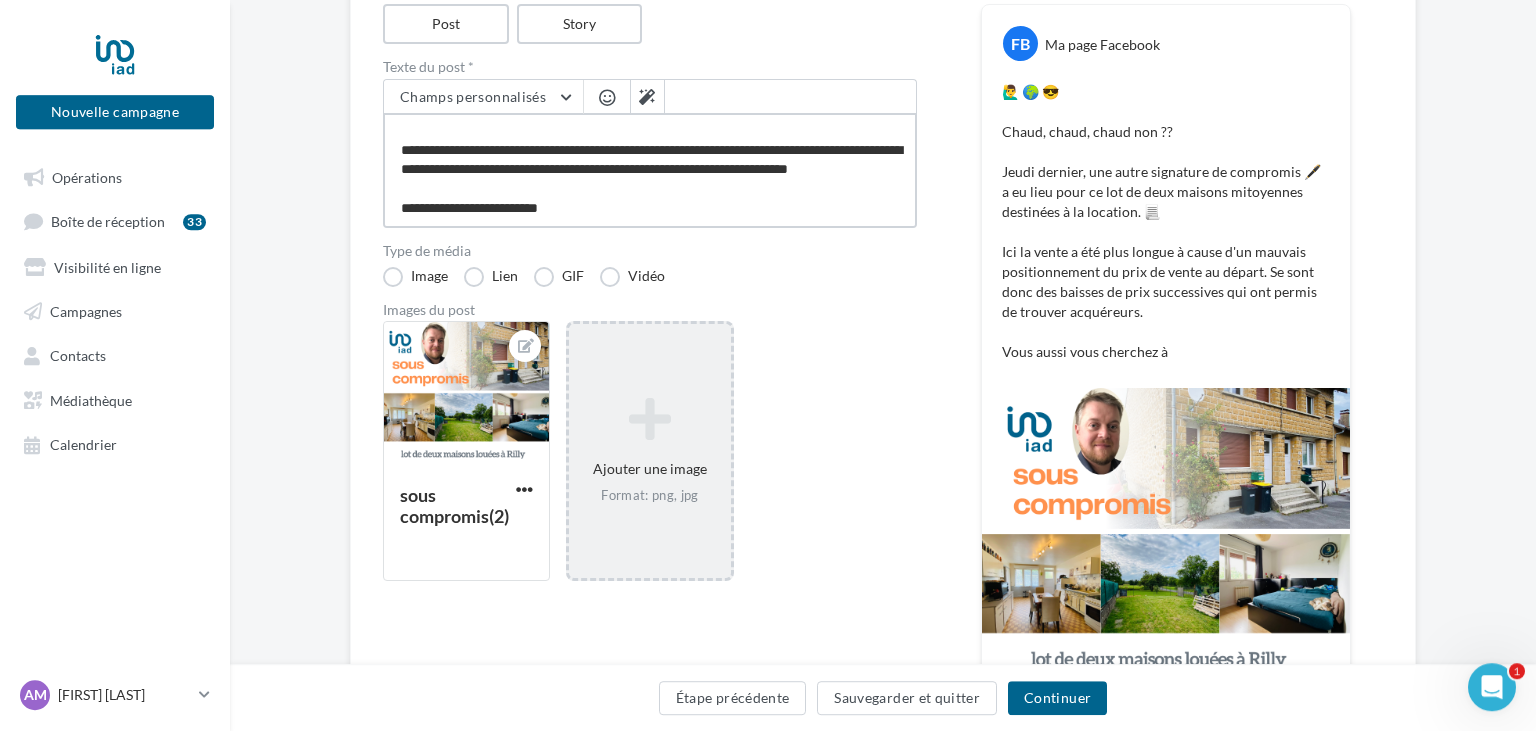 scroll, scrollTop: 147, scrollLeft: 0, axis: vertical 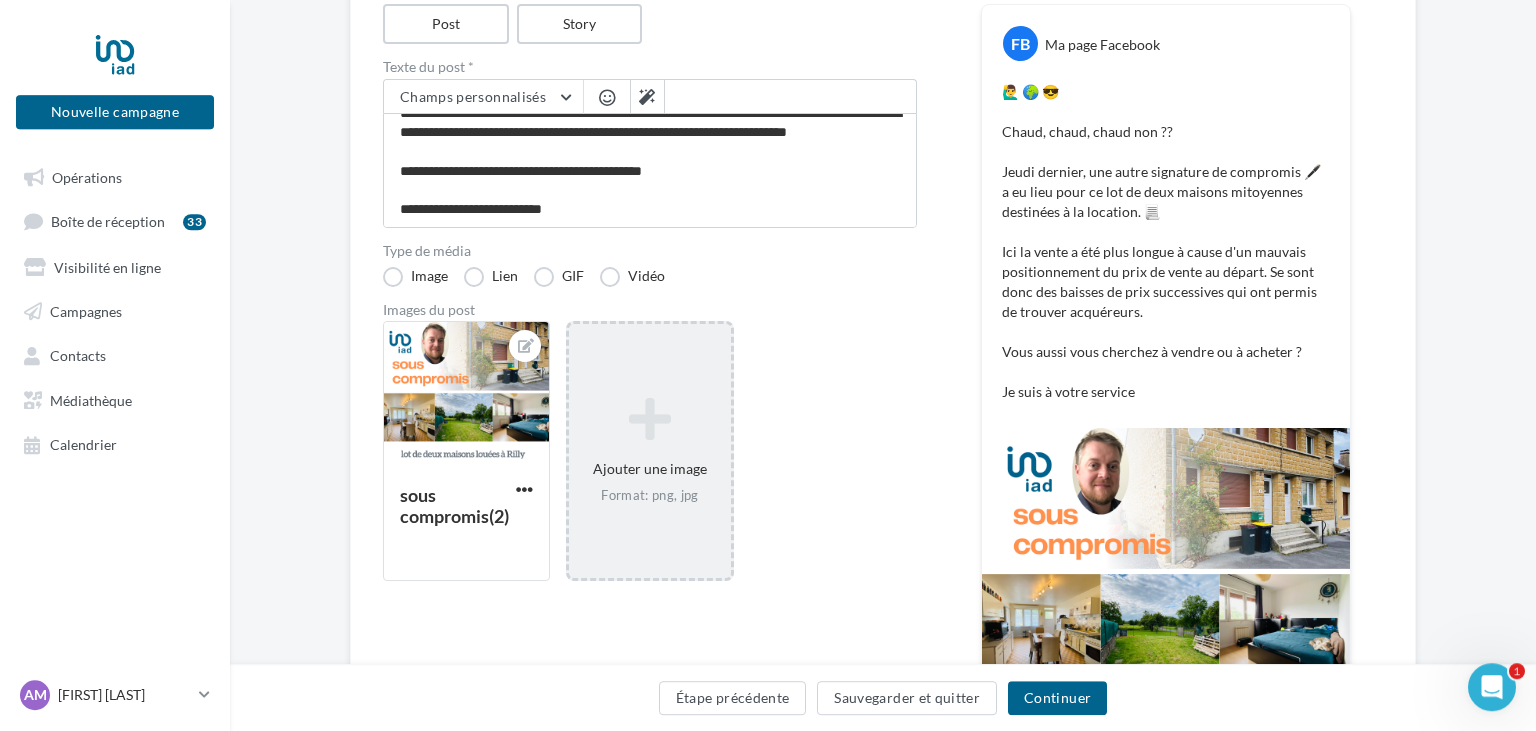 click at bounding box center [607, 97] 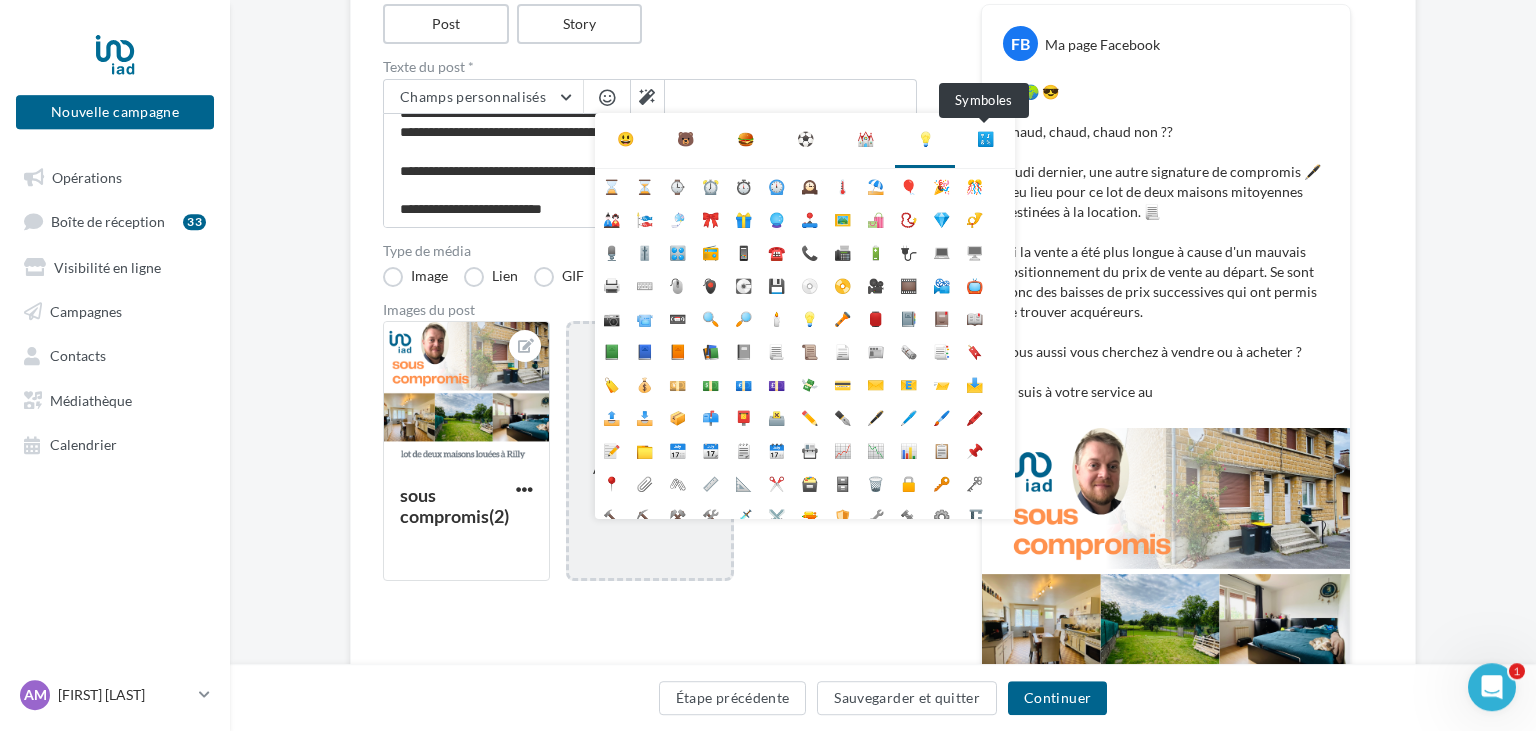 click on "🔣" at bounding box center [985, 139] 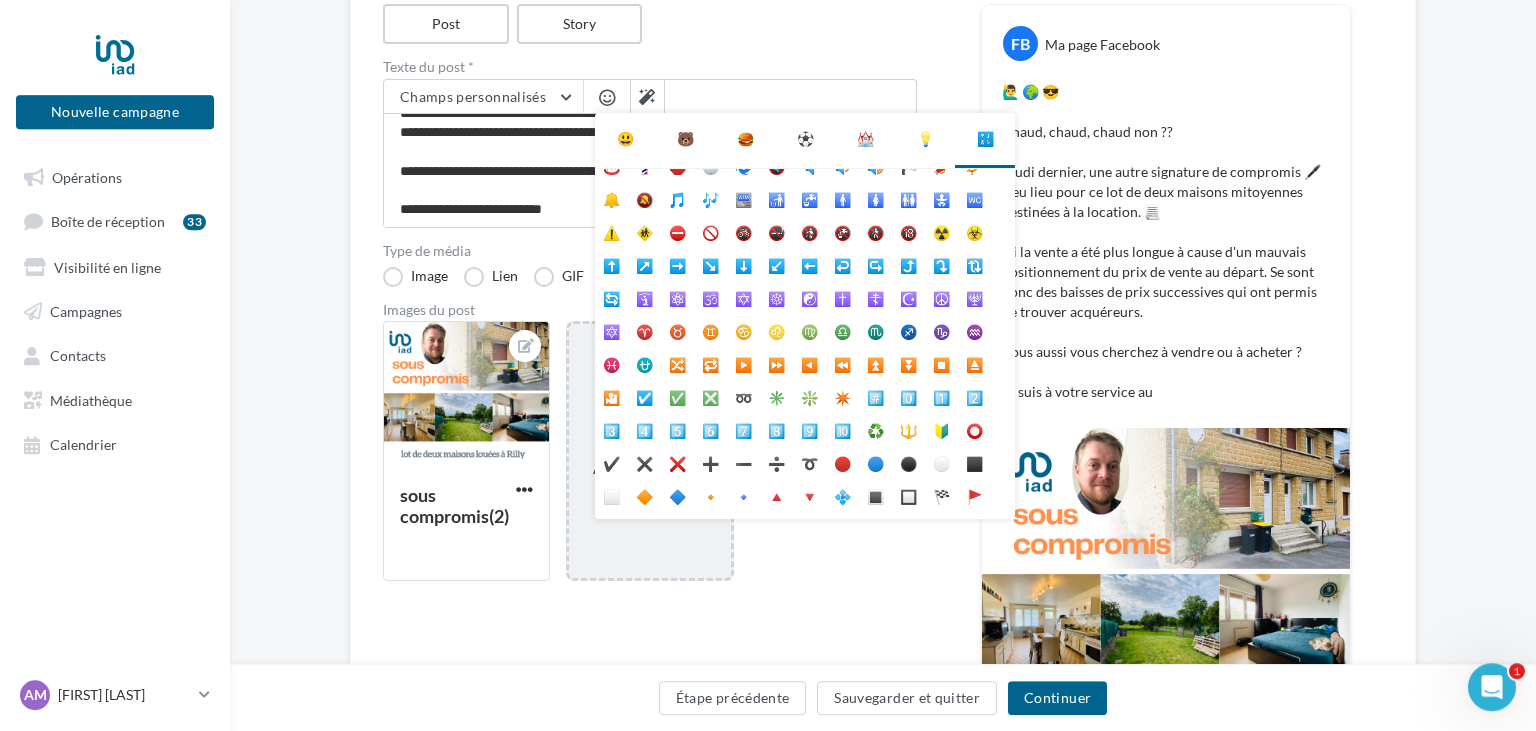 scroll, scrollTop: 112, scrollLeft: 0, axis: vertical 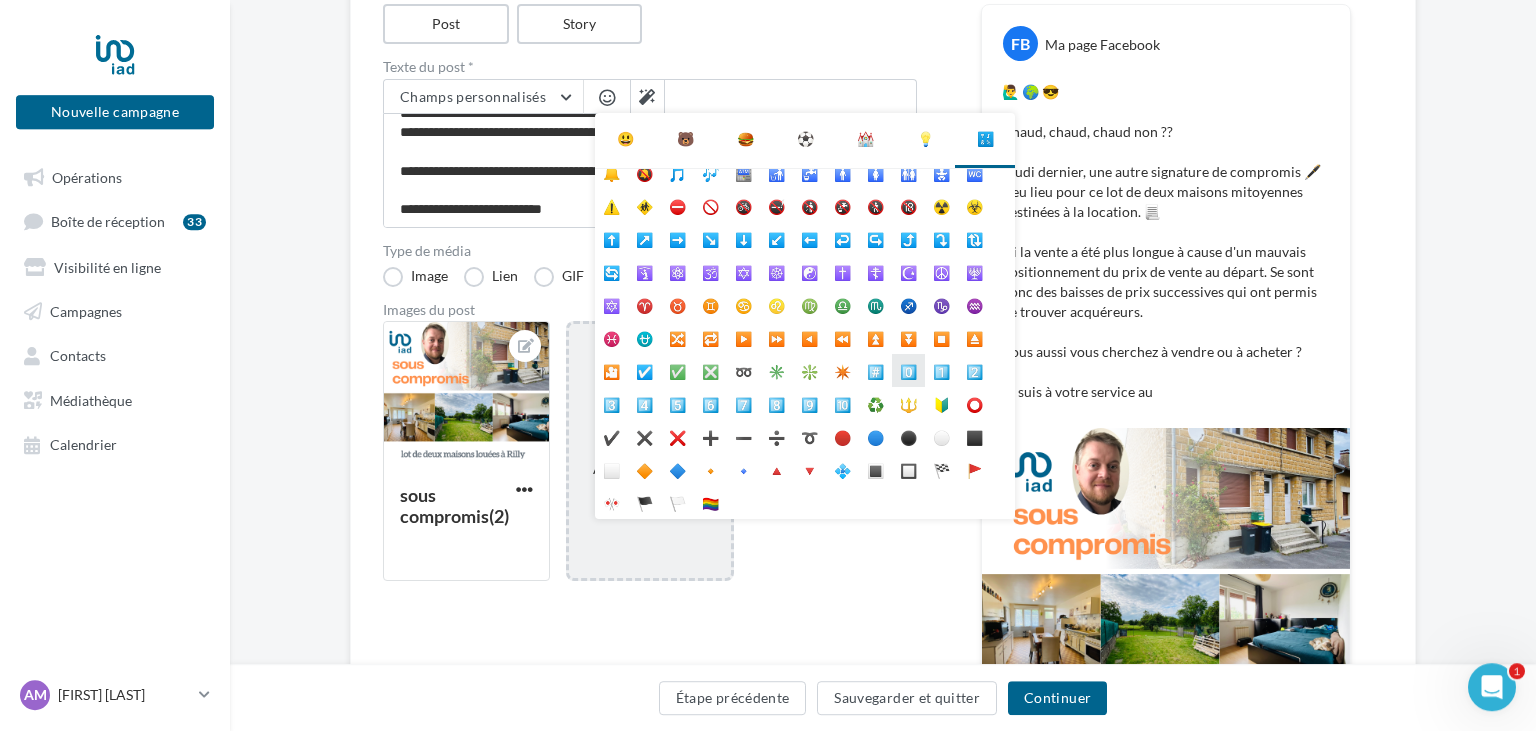 click on "0️⃣" at bounding box center (908, 370) 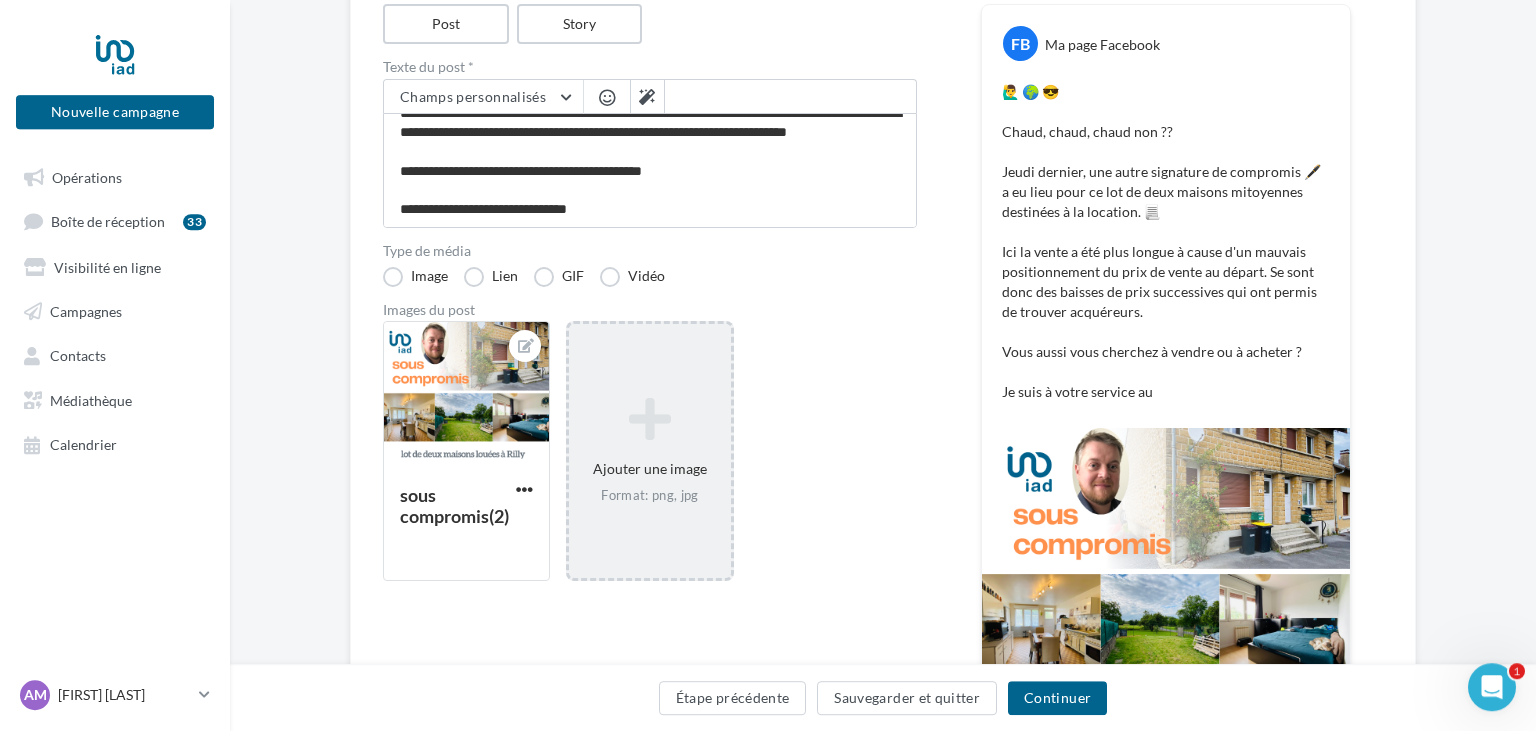 click at bounding box center [607, 97] 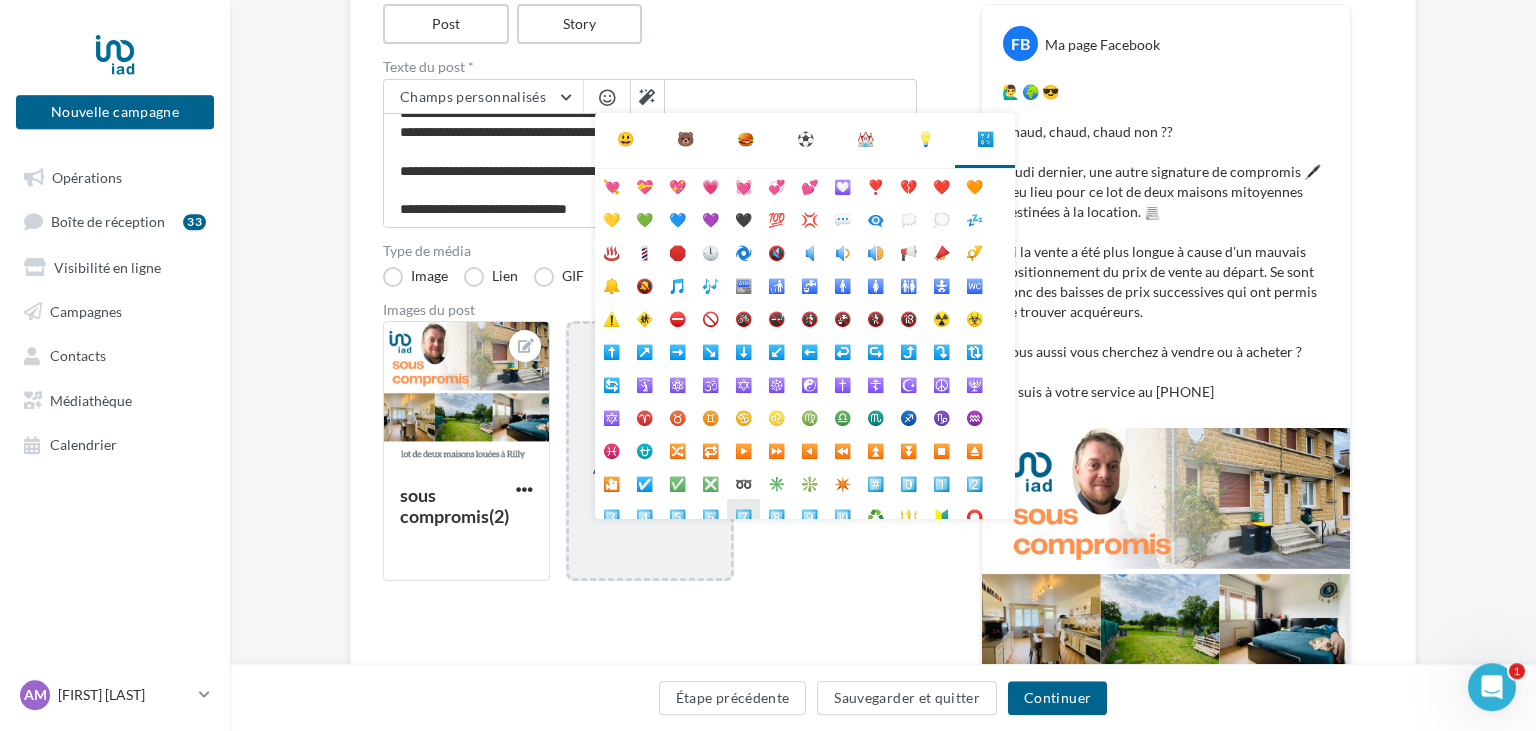 click on "7️⃣" at bounding box center (743, 515) 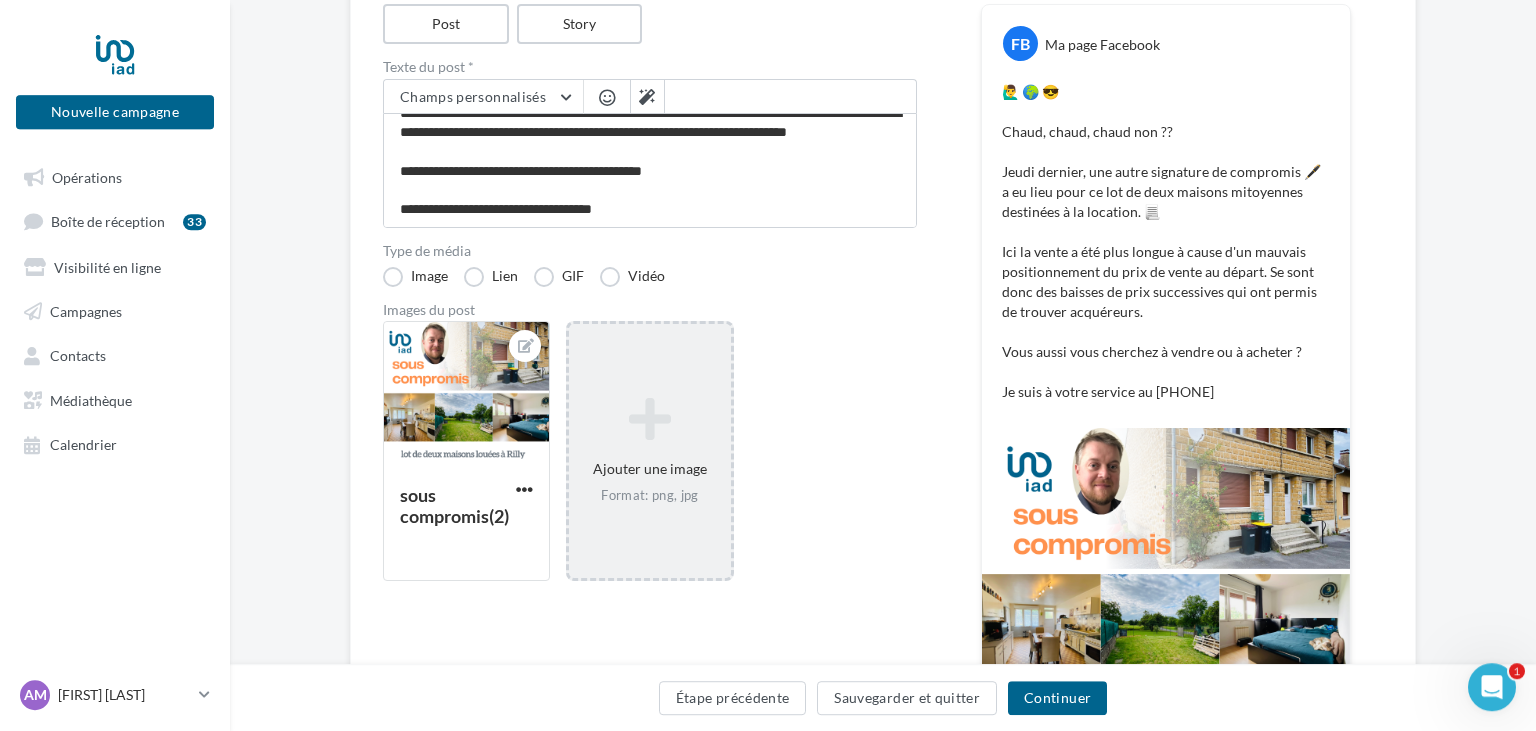 click at bounding box center [607, 99] 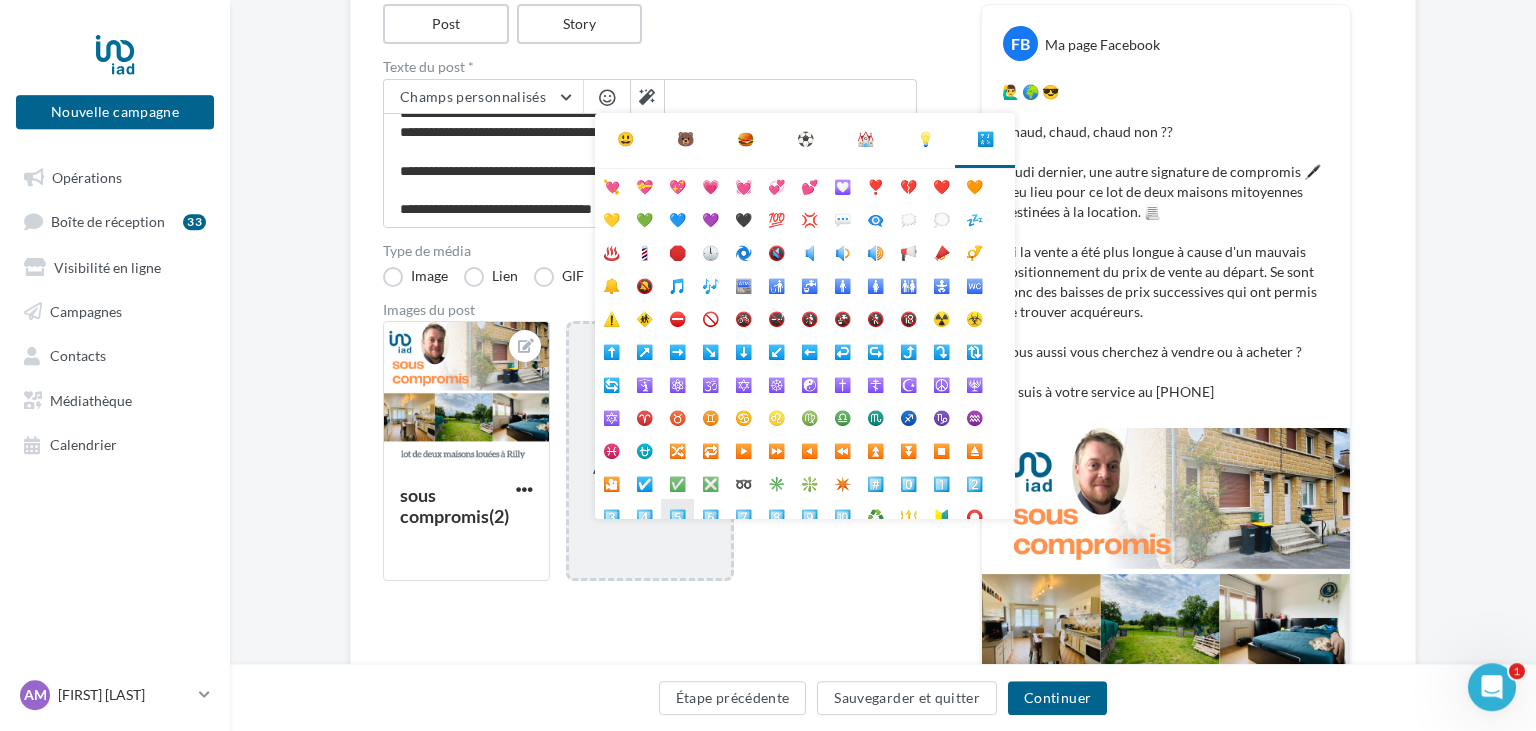 click on "5️⃣" at bounding box center [677, 515] 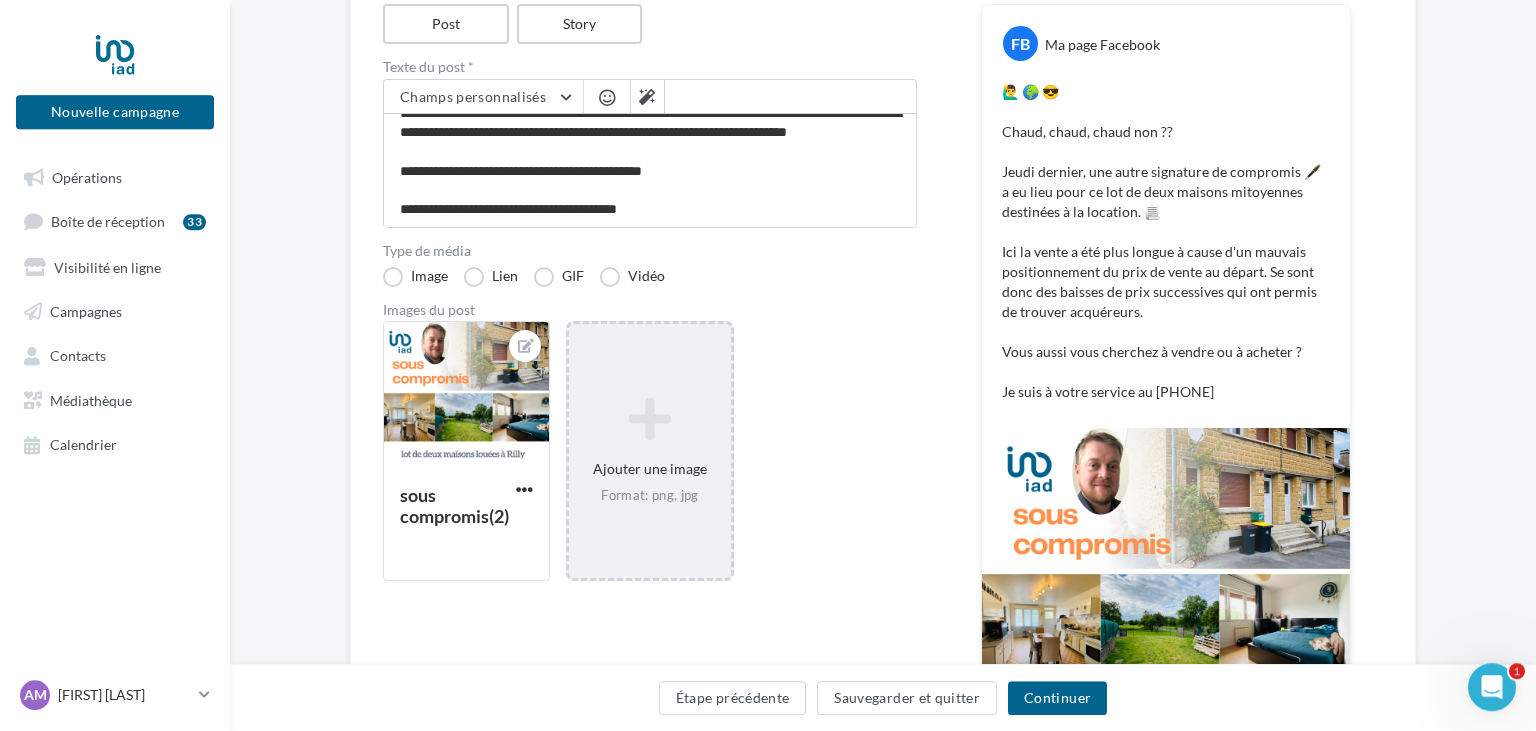 click at bounding box center [607, 97] 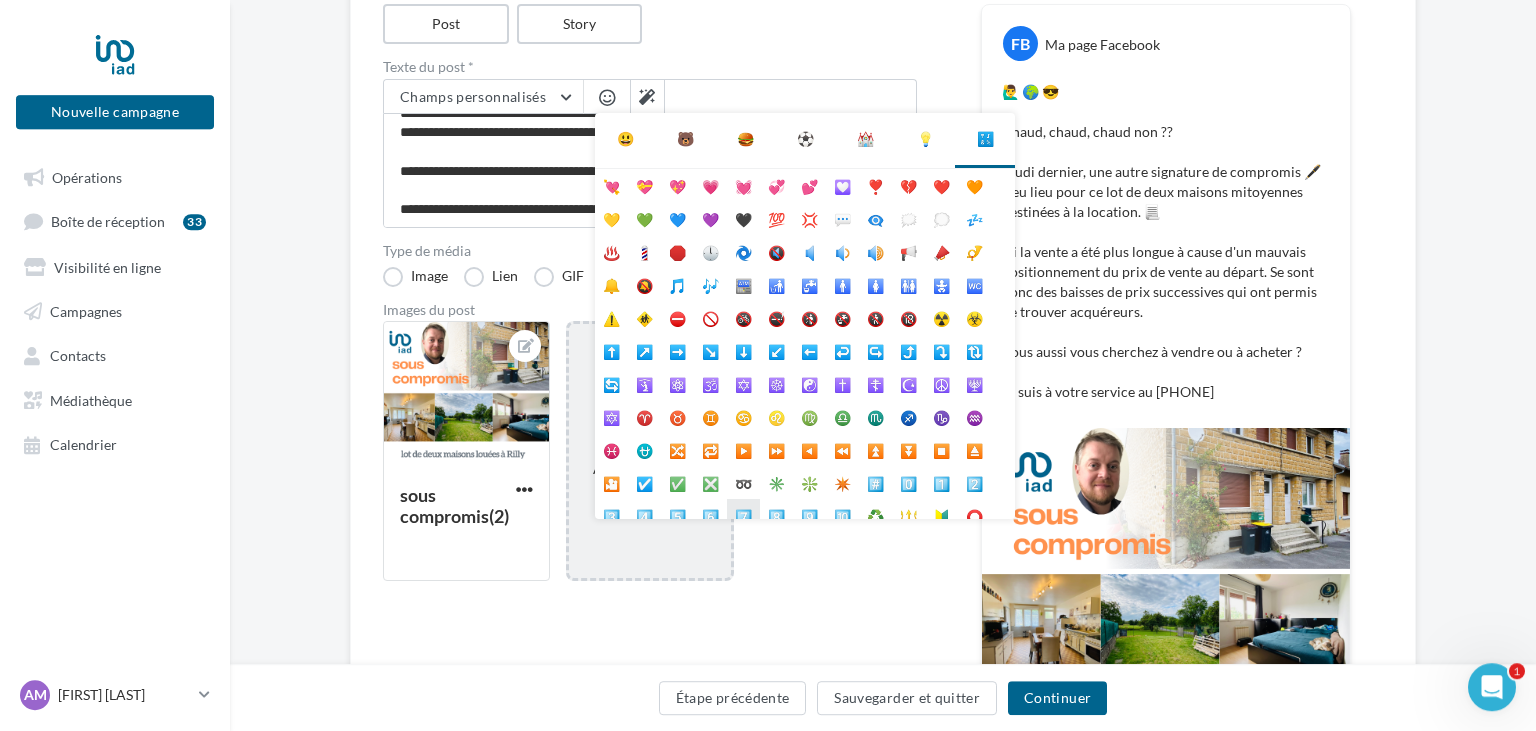 click on "7️⃣" at bounding box center [743, 515] 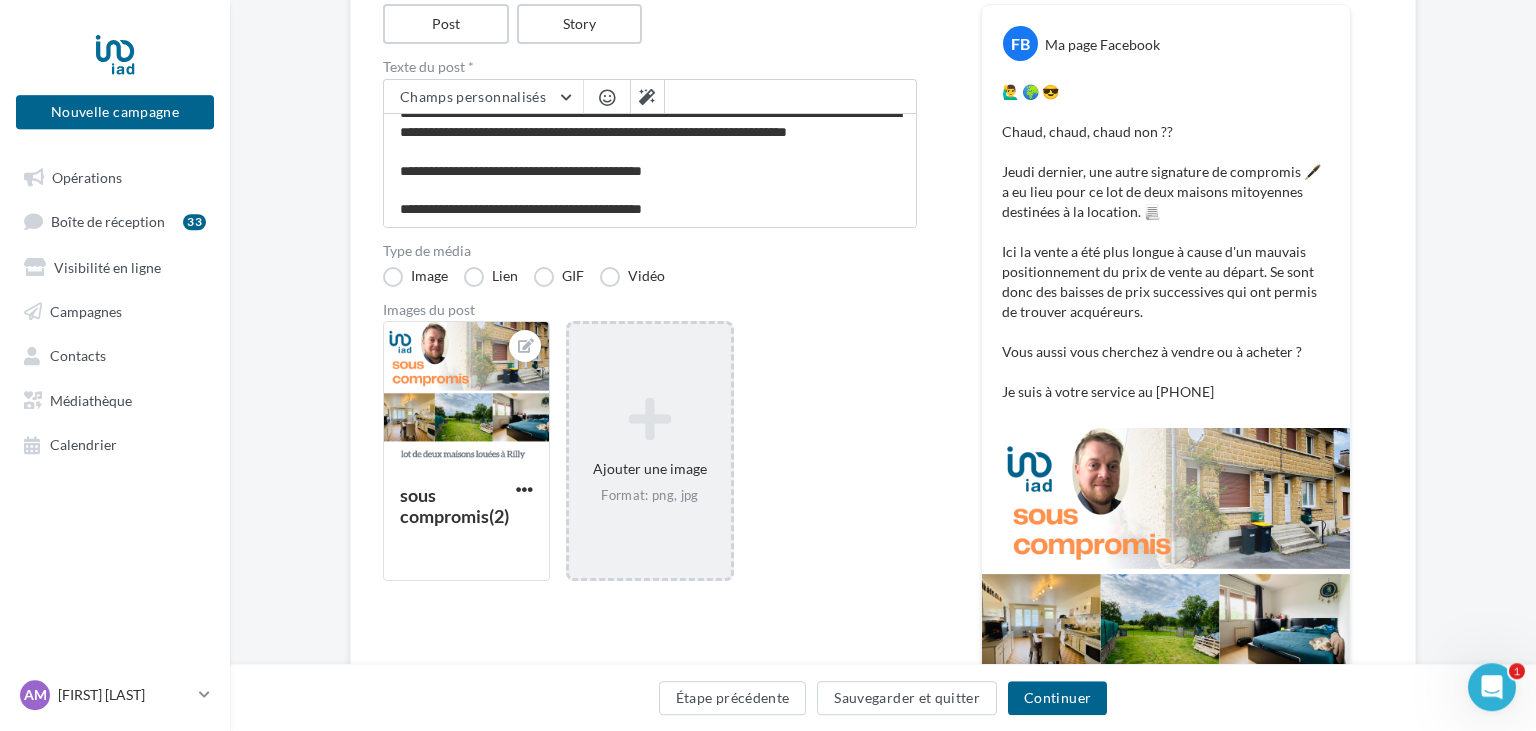 click at bounding box center (607, 99) 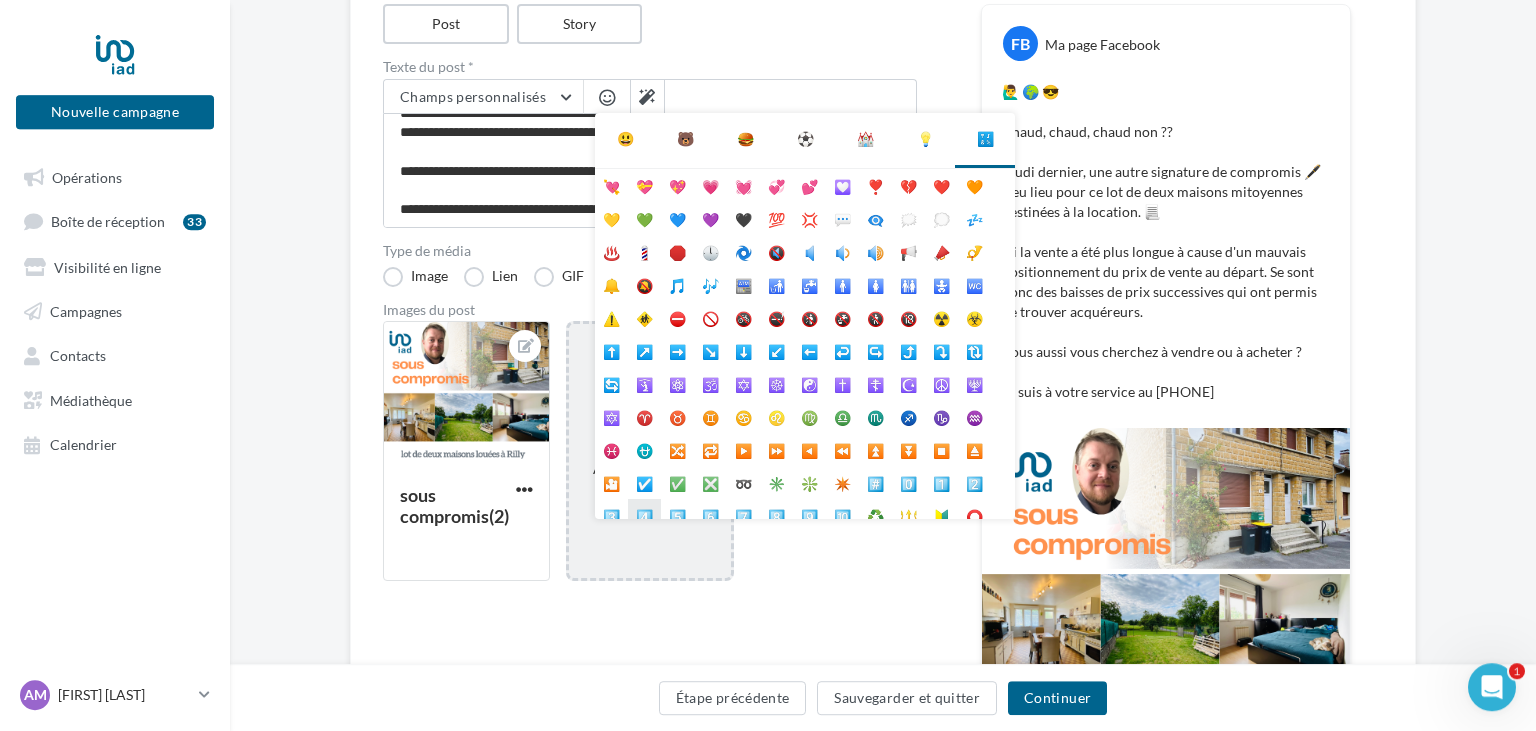 click on "4️⃣" at bounding box center [644, 515] 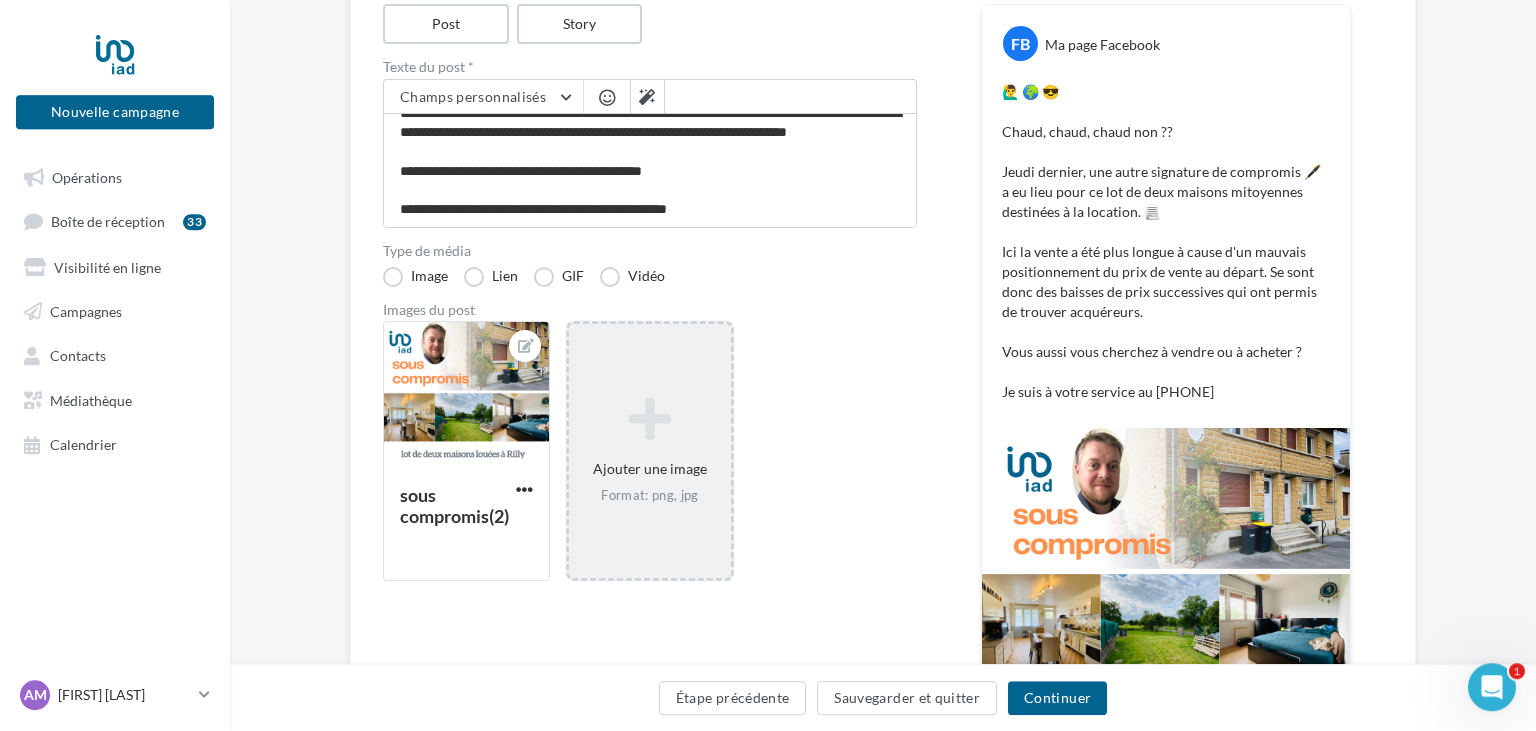 click at bounding box center [607, 97] 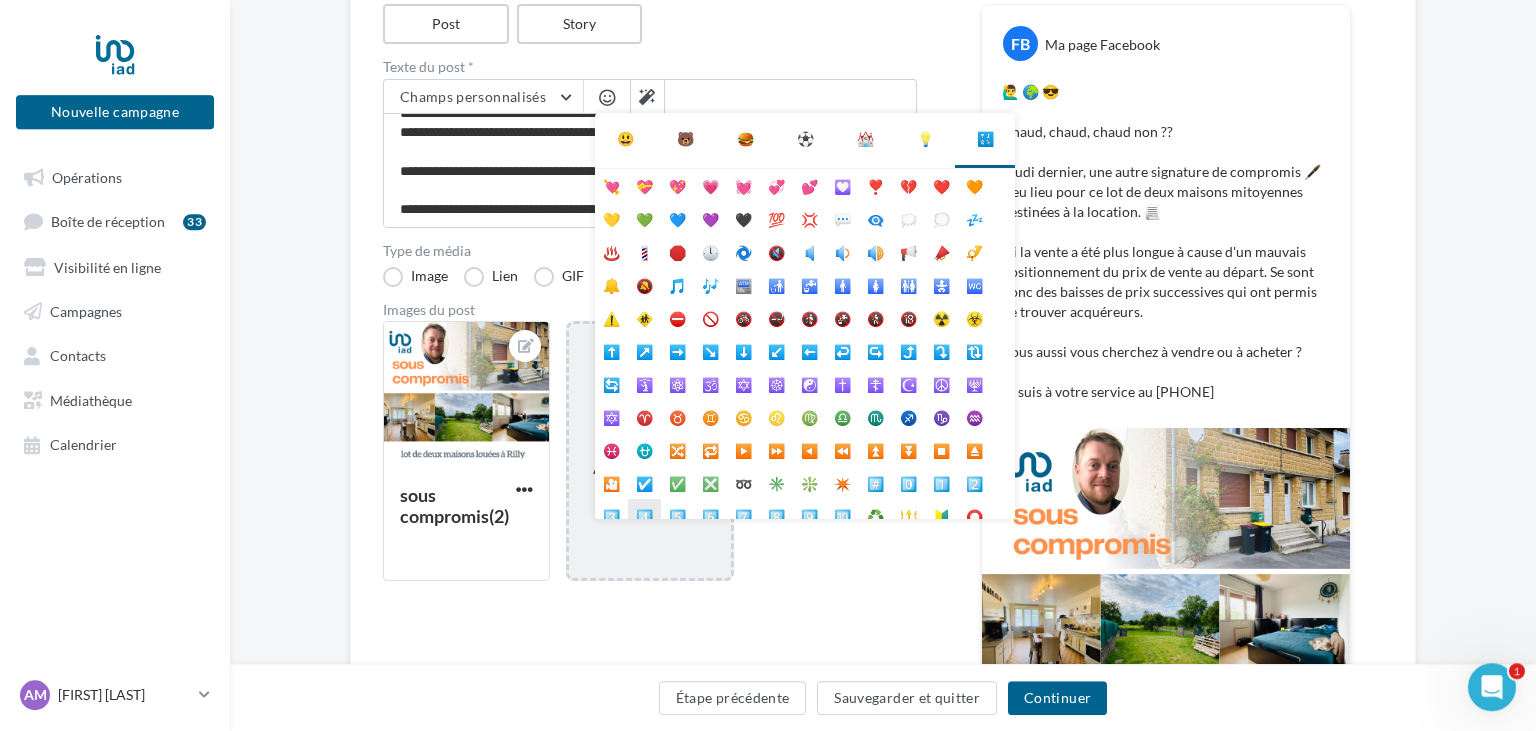 click on "4️⃣" at bounding box center (644, 515) 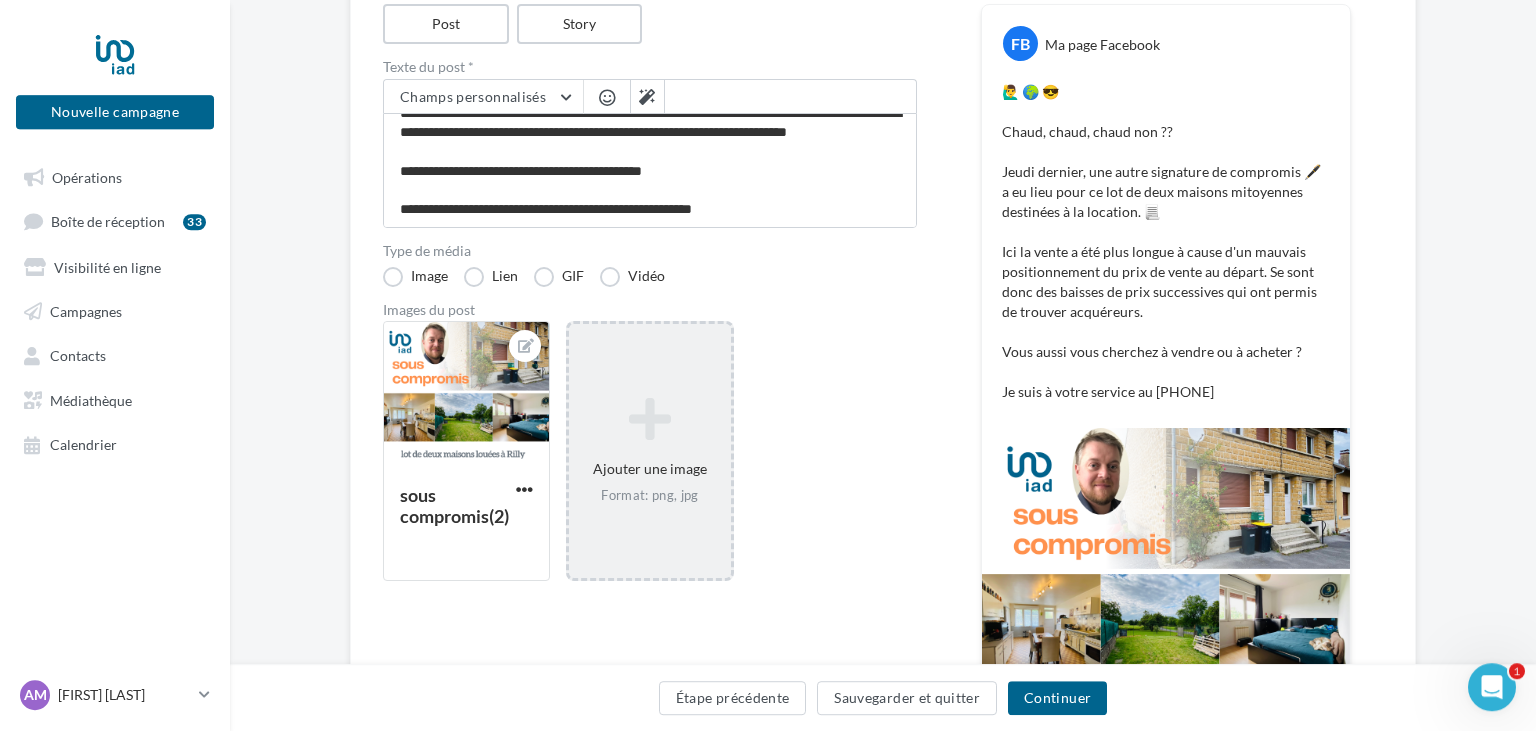 click at bounding box center (607, 97) 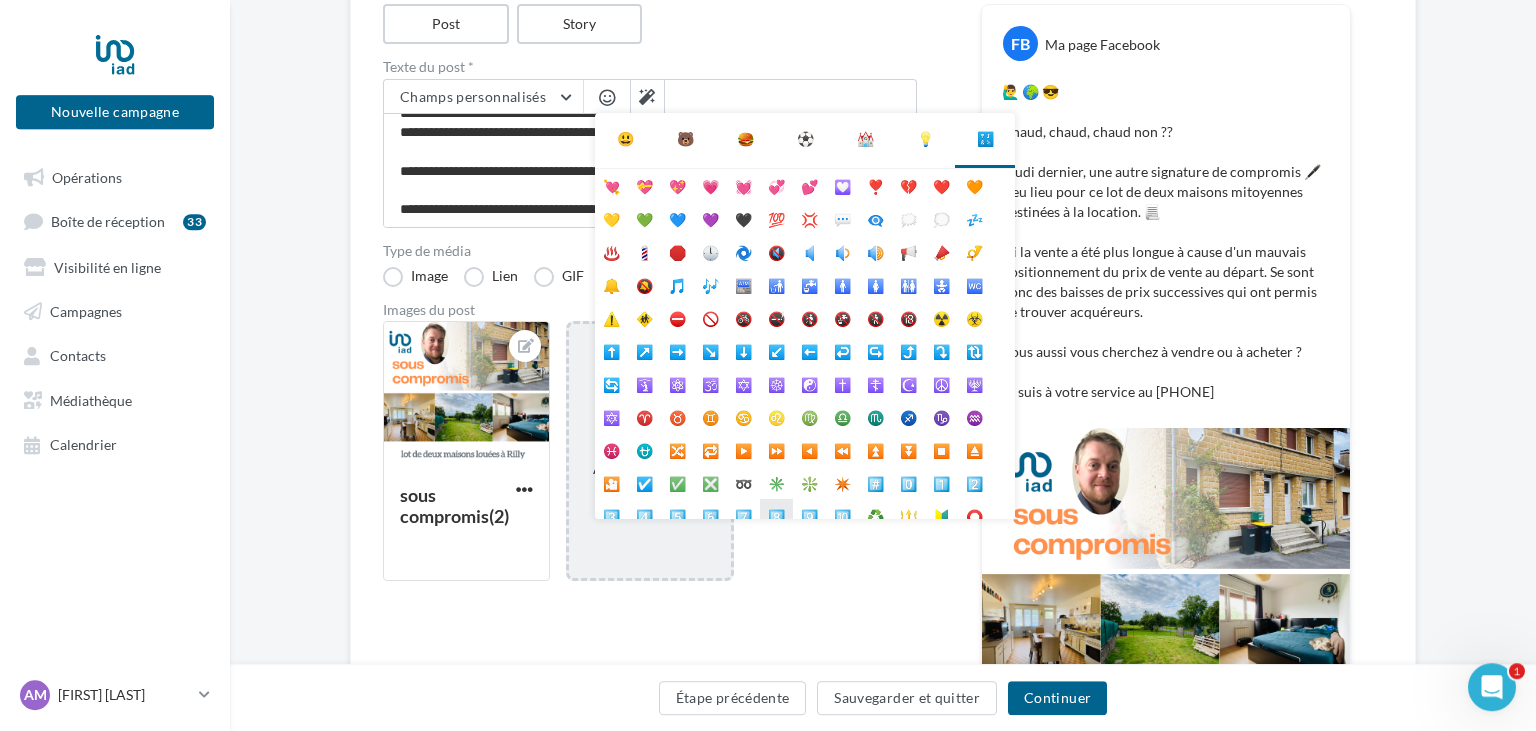 click on "8️⃣" at bounding box center (776, 515) 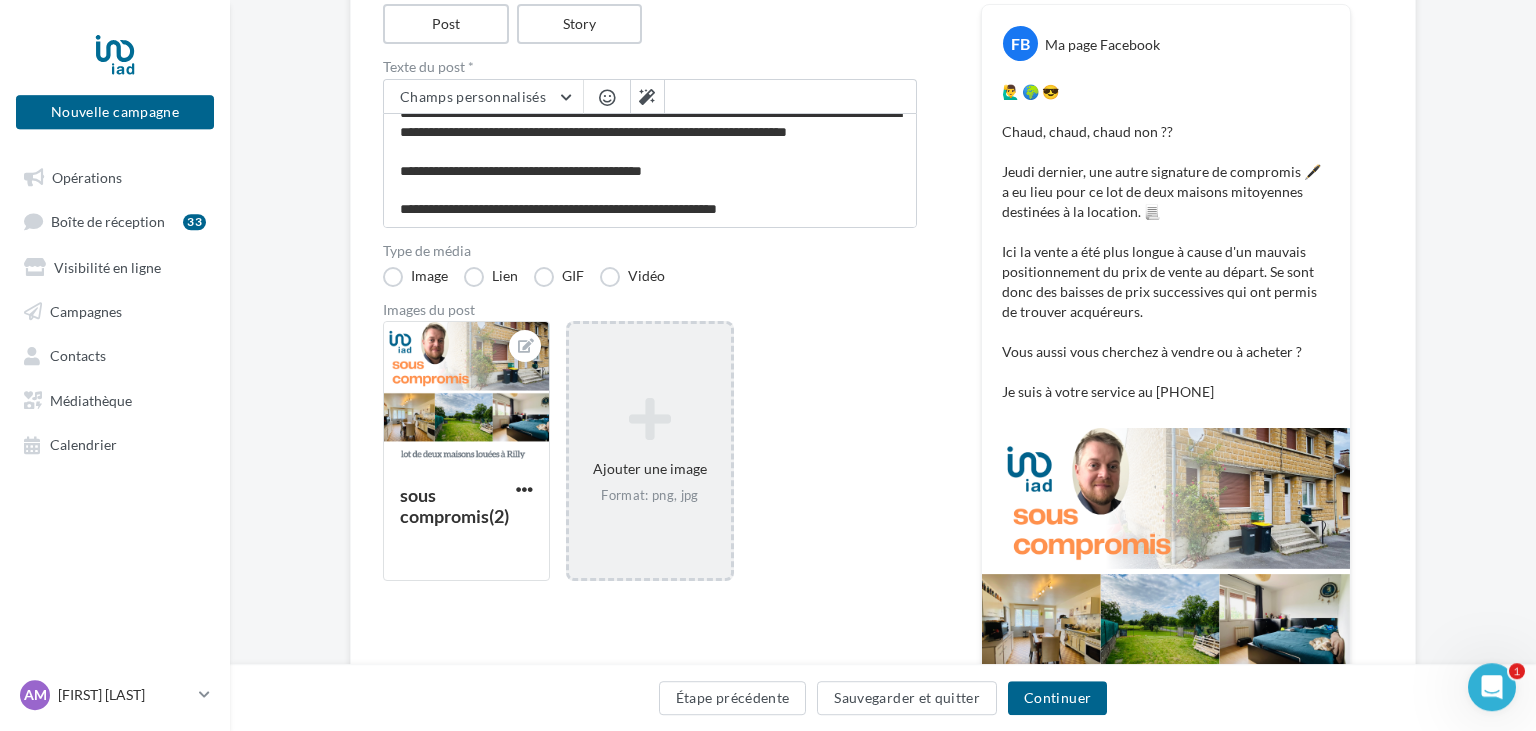 click at bounding box center (607, 97) 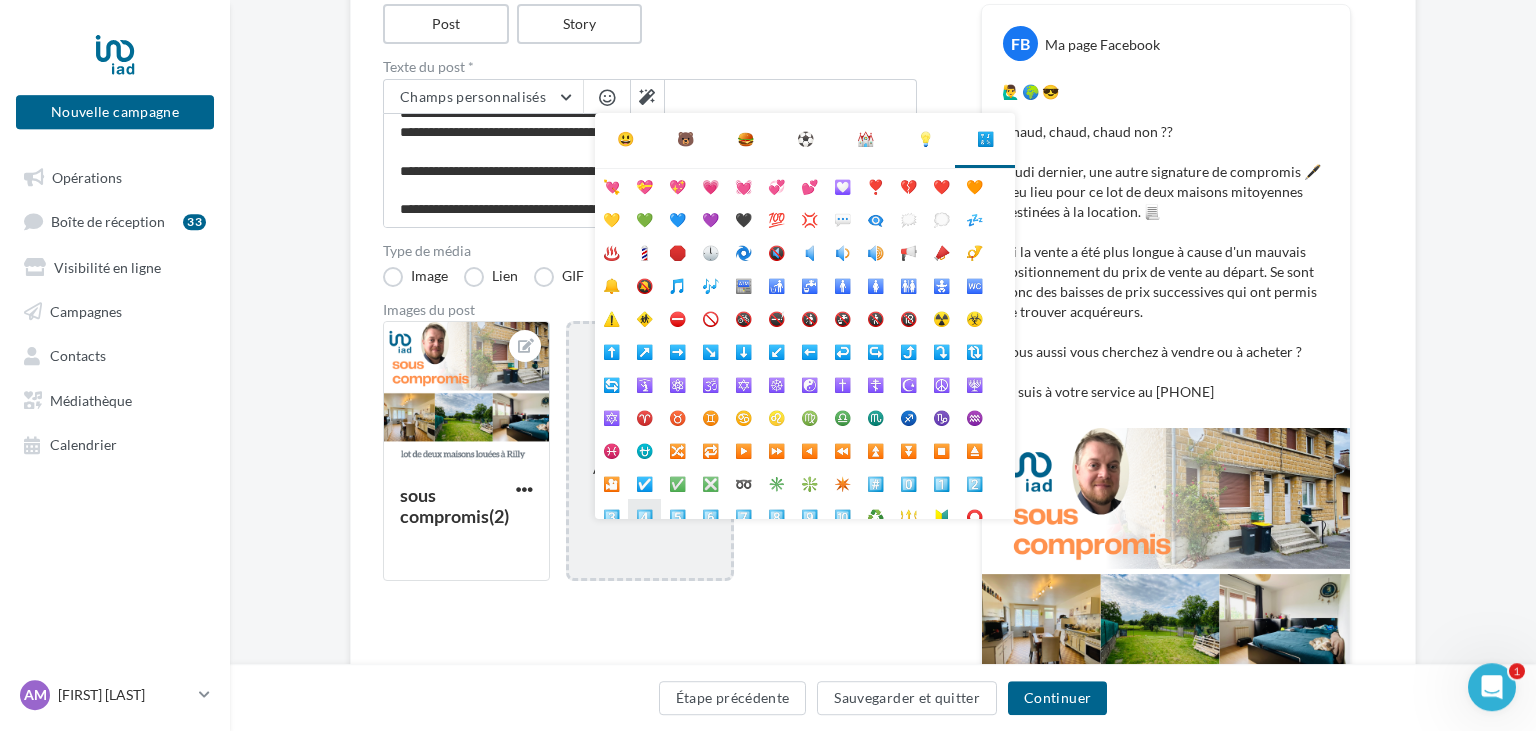 click on "4️⃣" at bounding box center [644, 515] 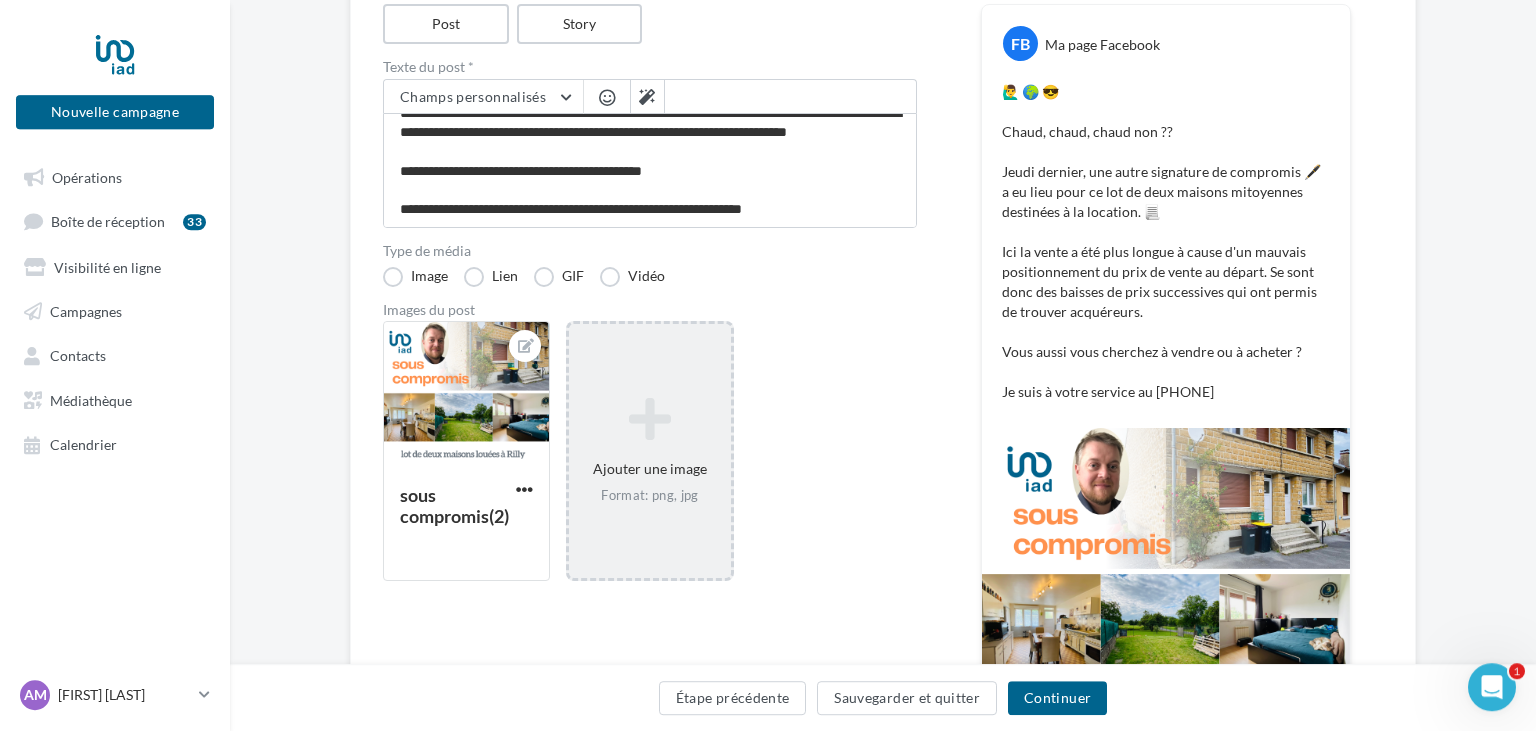 click at bounding box center (607, 97) 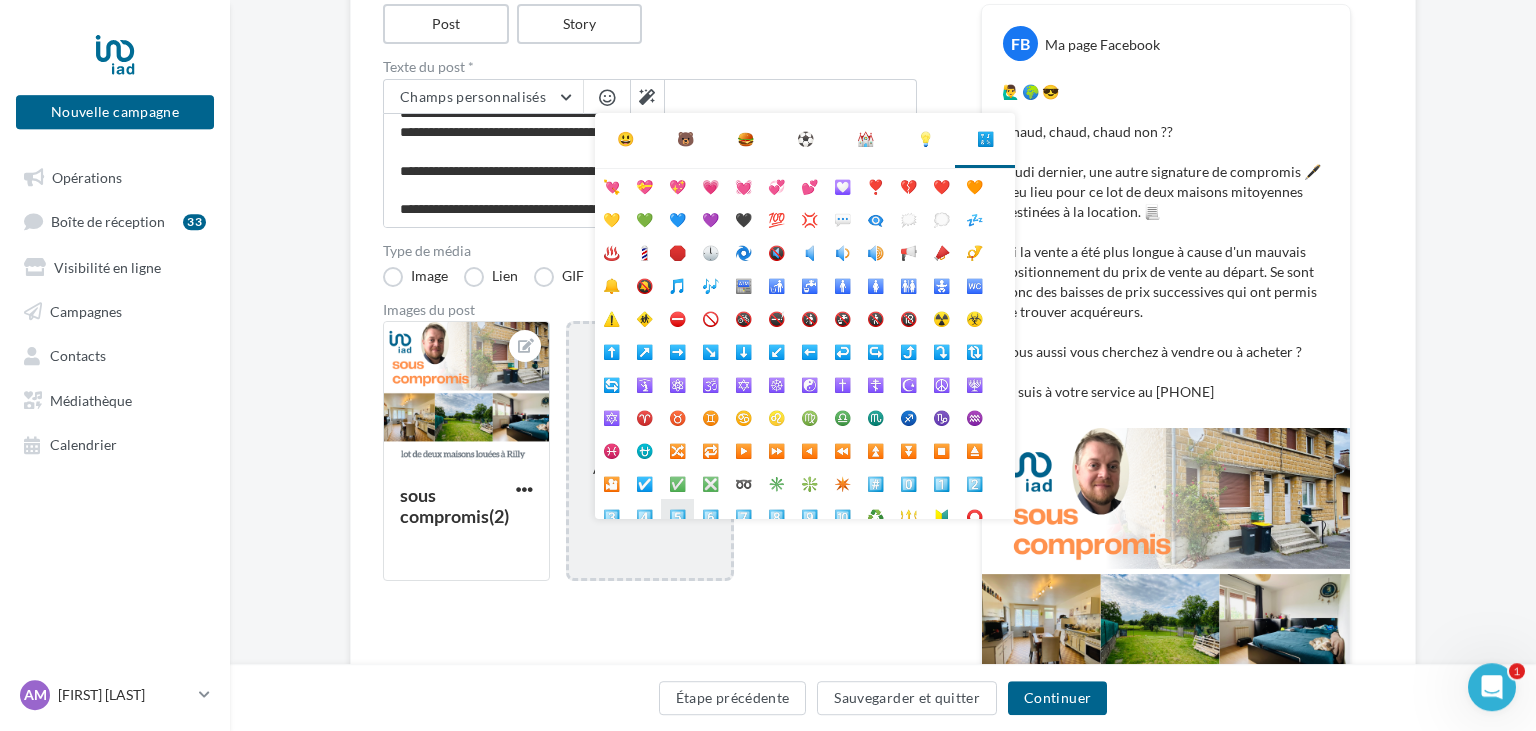 click on "5️⃣" at bounding box center [677, 515] 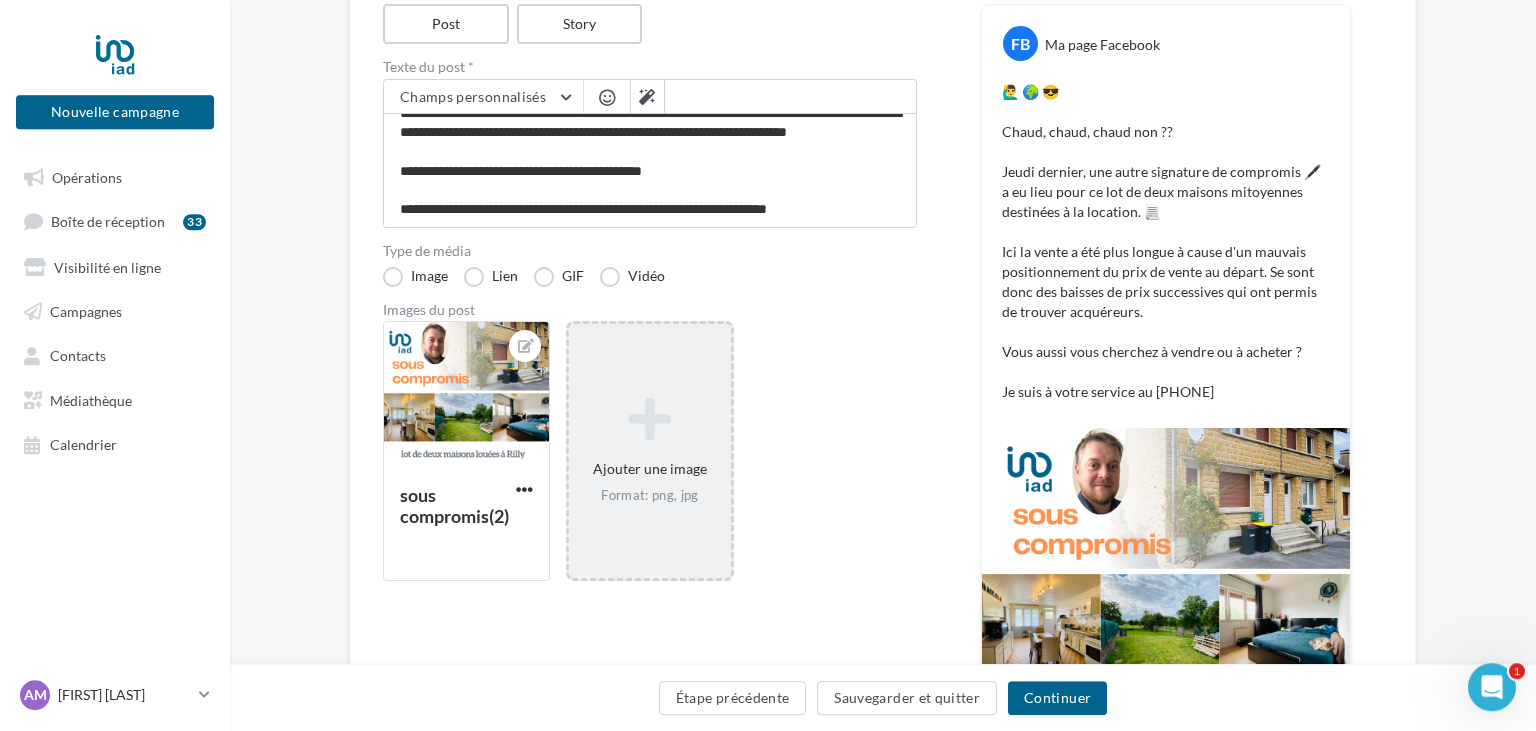 click at bounding box center (607, 97) 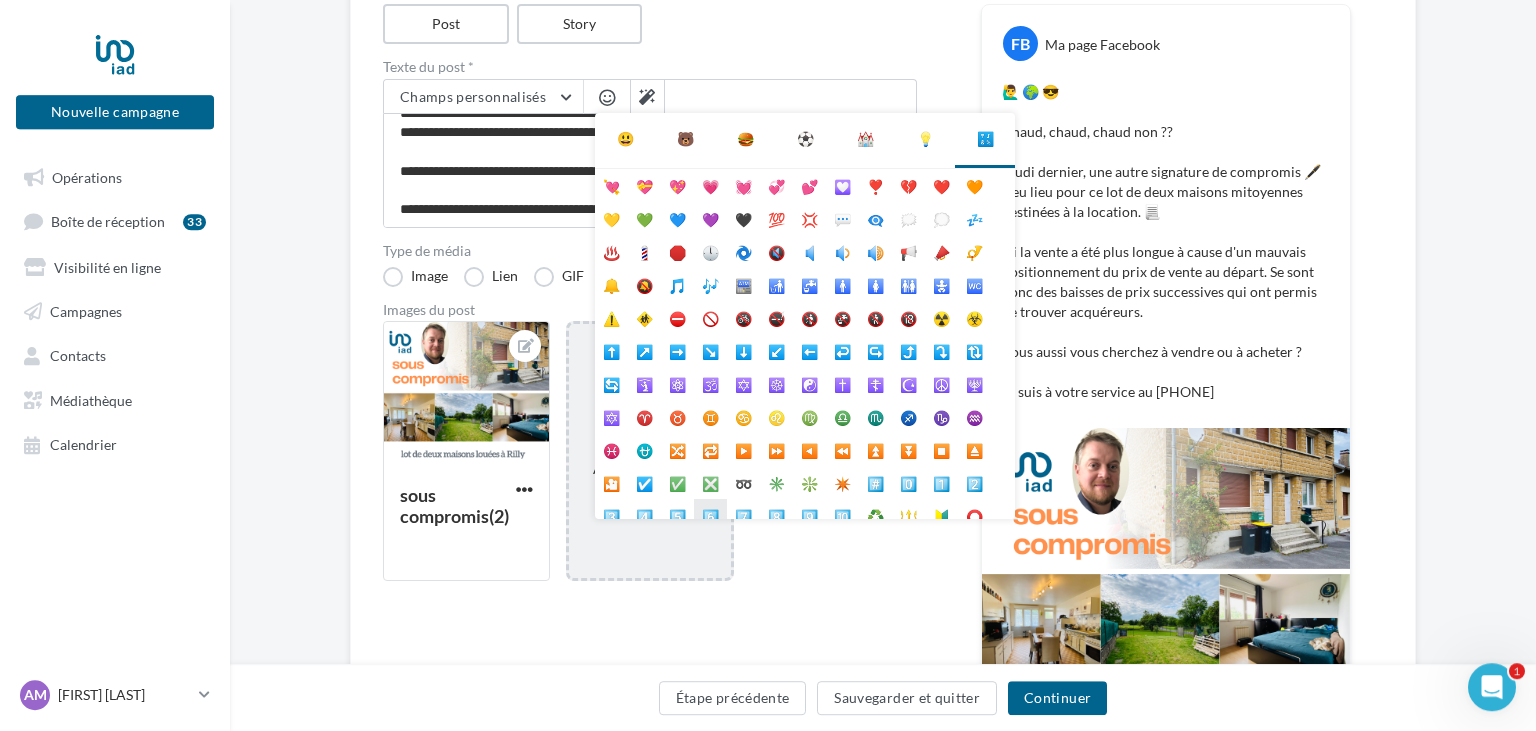click on "6️⃣" at bounding box center (710, 515) 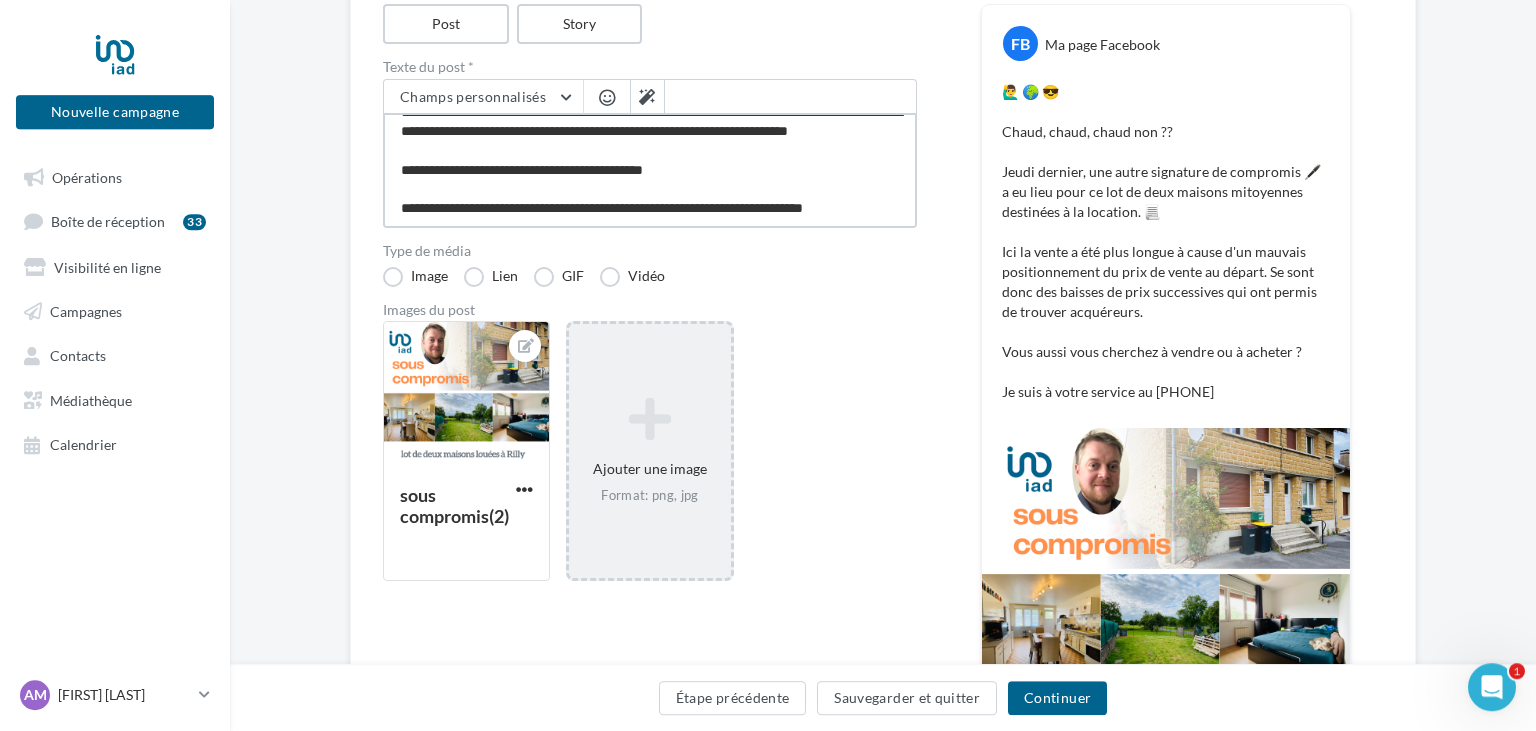 scroll, scrollTop: 203, scrollLeft: 0, axis: vertical 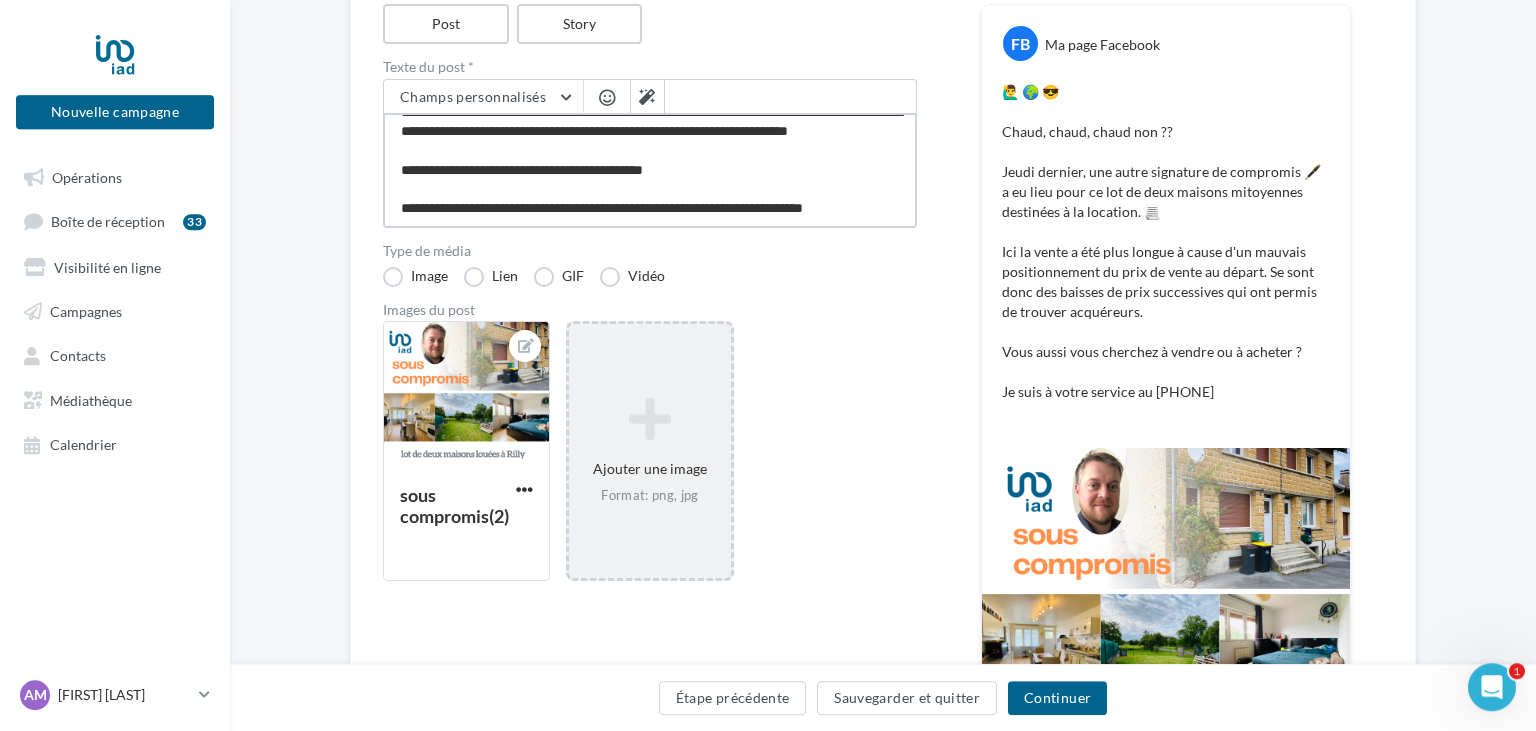 paste 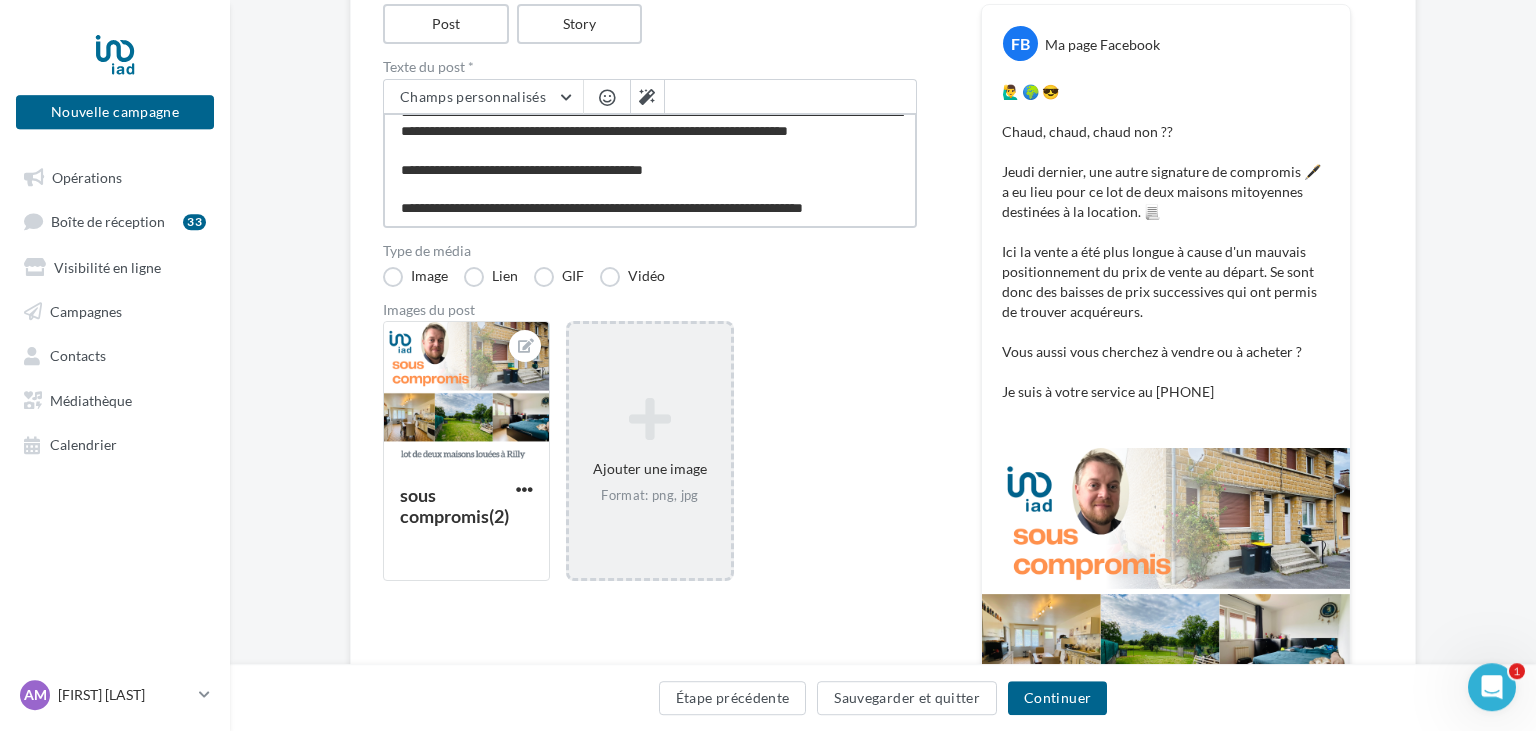 click on "**********" at bounding box center [650, 170] 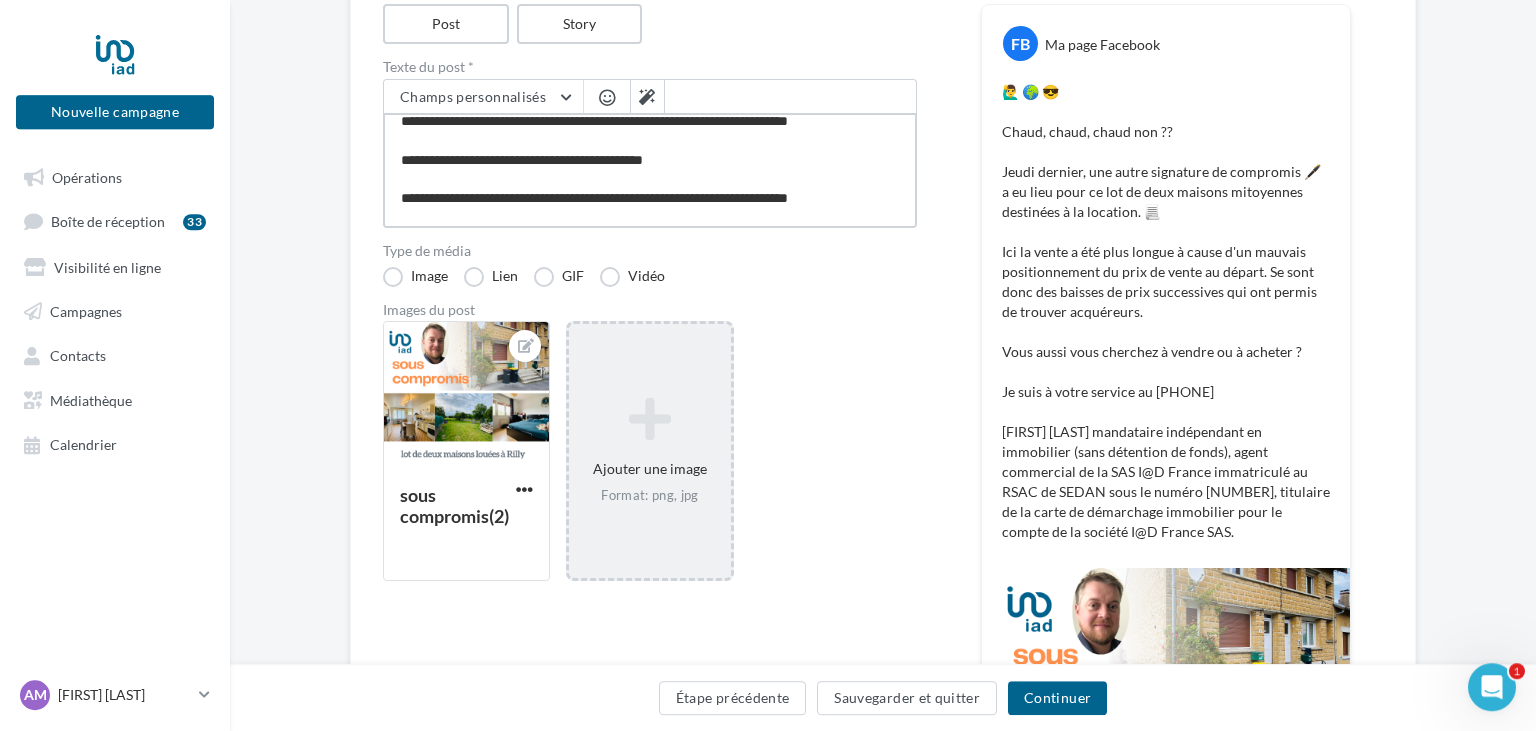 scroll, scrollTop: 168, scrollLeft: 0, axis: vertical 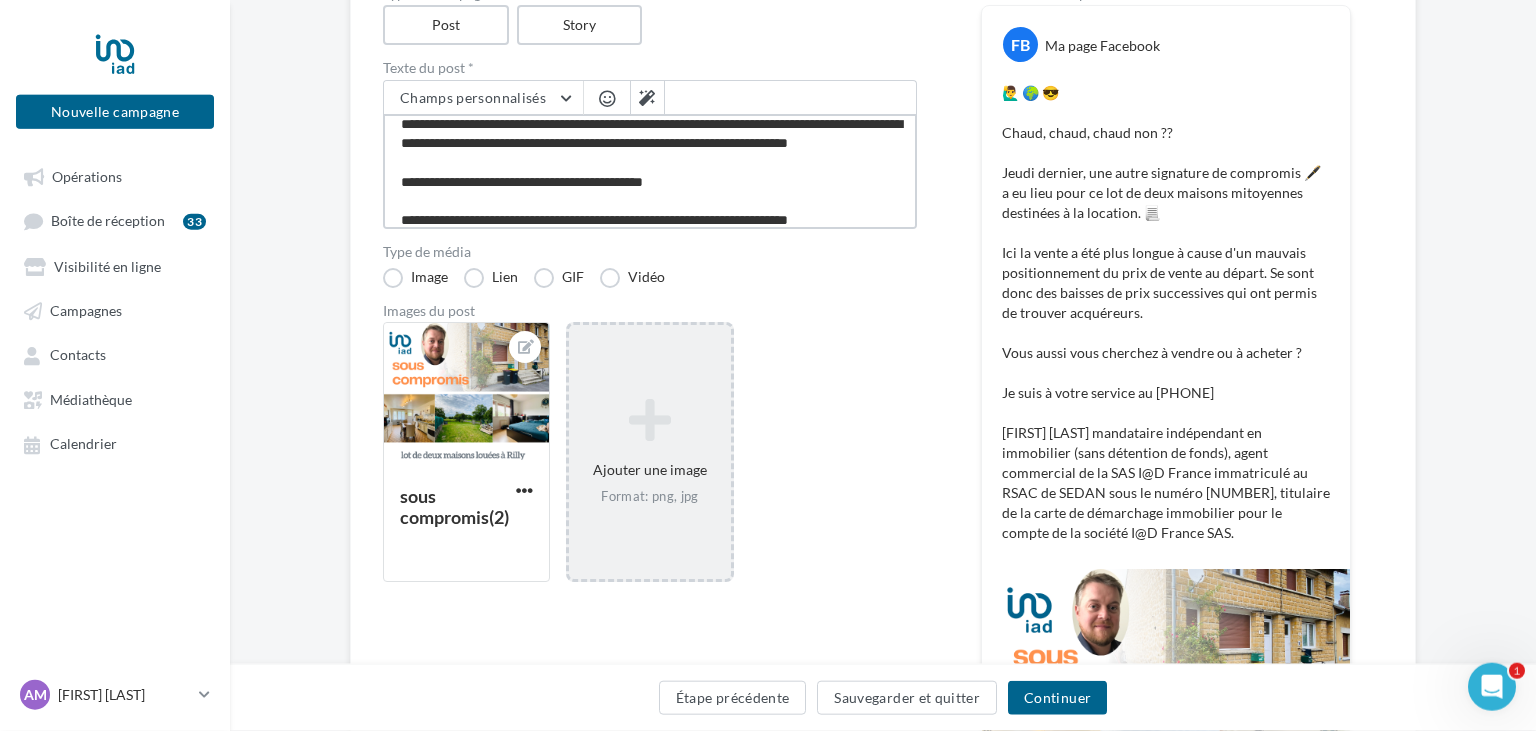 click on "**********" at bounding box center [650, 171] 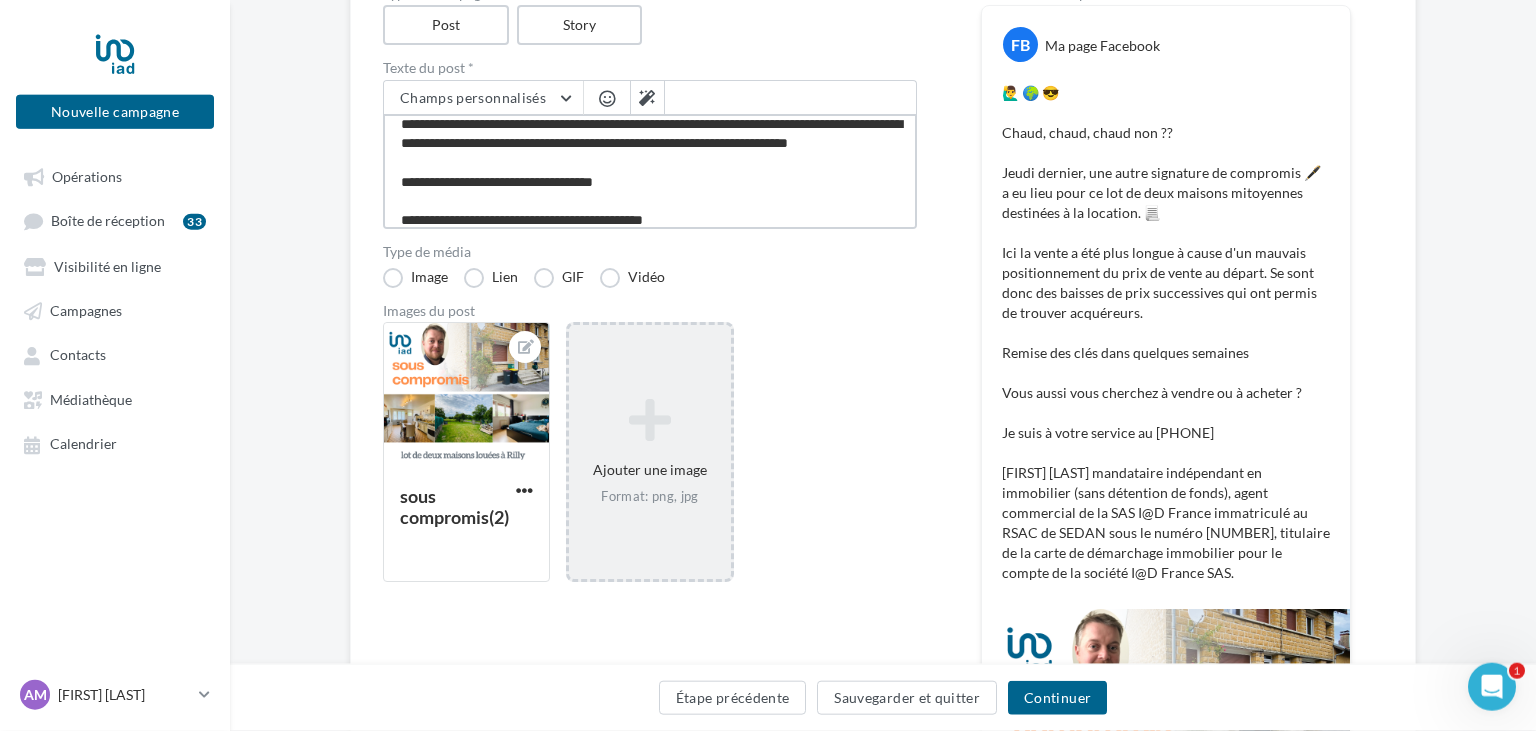 click on "**********" at bounding box center [650, 171] 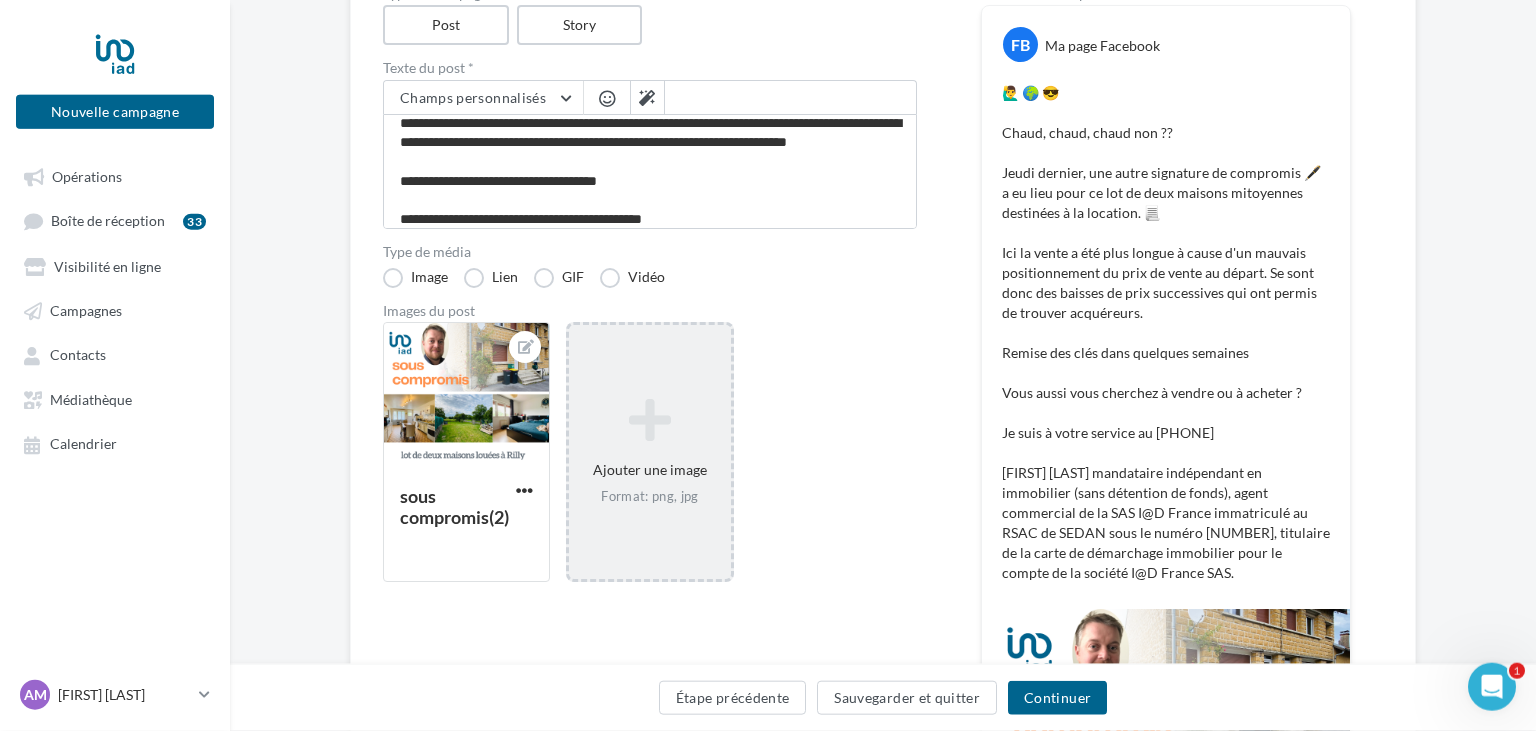 click at bounding box center (607, 98) 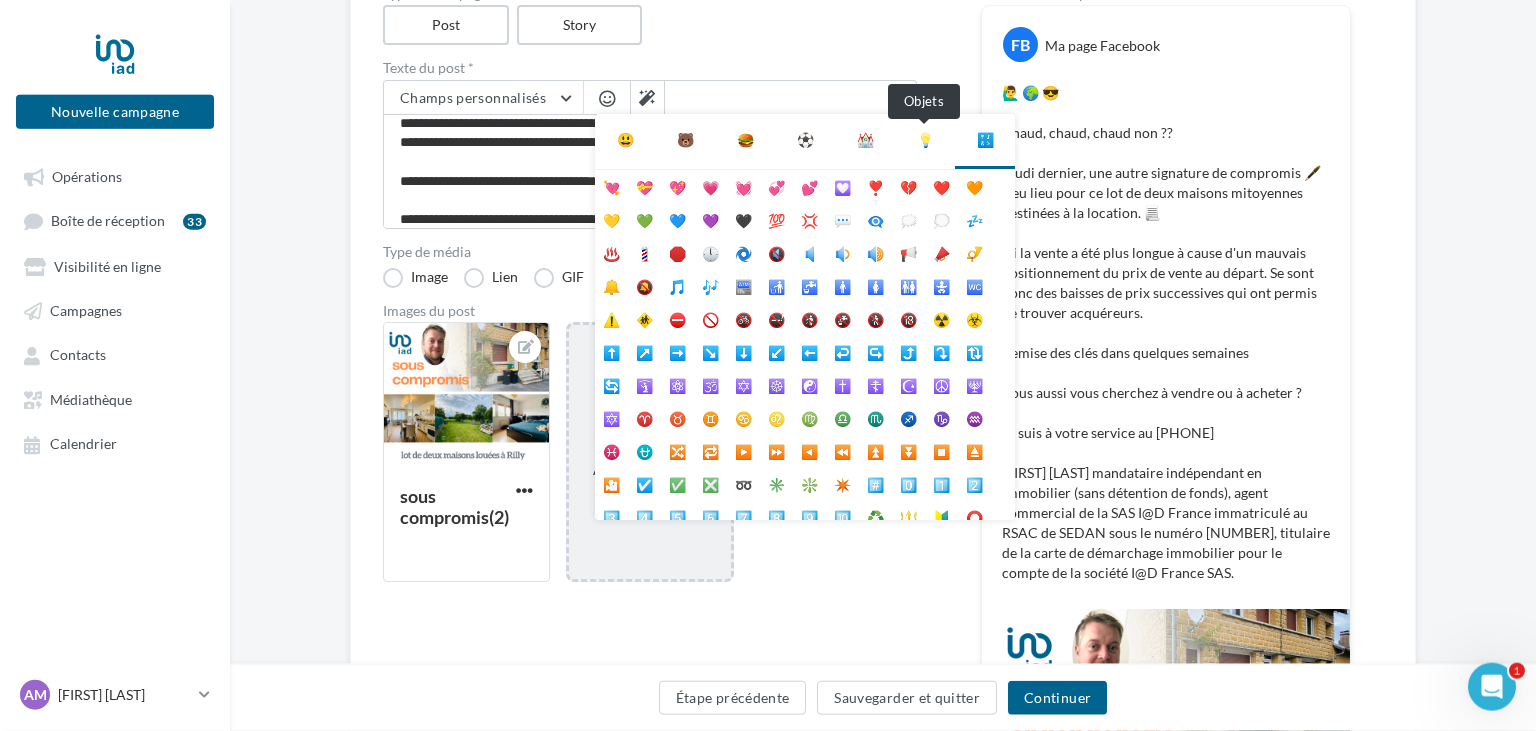 click on "💡" at bounding box center [925, 140] 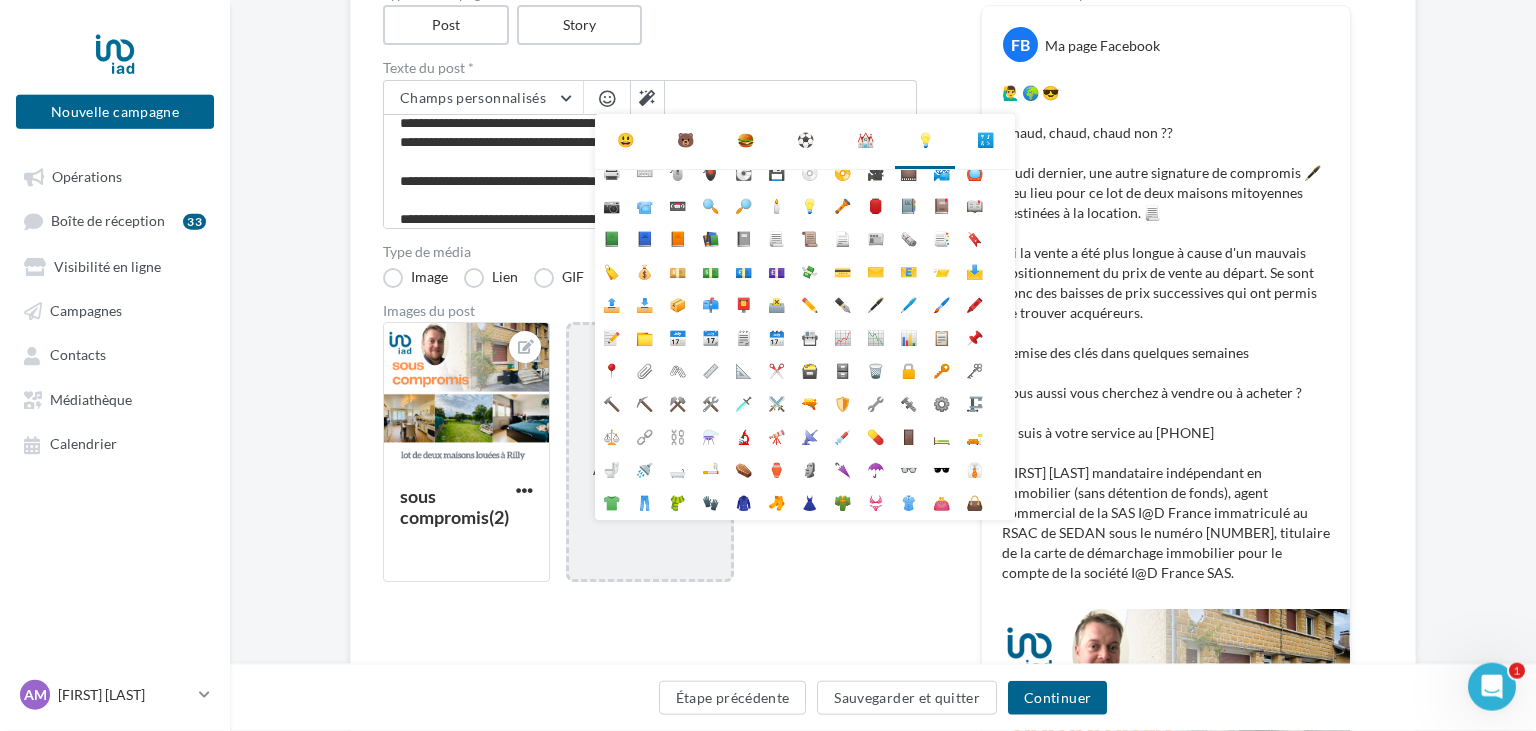 scroll, scrollTop: 115, scrollLeft: 0, axis: vertical 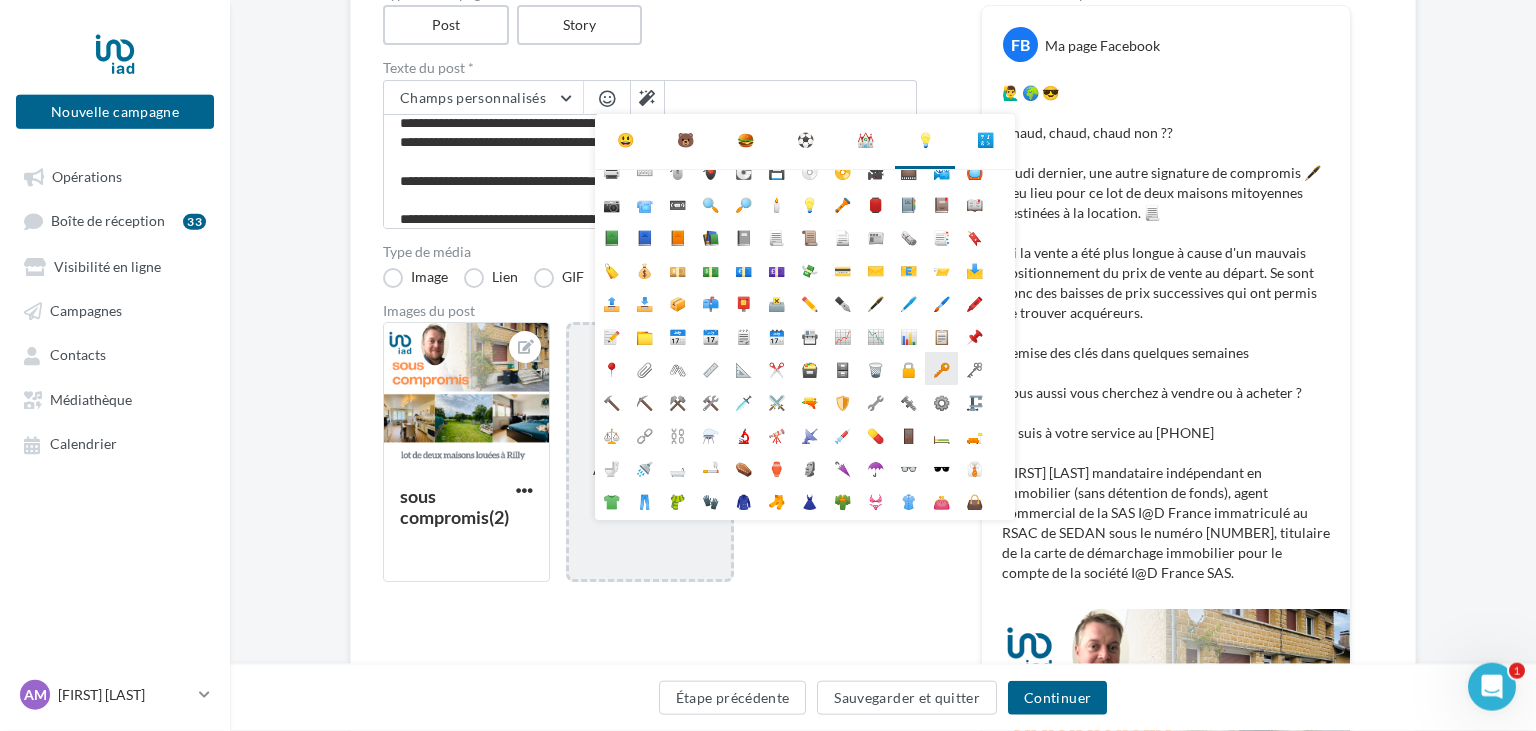 click on "🔑" at bounding box center [941, 368] 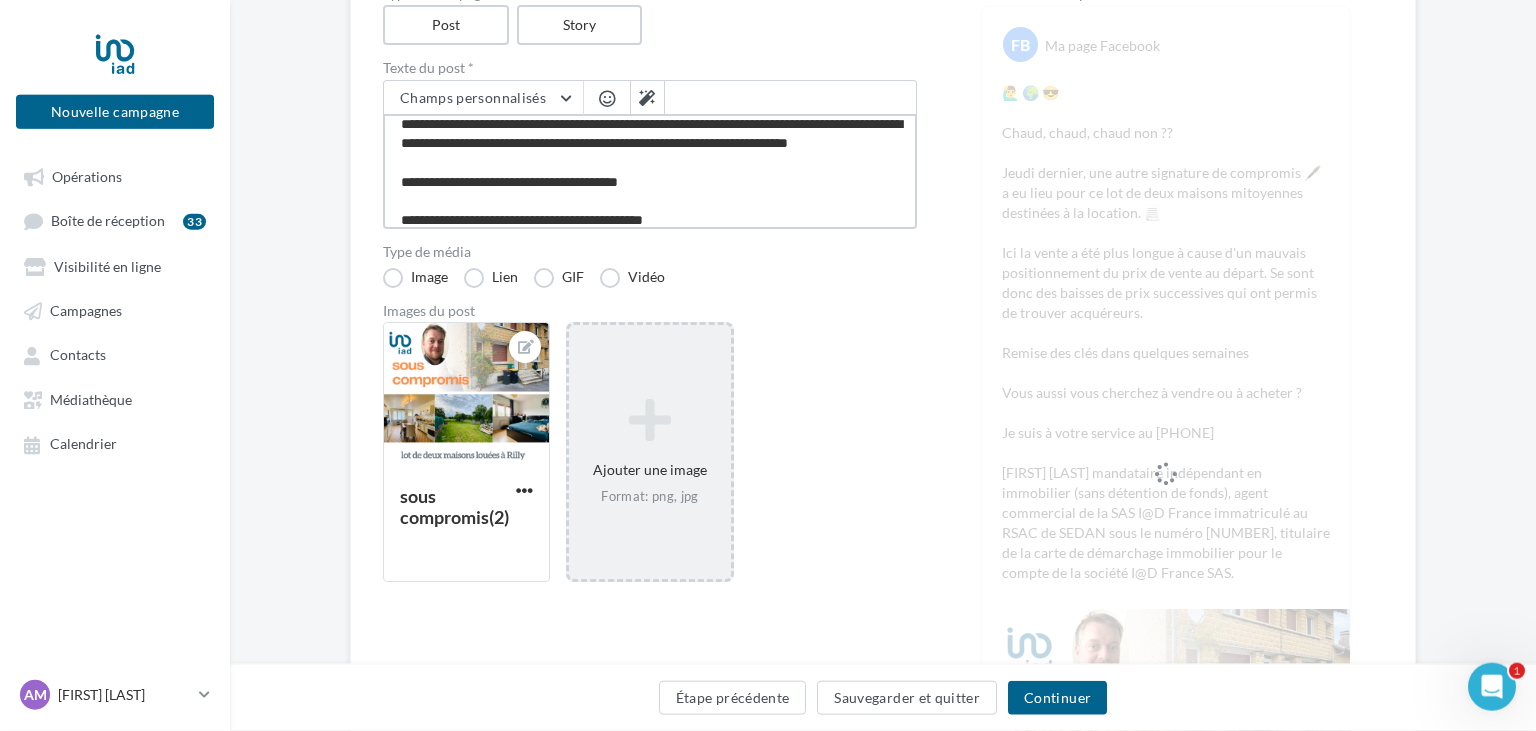 click on "**********" at bounding box center [650, 171] 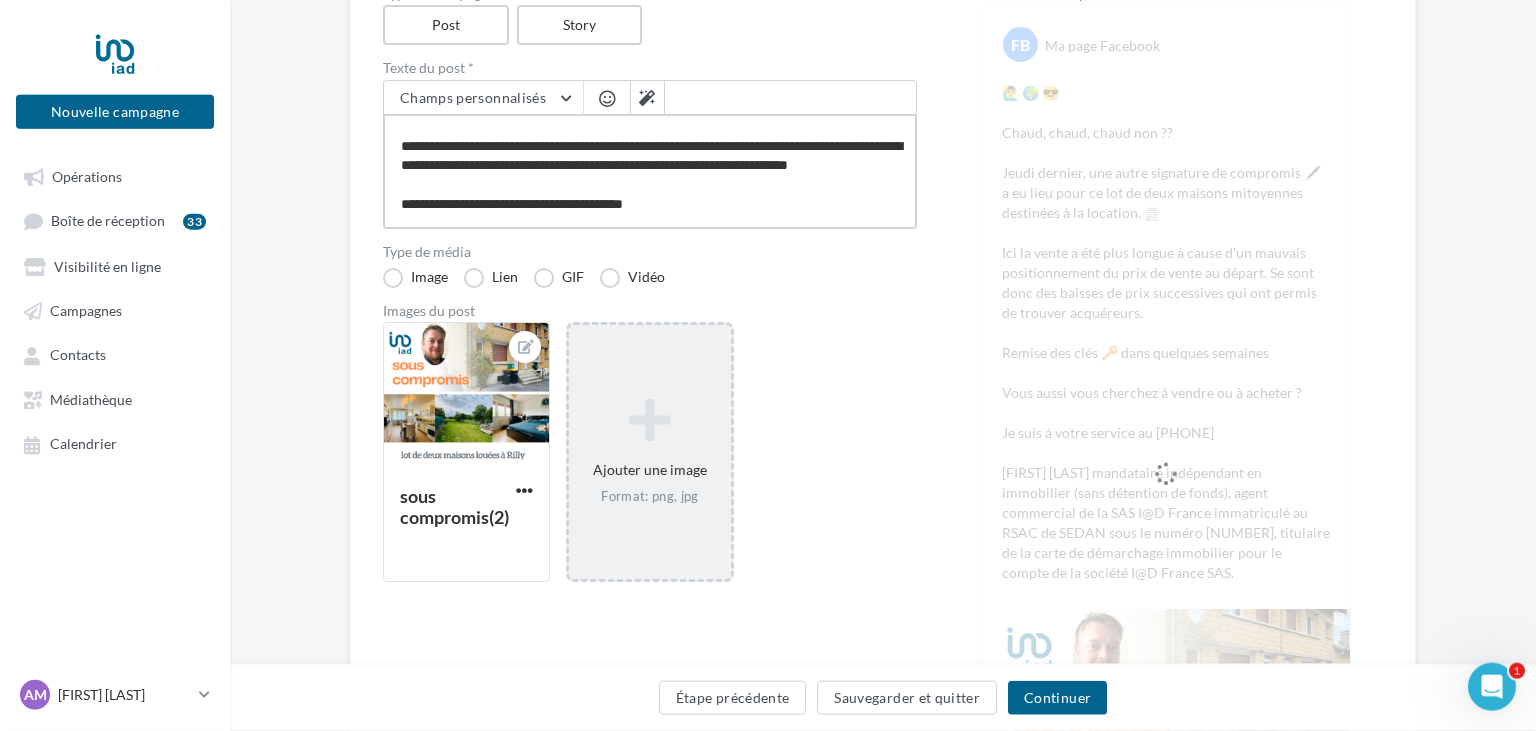 scroll, scrollTop: 119, scrollLeft: 0, axis: vertical 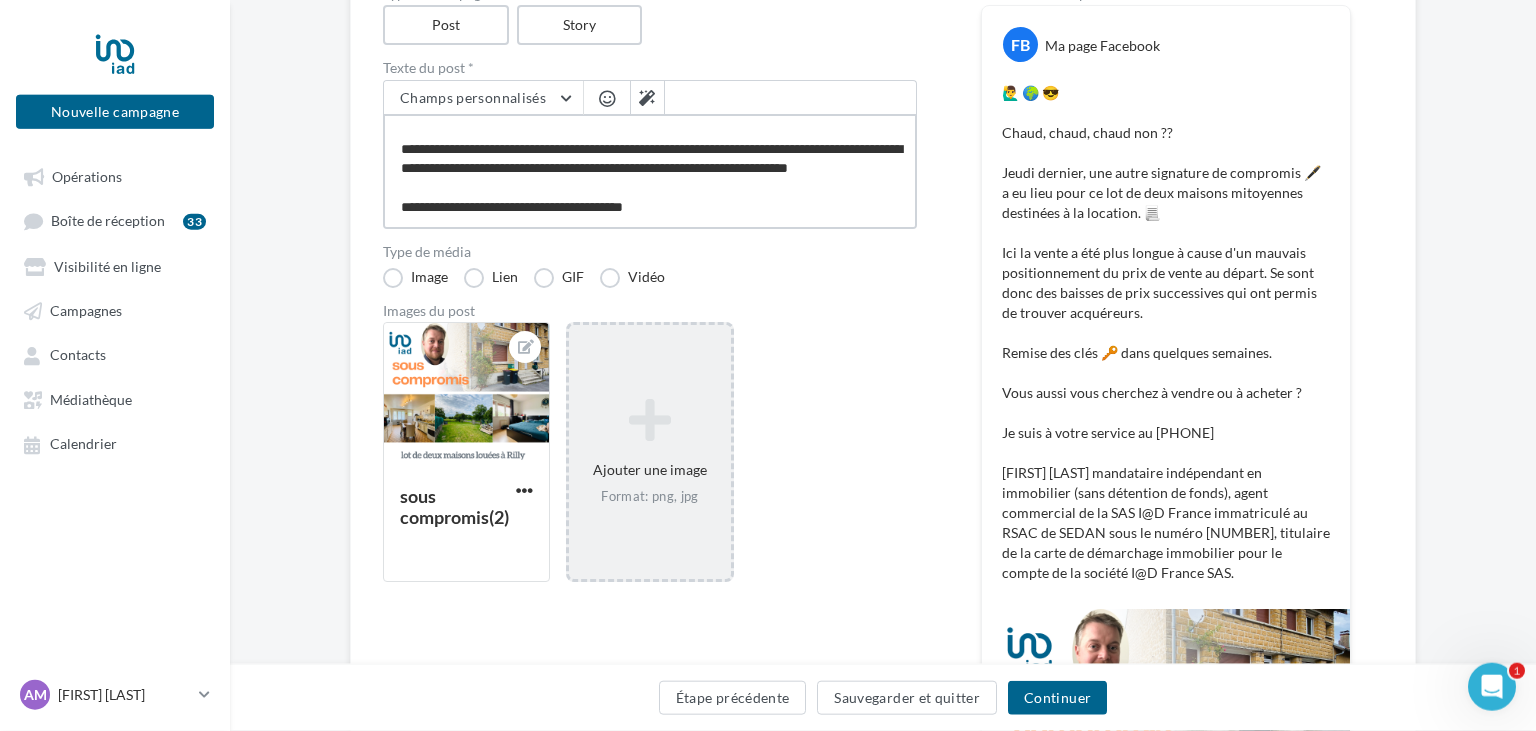 click on "**********" at bounding box center [650, 171] 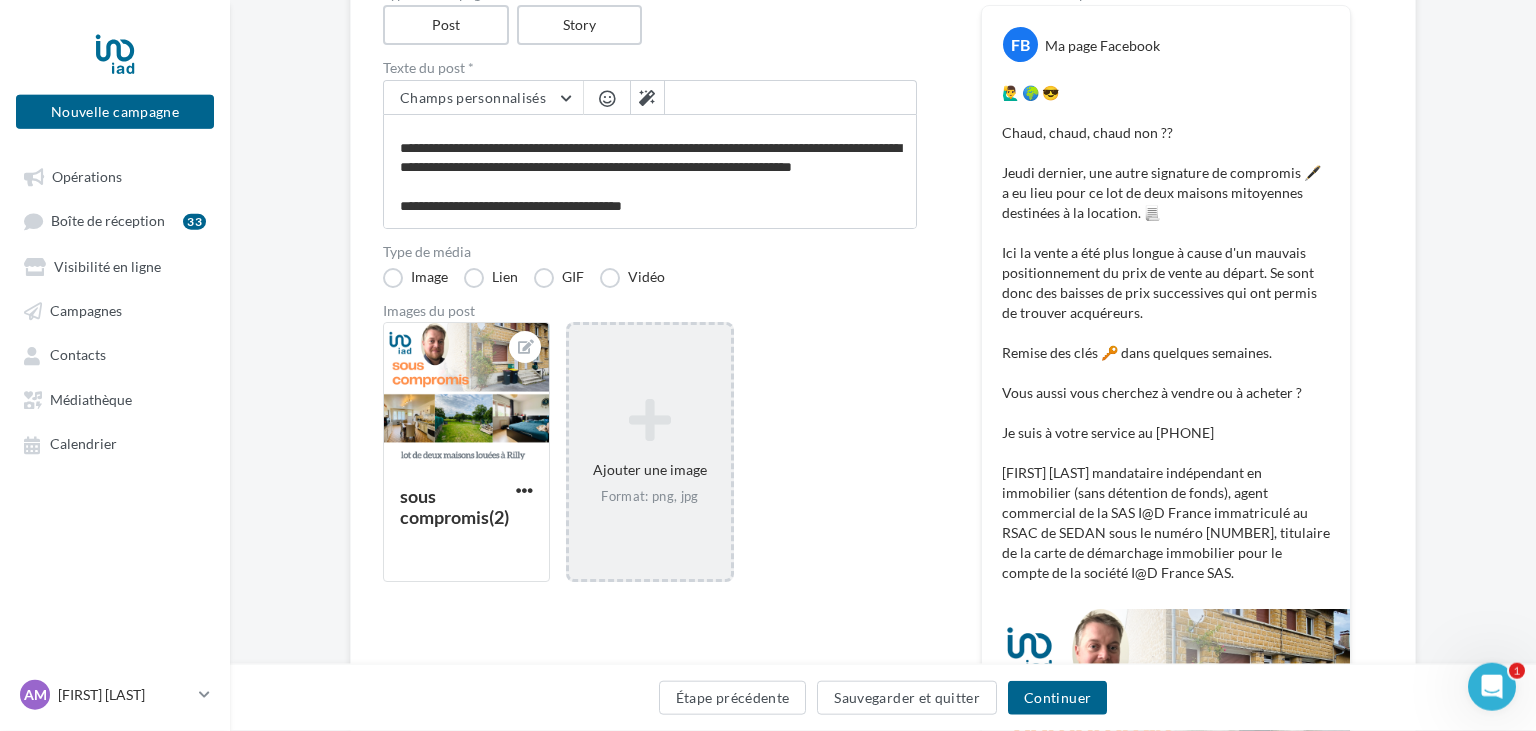 click at bounding box center [607, 98] 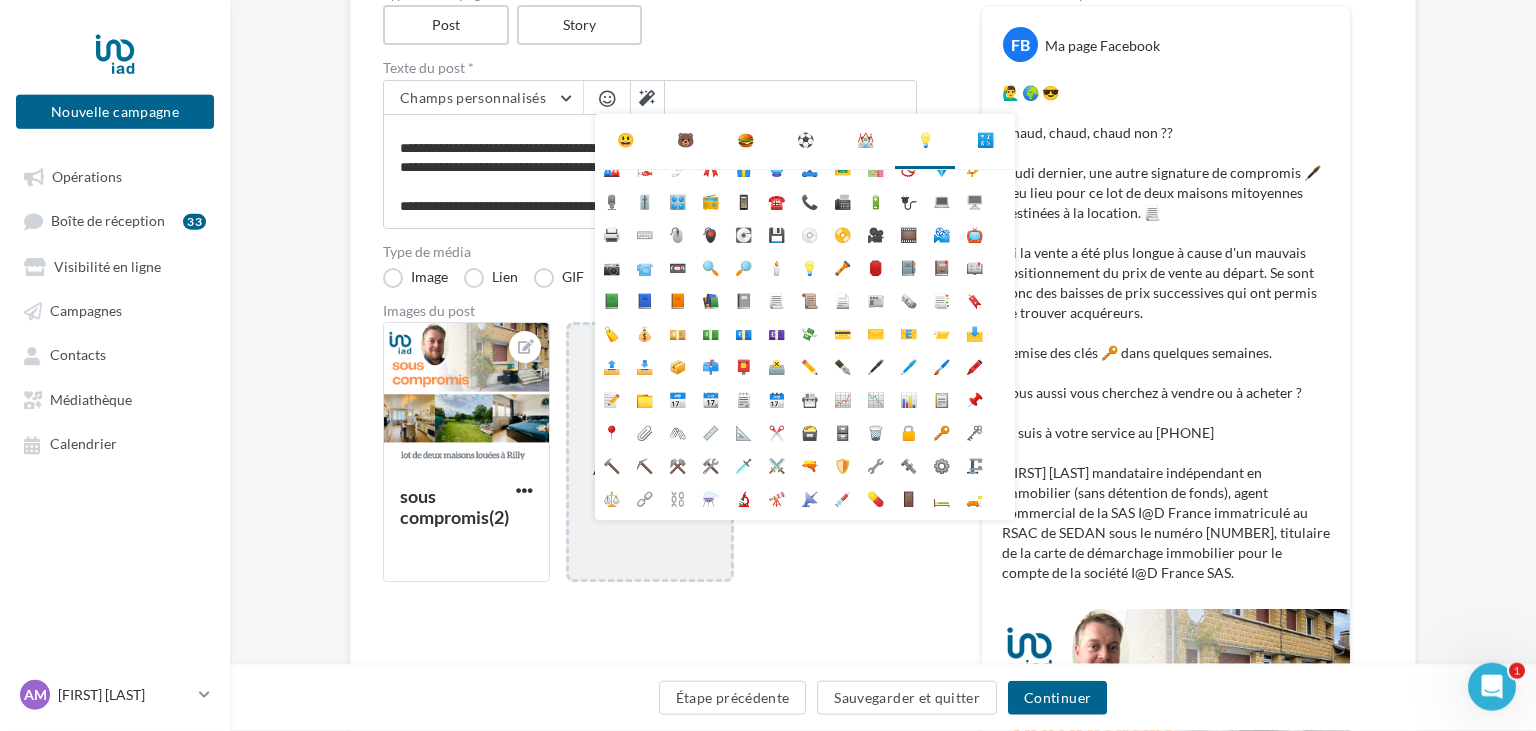 scroll, scrollTop: 51, scrollLeft: 0, axis: vertical 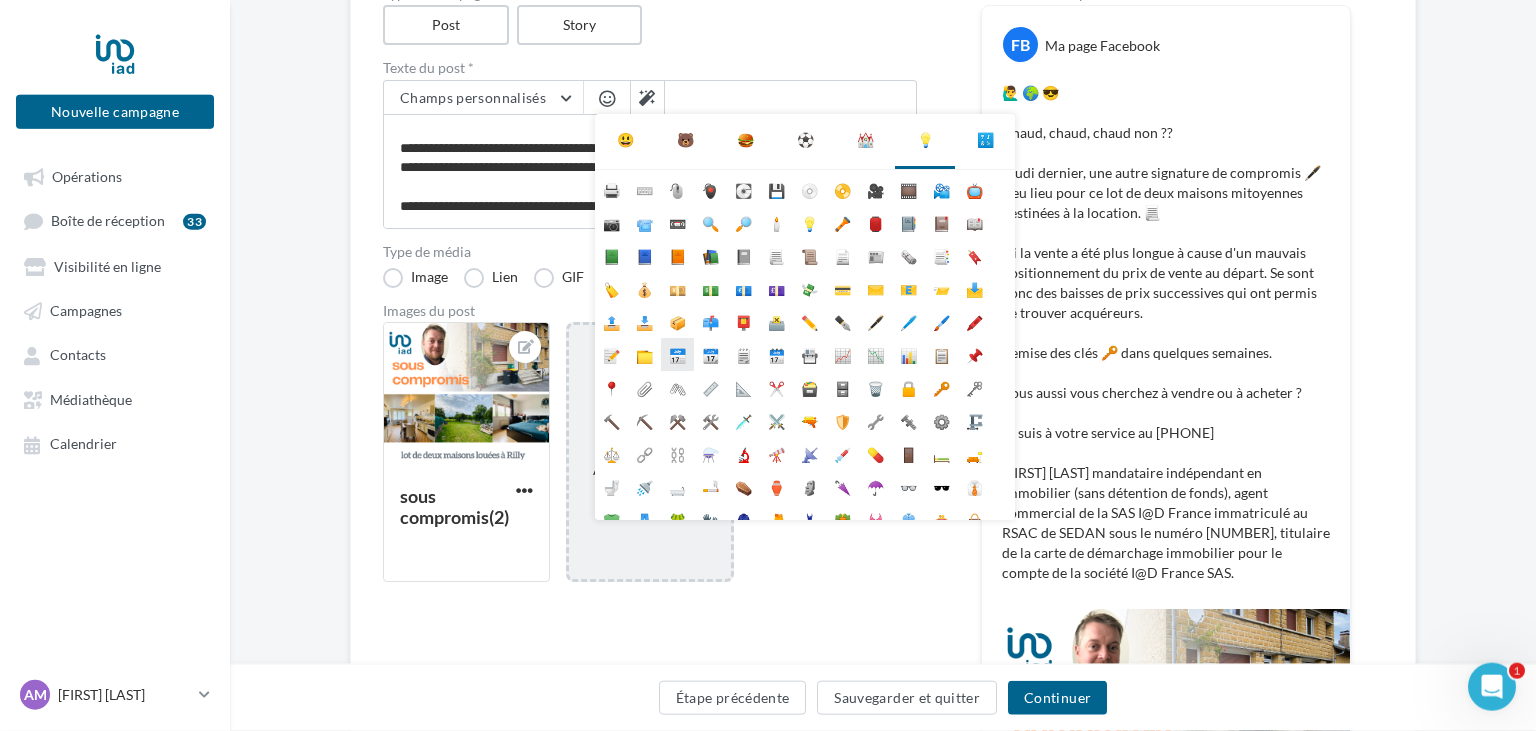 click on "📅" at bounding box center [677, 354] 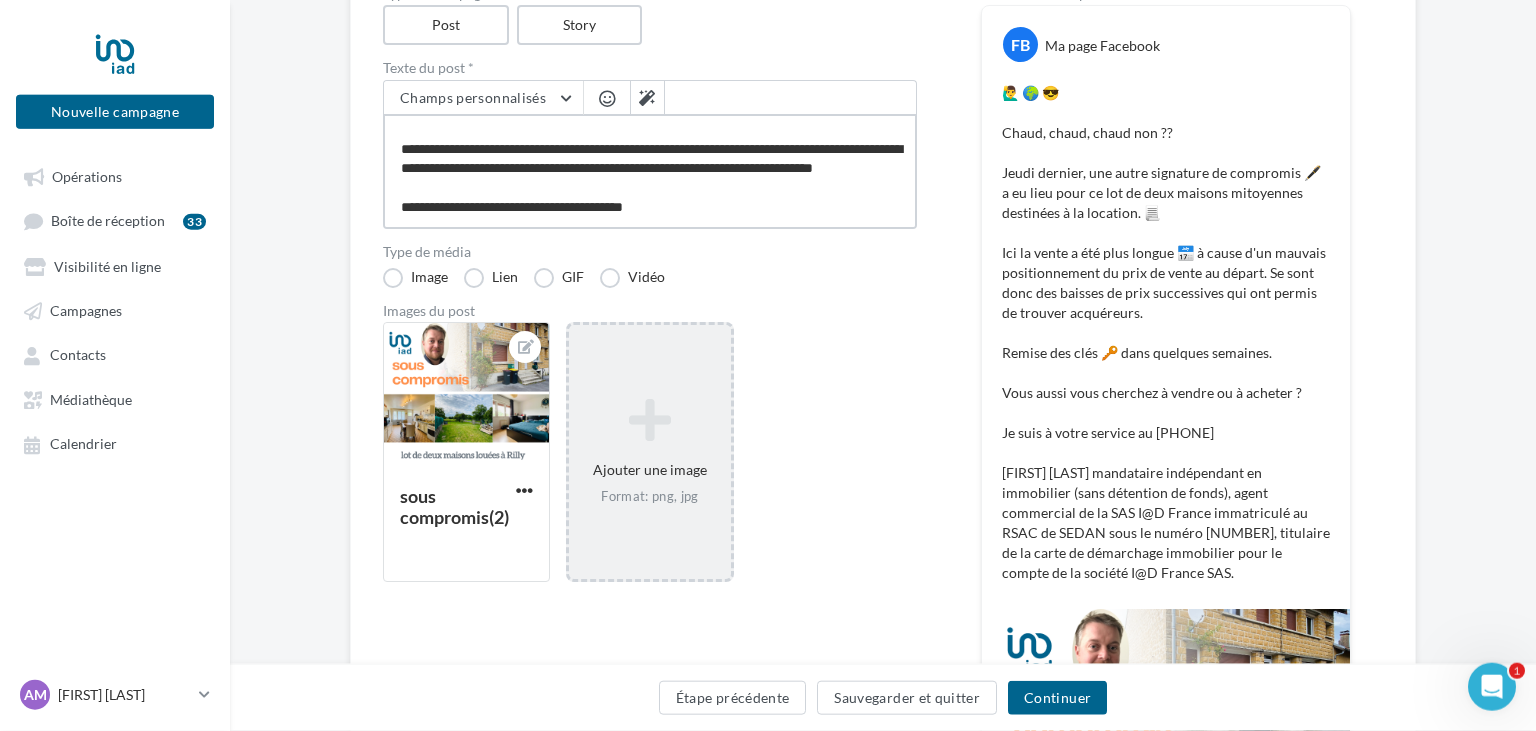 click on "**********" at bounding box center (650, 171) 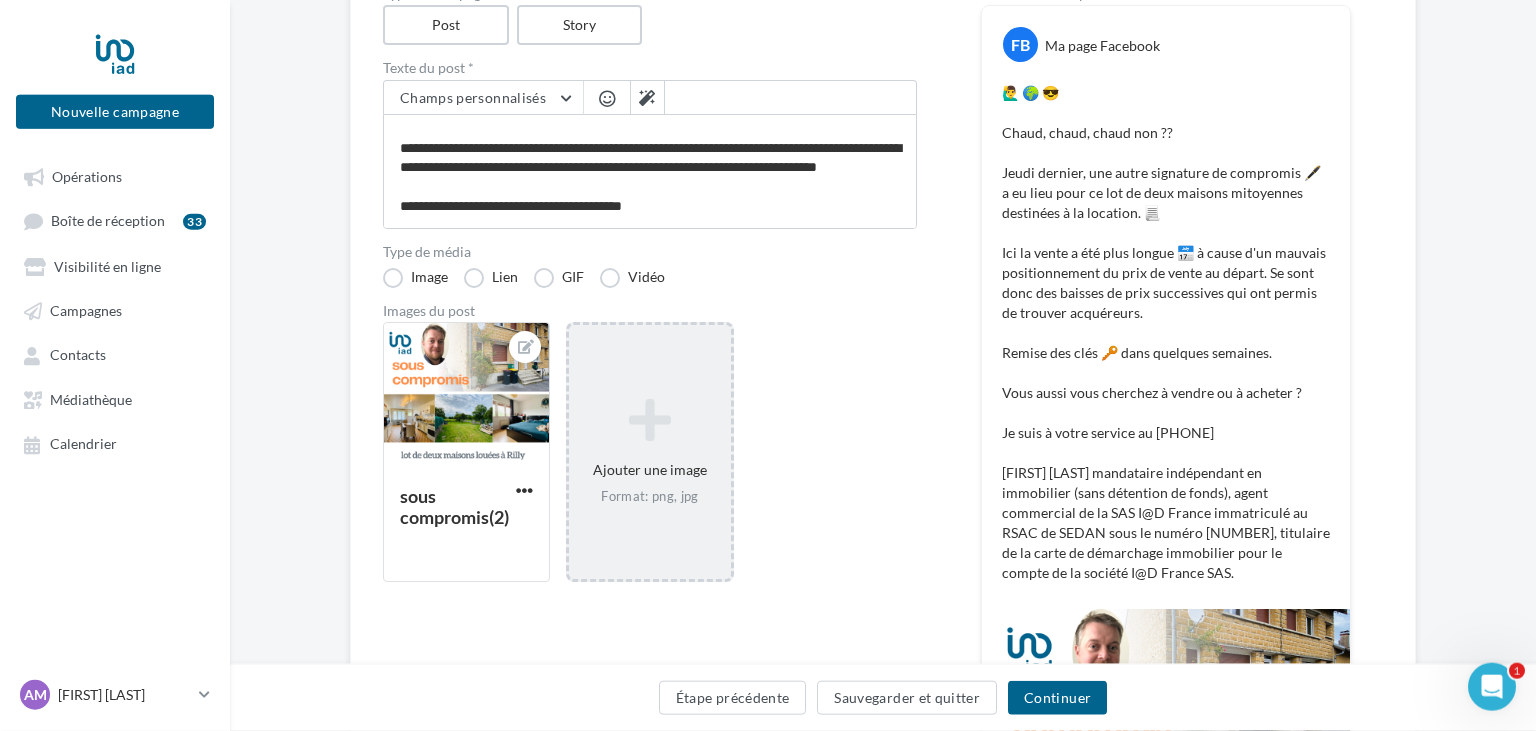 click at bounding box center (607, 98) 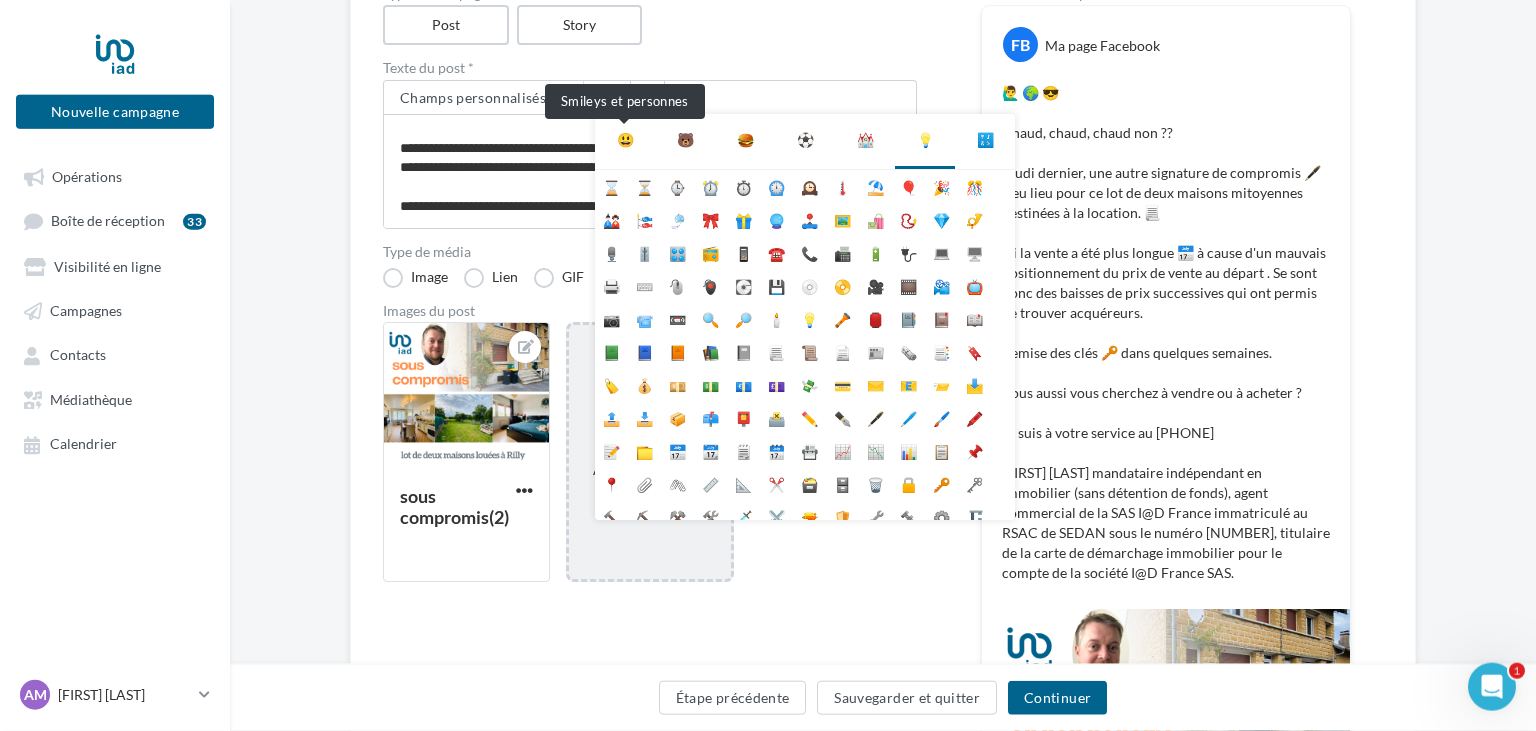 click on "😃" at bounding box center [625, 140] 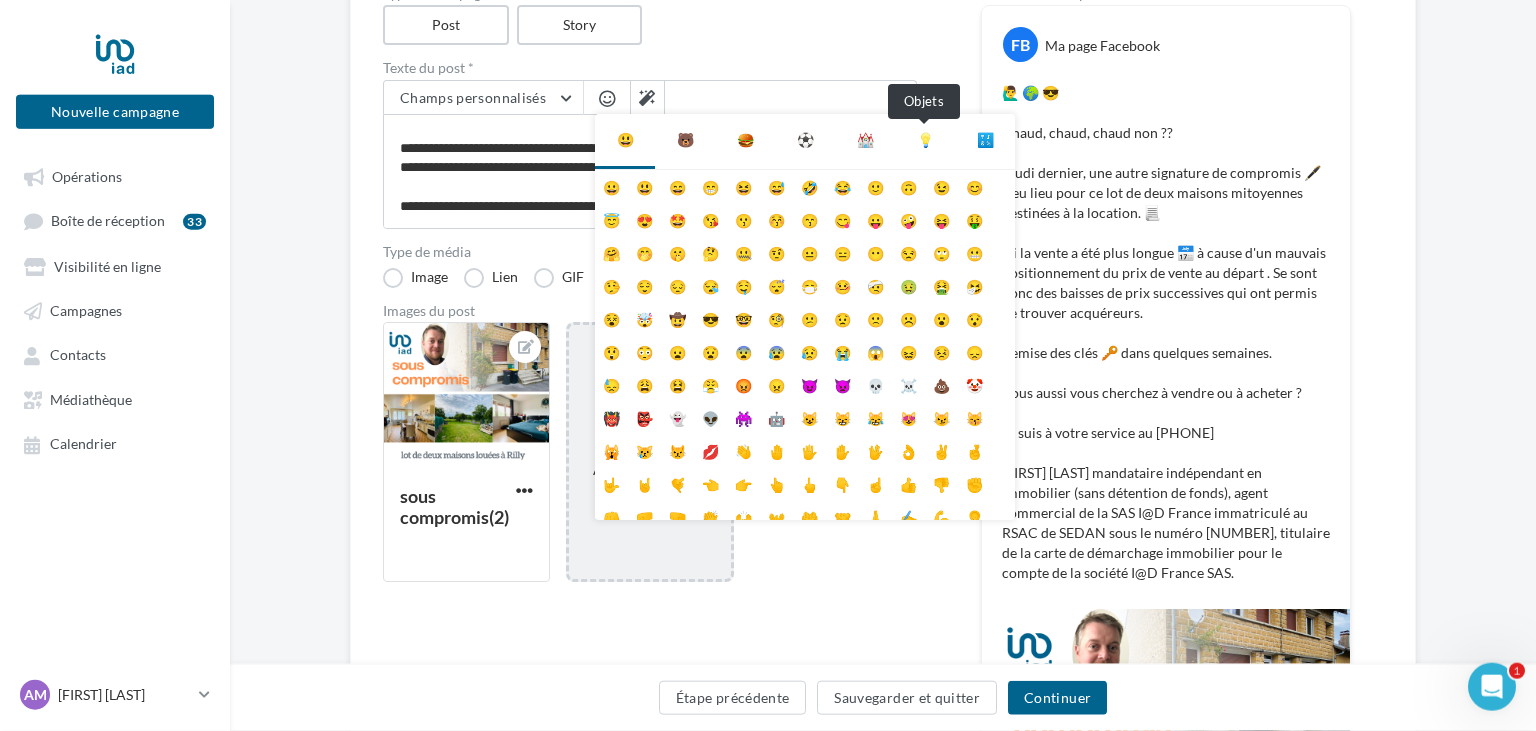 click on "💡" at bounding box center (925, 140) 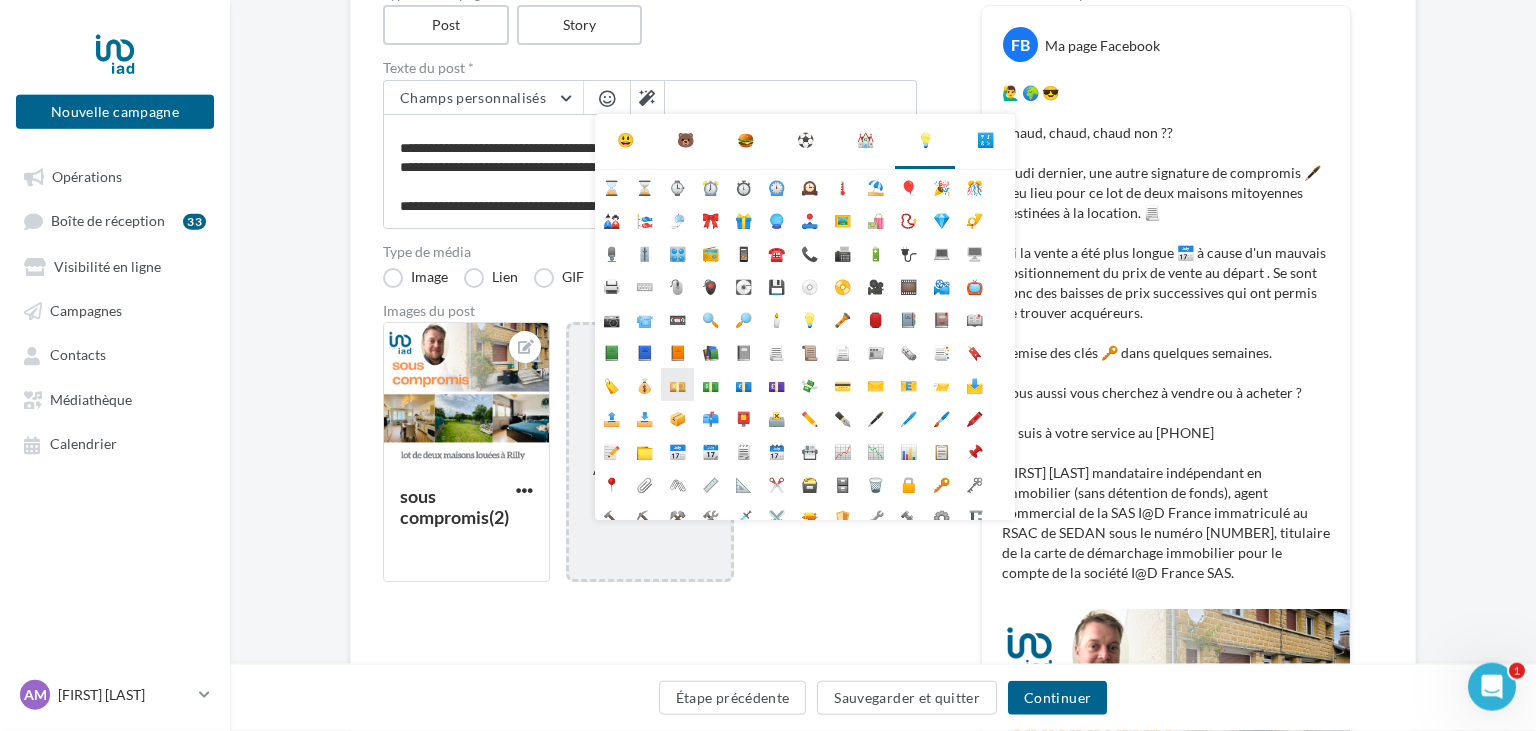 click on "💴" at bounding box center [677, 384] 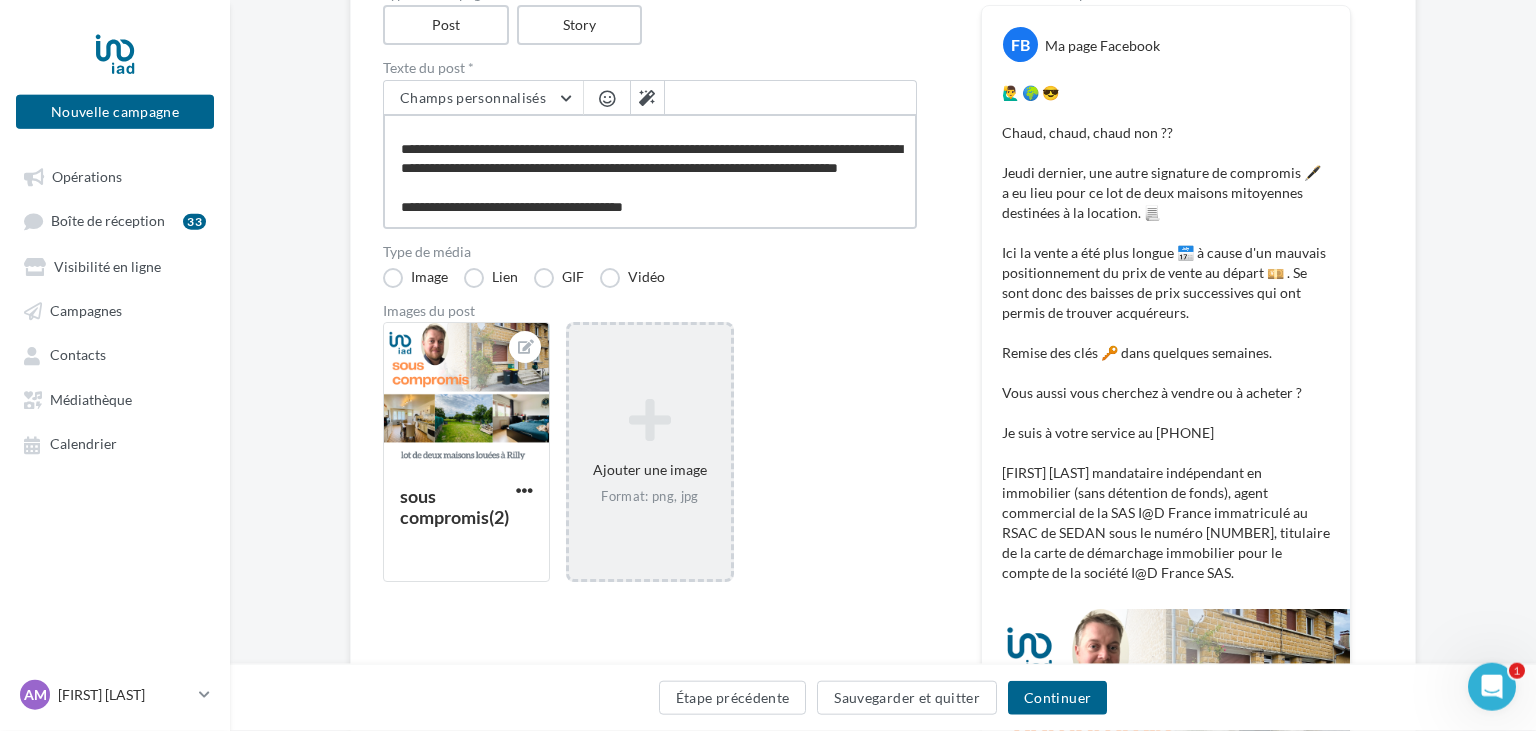 click on "**********" at bounding box center (650, 171) 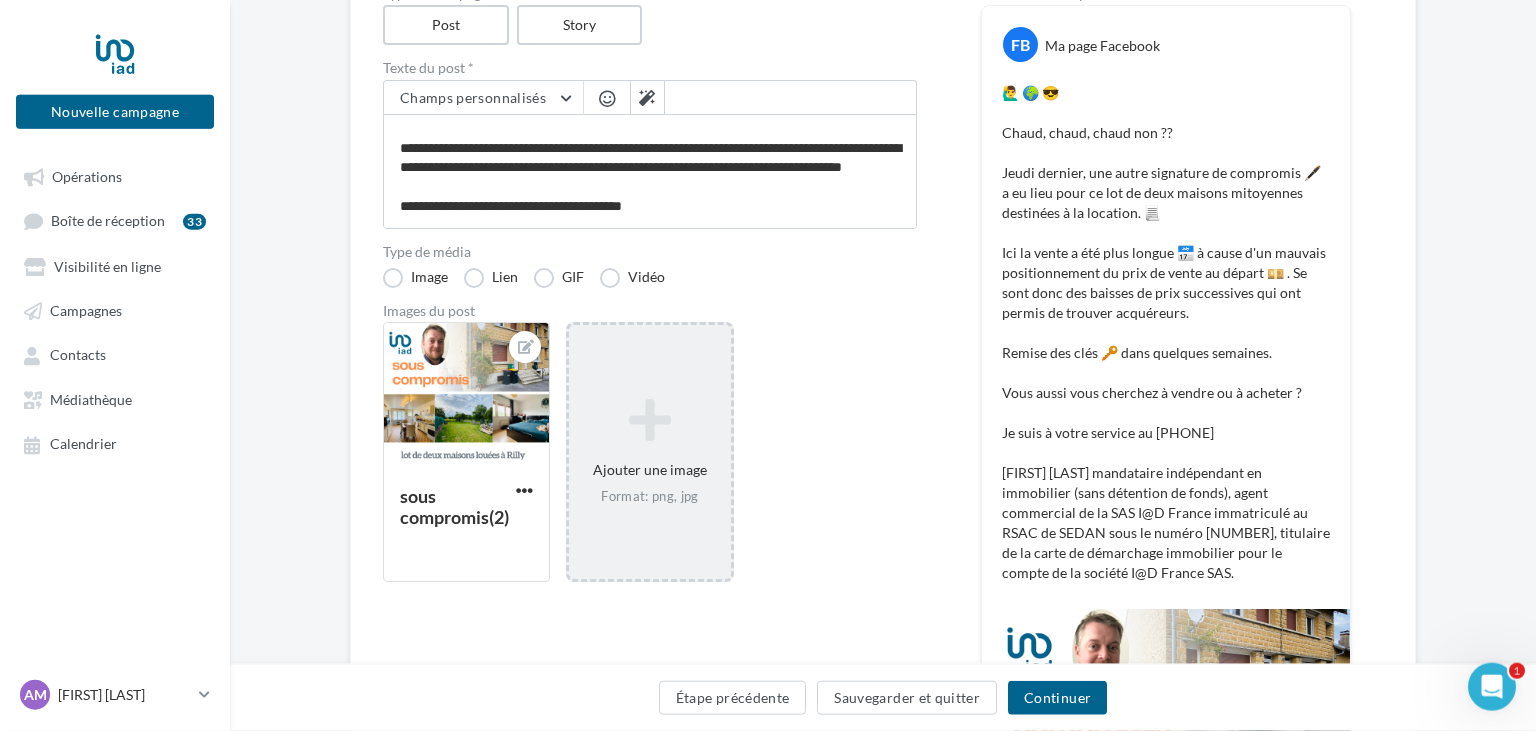 click at bounding box center [607, 98] 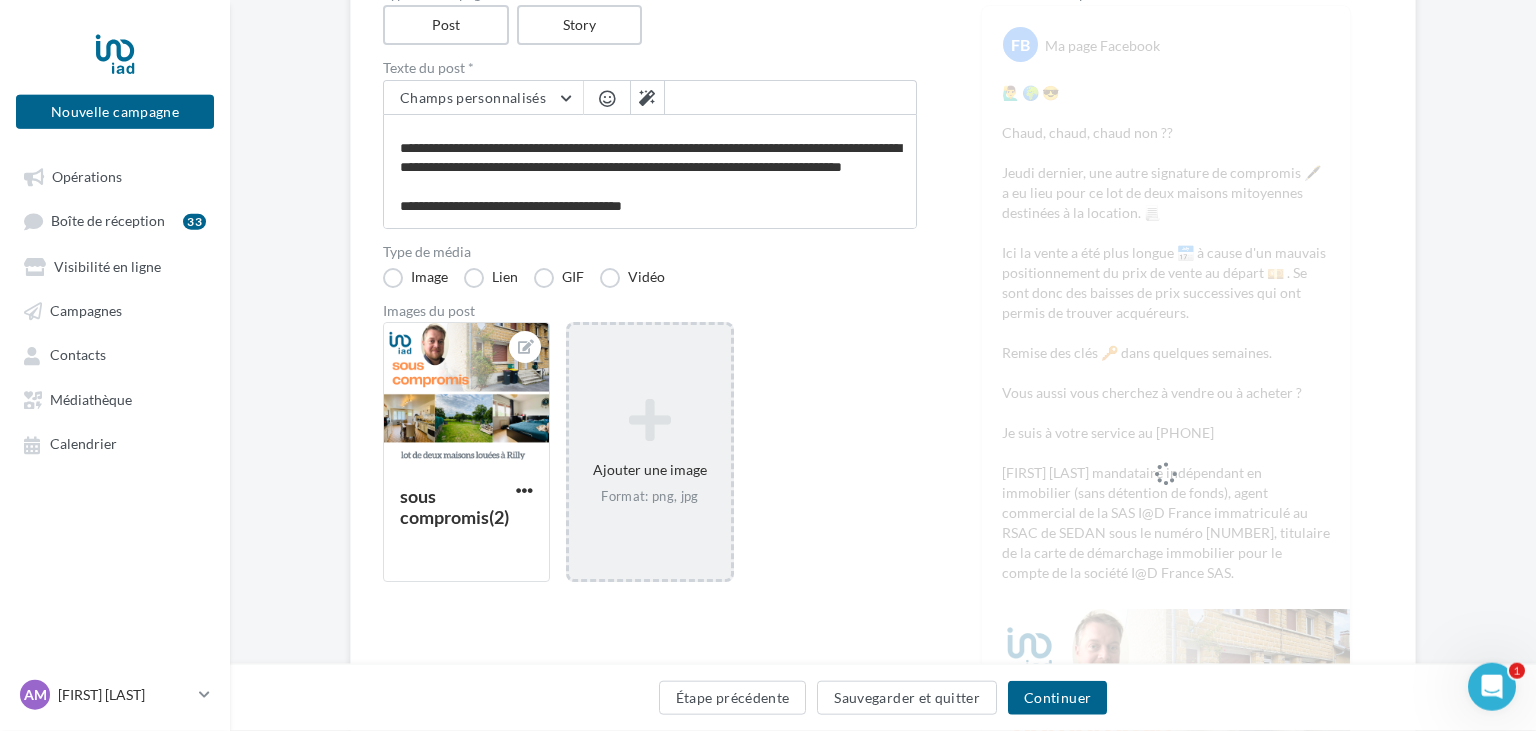 click at bounding box center (607, 98) 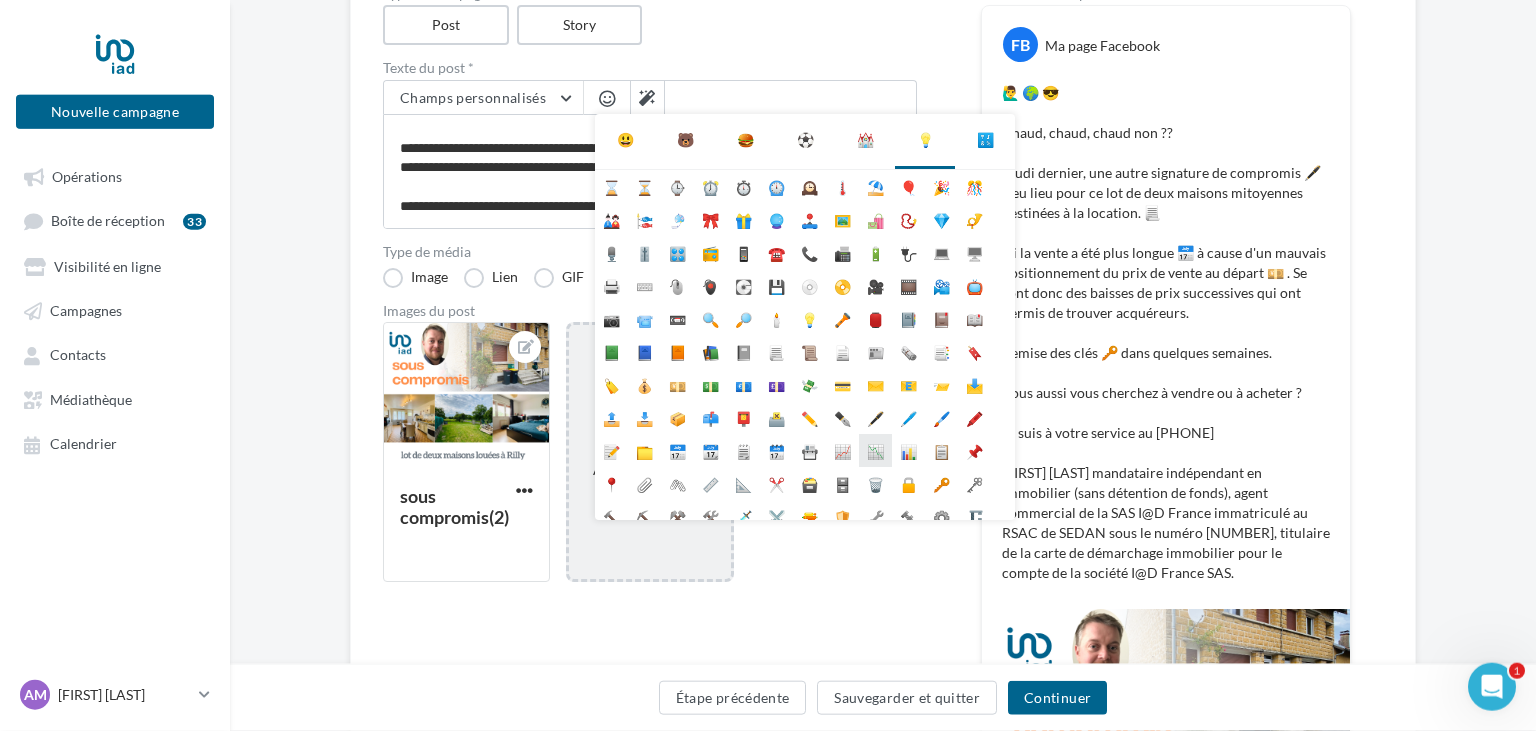 click on "📉" at bounding box center [875, 450] 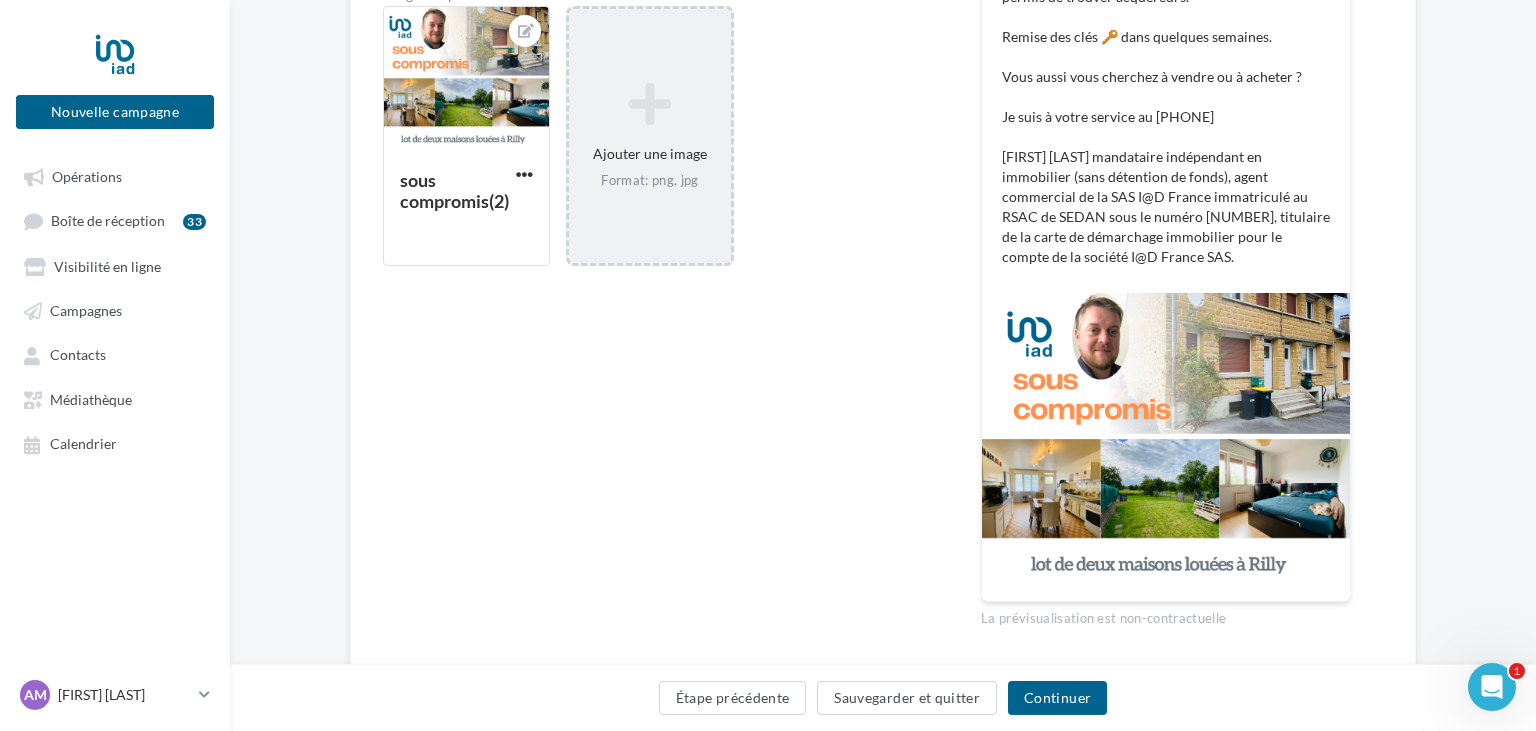 scroll, scrollTop: 562, scrollLeft: 0, axis: vertical 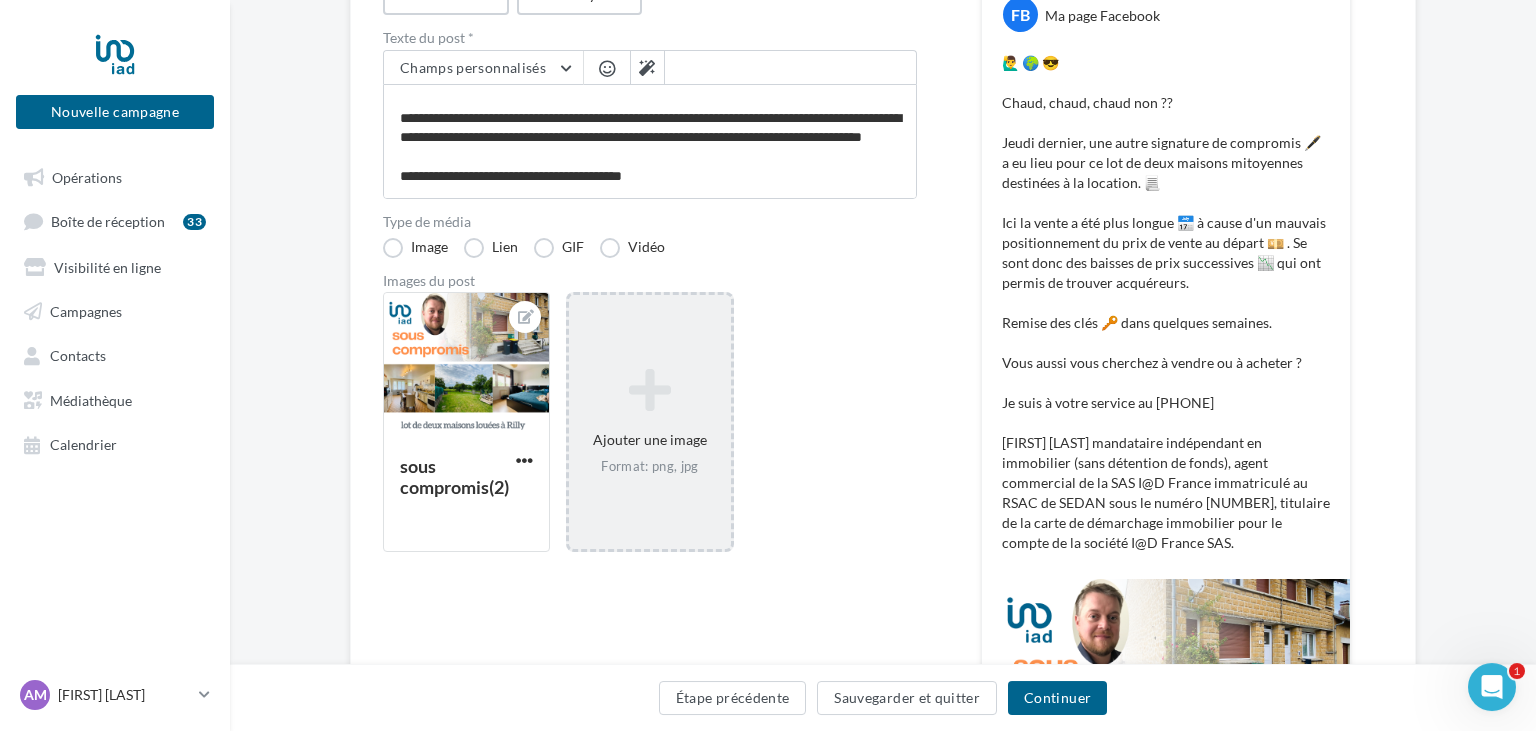 click on "🙋‍♂️ 🌍 😎 Chaud, chaud, chaud non ?? Jeudi dernier, une autre signature de compromis  🖋️ a eu lieu pour ce lot de deux maisons mitoyennes destinées à la location. 📃 Ici la vente a été plus longue  📅  à cause d'un mauvais positionnement du prix de vente au départ  💴 . Se sont donc des baisses de prix successives  📉  qui ont permis de trouver acquéreurs. Remise des clés  🔑  dans quelques semaines. Vous aussi vous cherchez à vendre ou à acheter ? Je suis à votre service au  0️⃣  7️⃣  5️⃣  7️⃣  4️⃣  4️⃣  8️⃣  4️⃣  5️⃣  6️⃣  Antoine Mignot mandataire indépendant en immobilier (sans détention de fonds), agent commercial de la SAS I@D France immatriculé au RSAC de SEDAN sous le numéro 799182936, titulaire de la carte de démarchage immobilier pour le compte de la société I@D France SAS." at bounding box center (1166, 303) 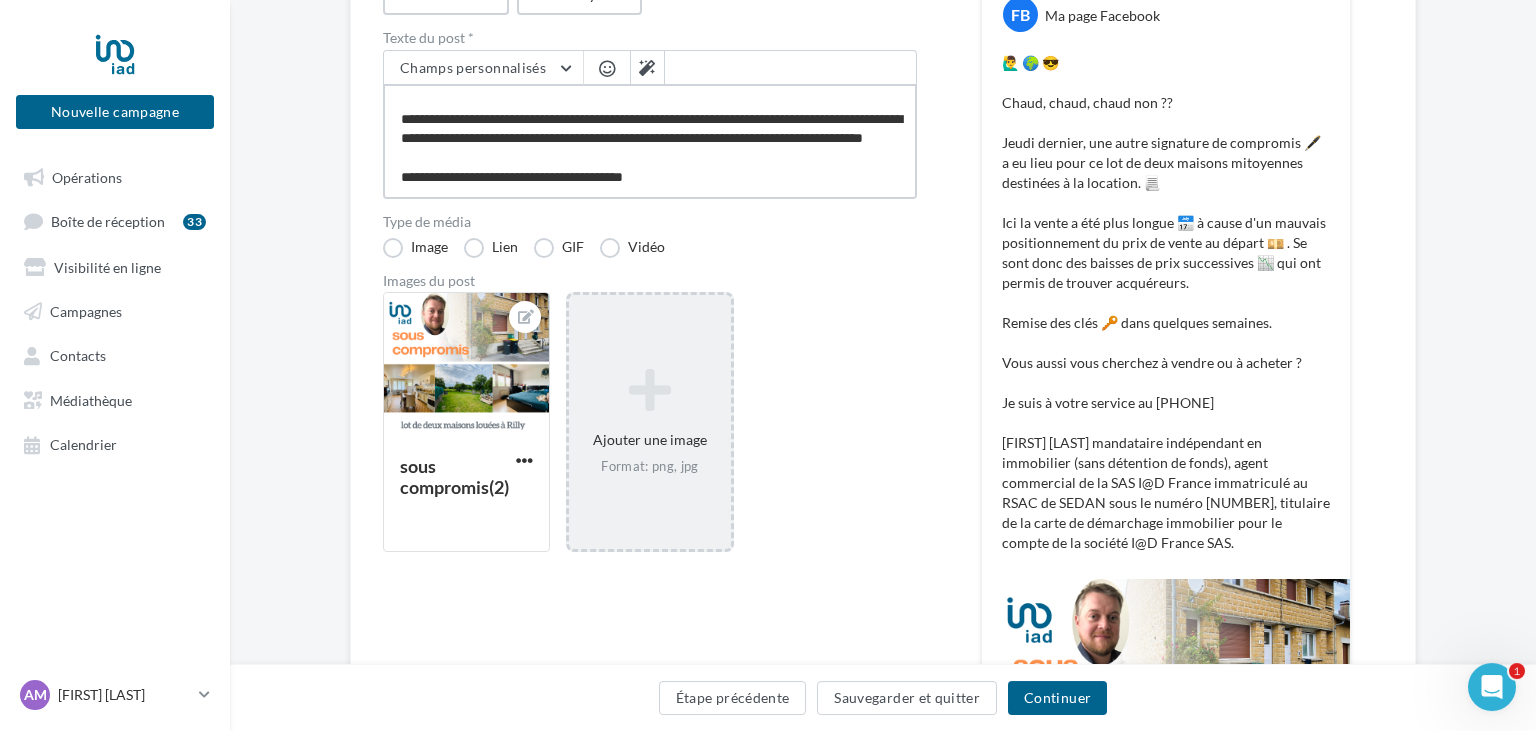 click on "**********" at bounding box center (650, 141) 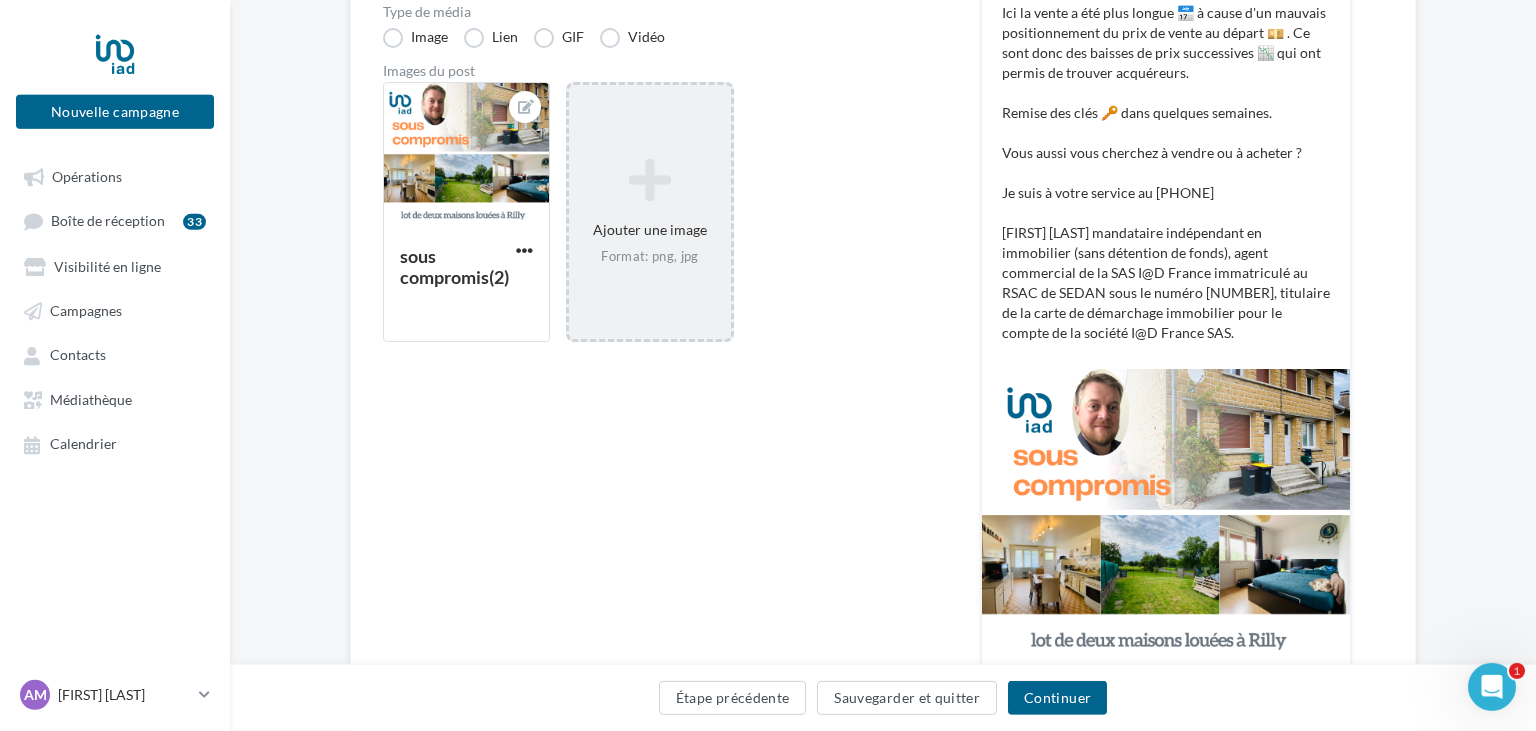 scroll, scrollTop: 483, scrollLeft: 0, axis: vertical 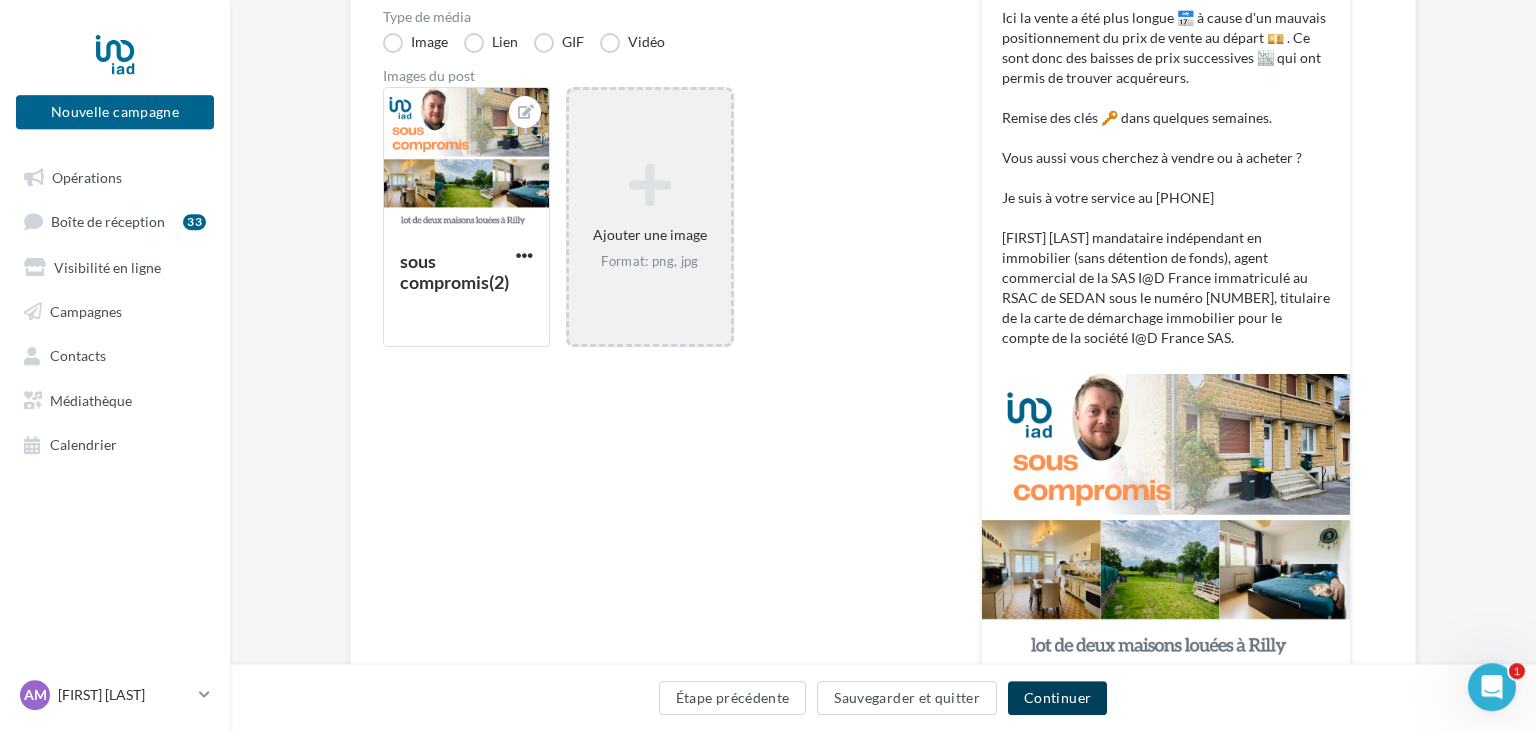 click on "Continuer" at bounding box center (1057, 698) 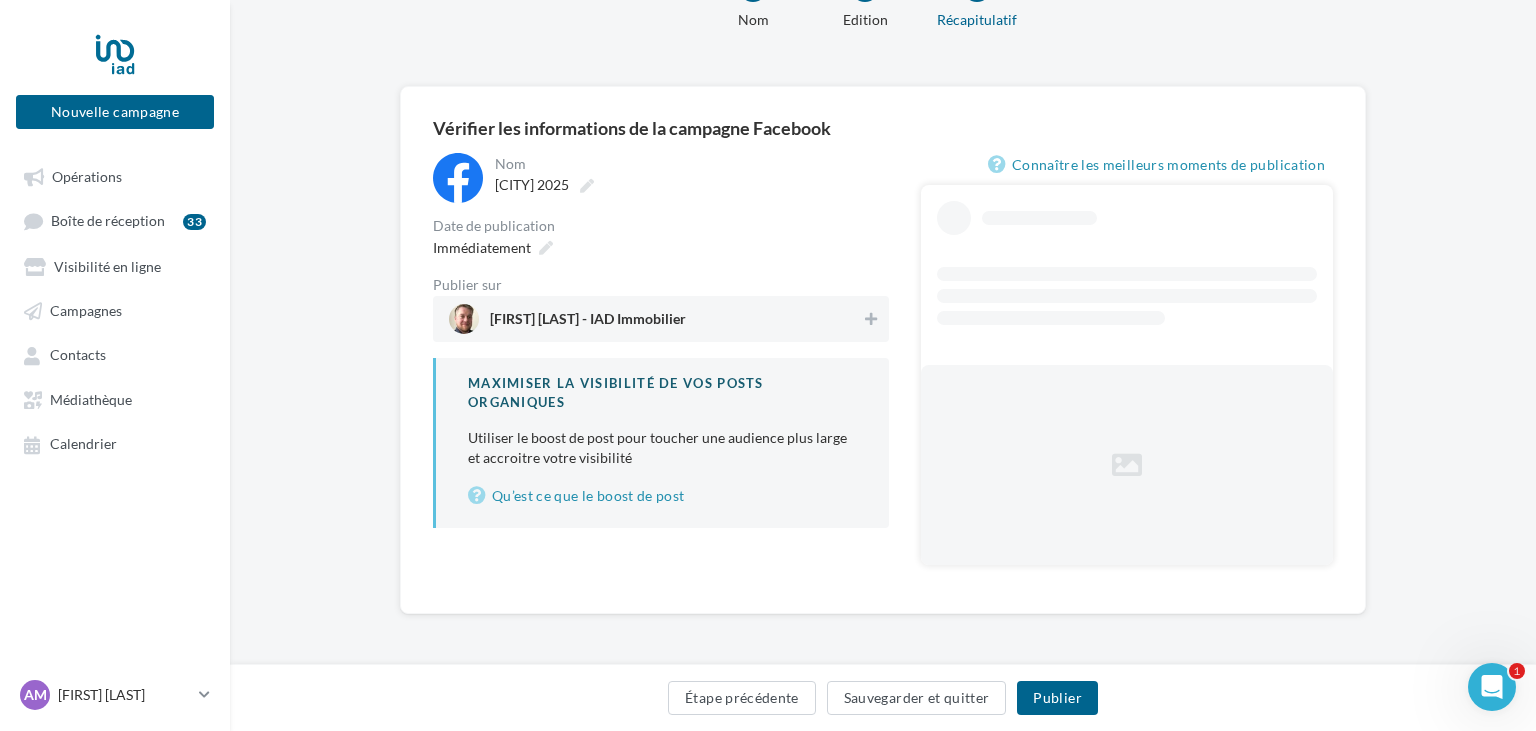 scroll, scrollTop: 29, scrollLeft: 0, axis: vertical 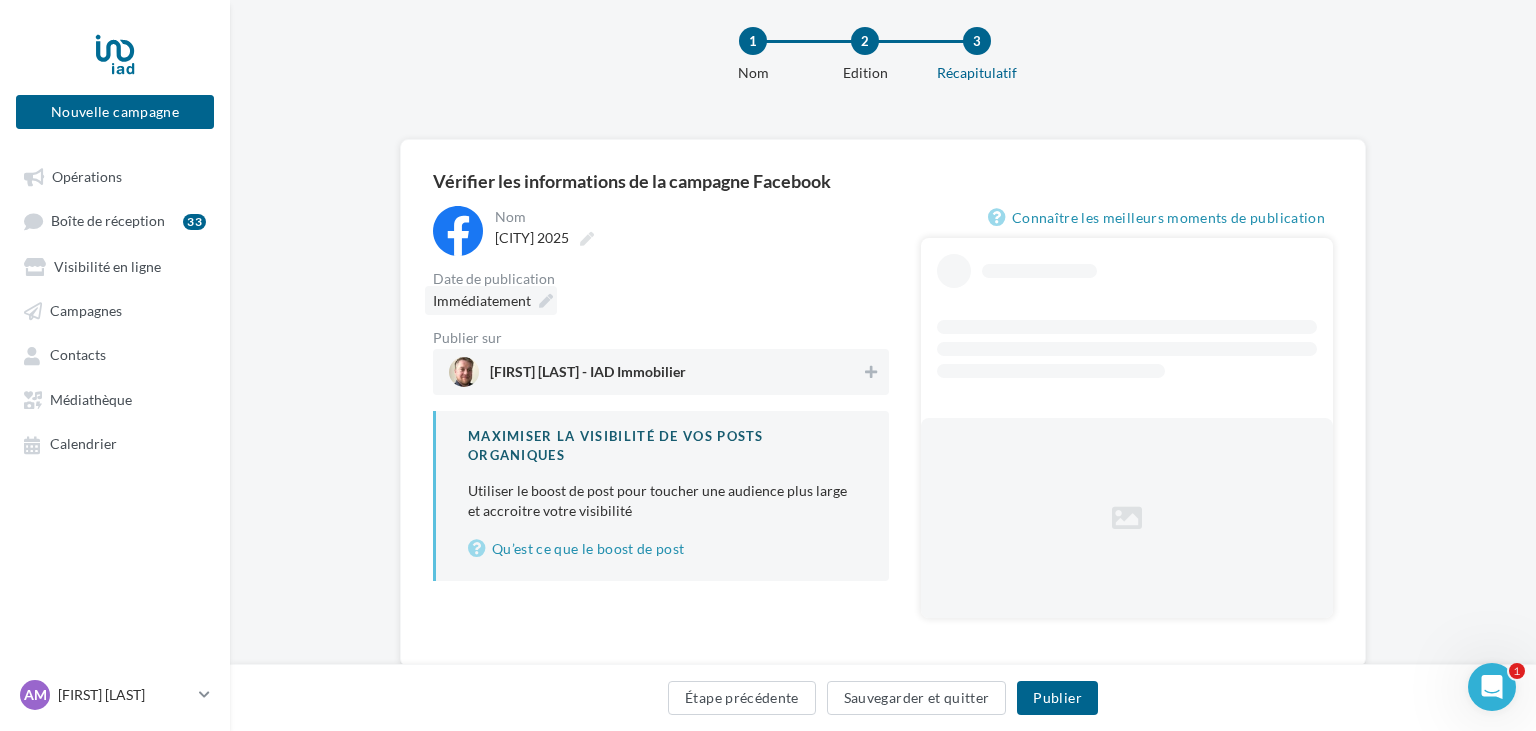 click on "Immédiatement" at bounding box center [482, 300] 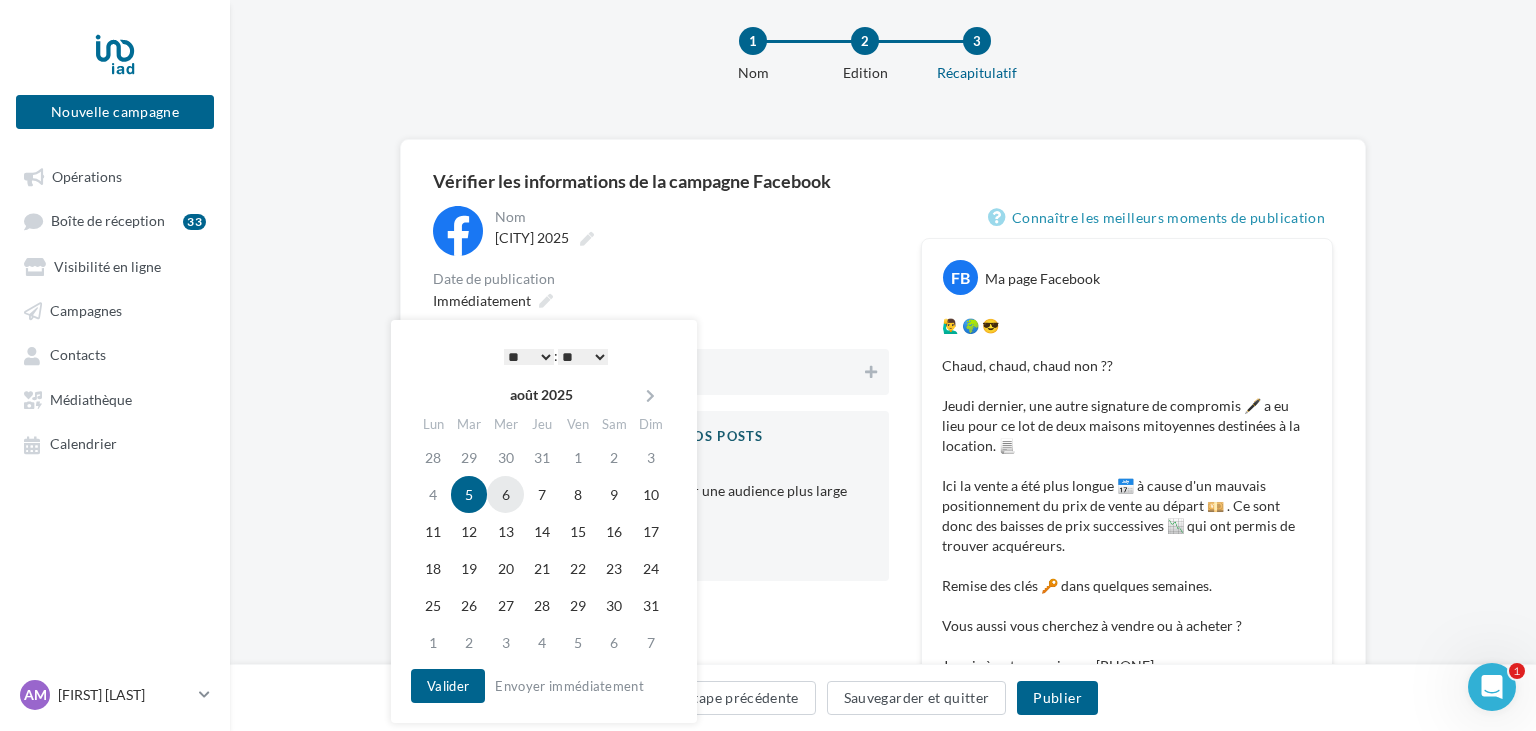 click on "6" at bounding box center (505, 494) 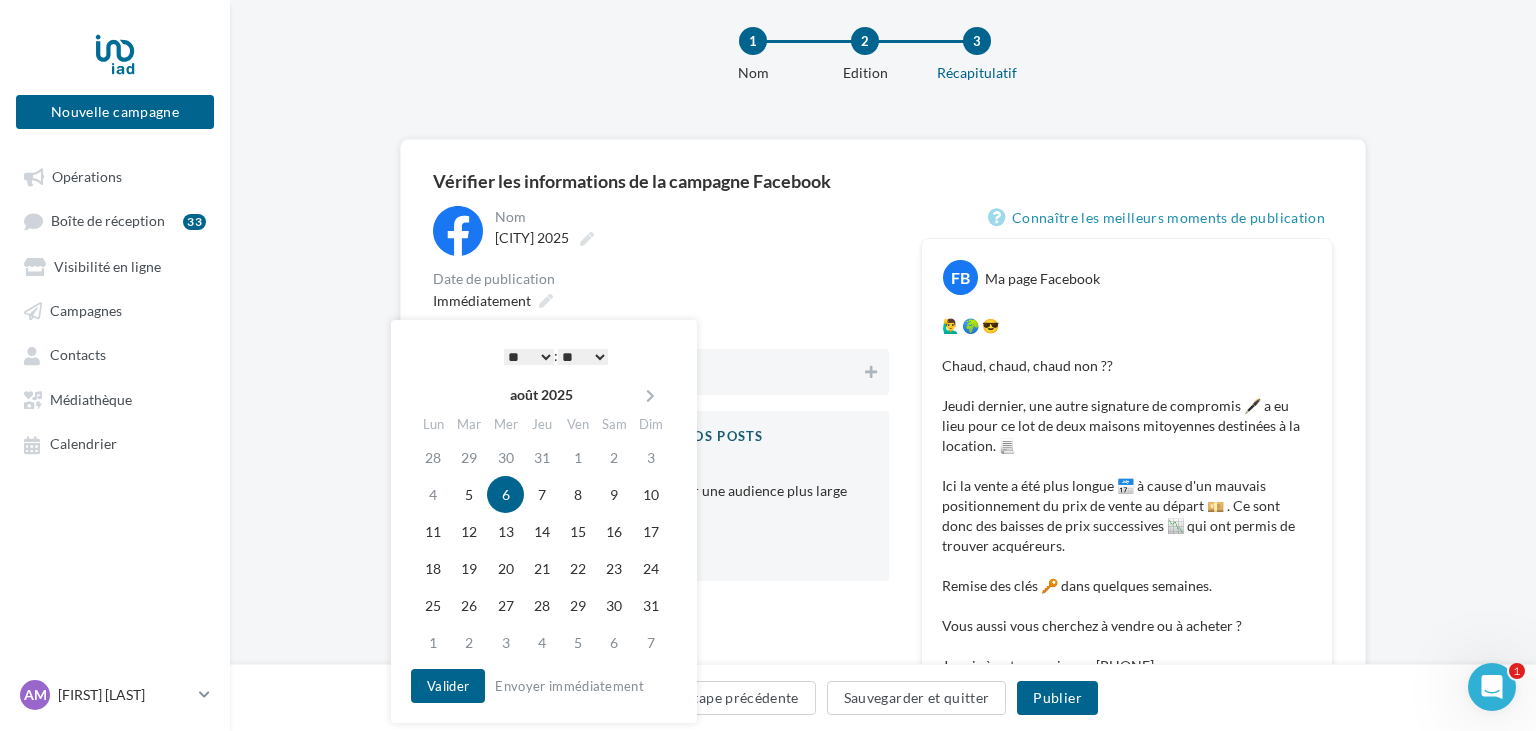 click on "* * * * * * * * * * ** ** ** ** ** ** ** ** ** ** ** ** ** **" at bounding box center [529, 357] 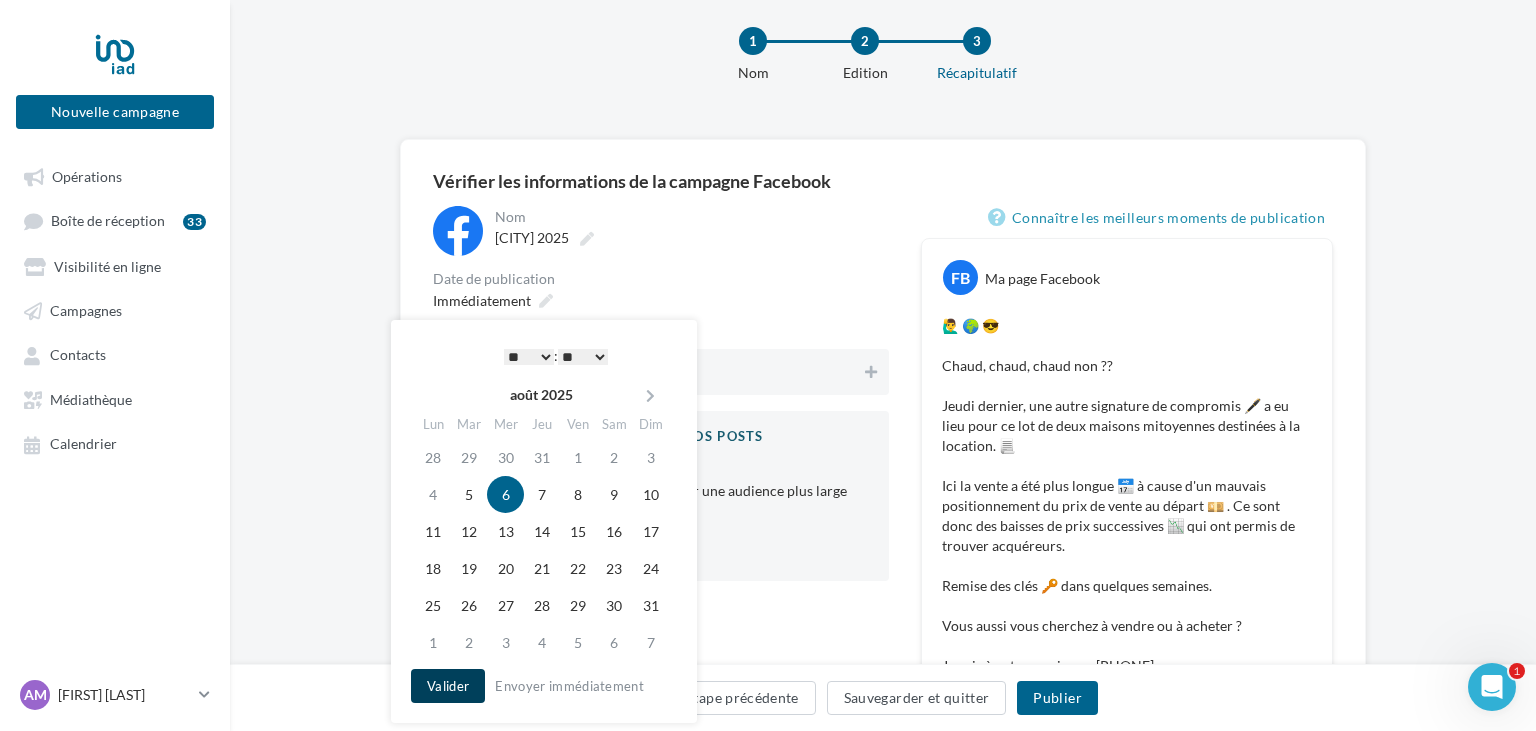 click on "Valider" at bounding box center (448, 686) 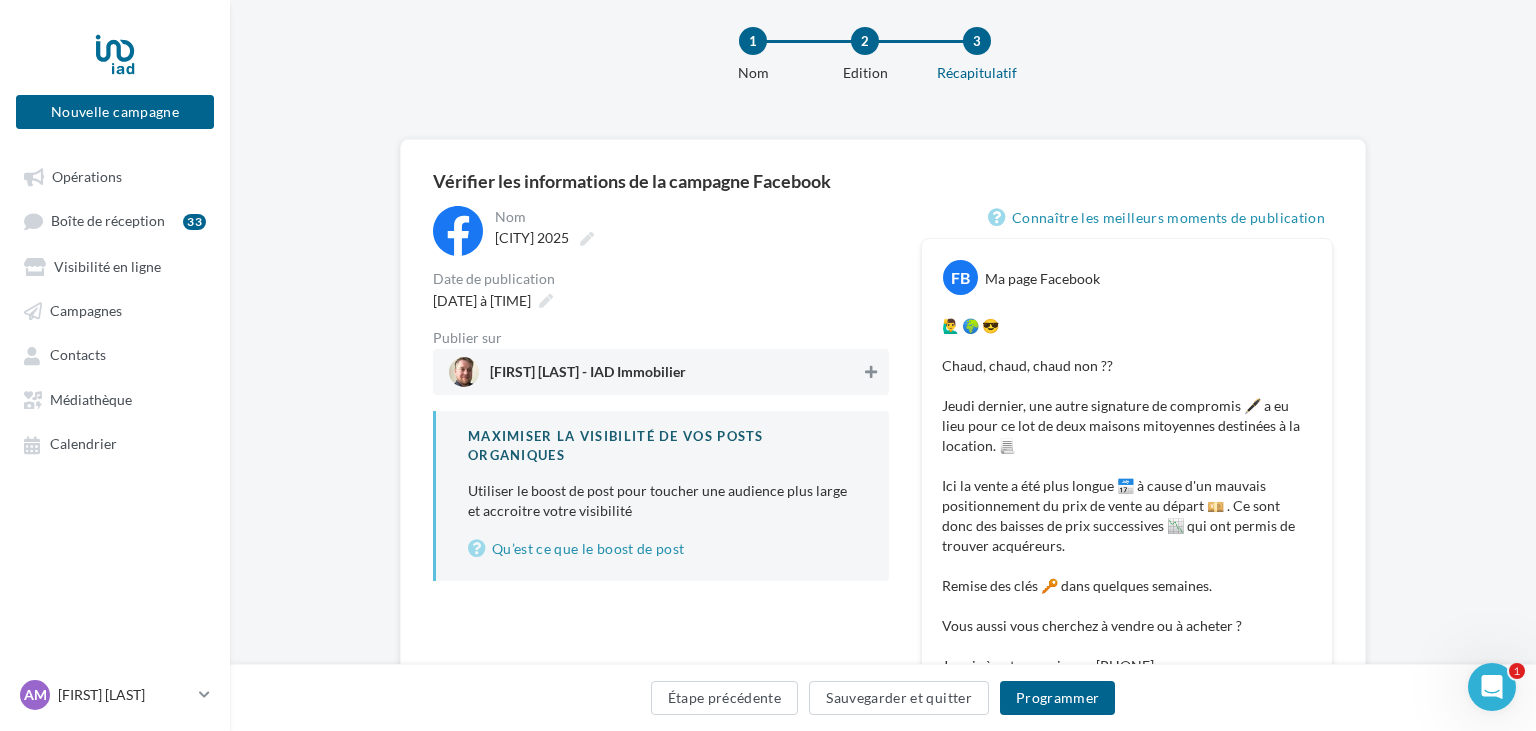 click at bounding box center (871, 372) 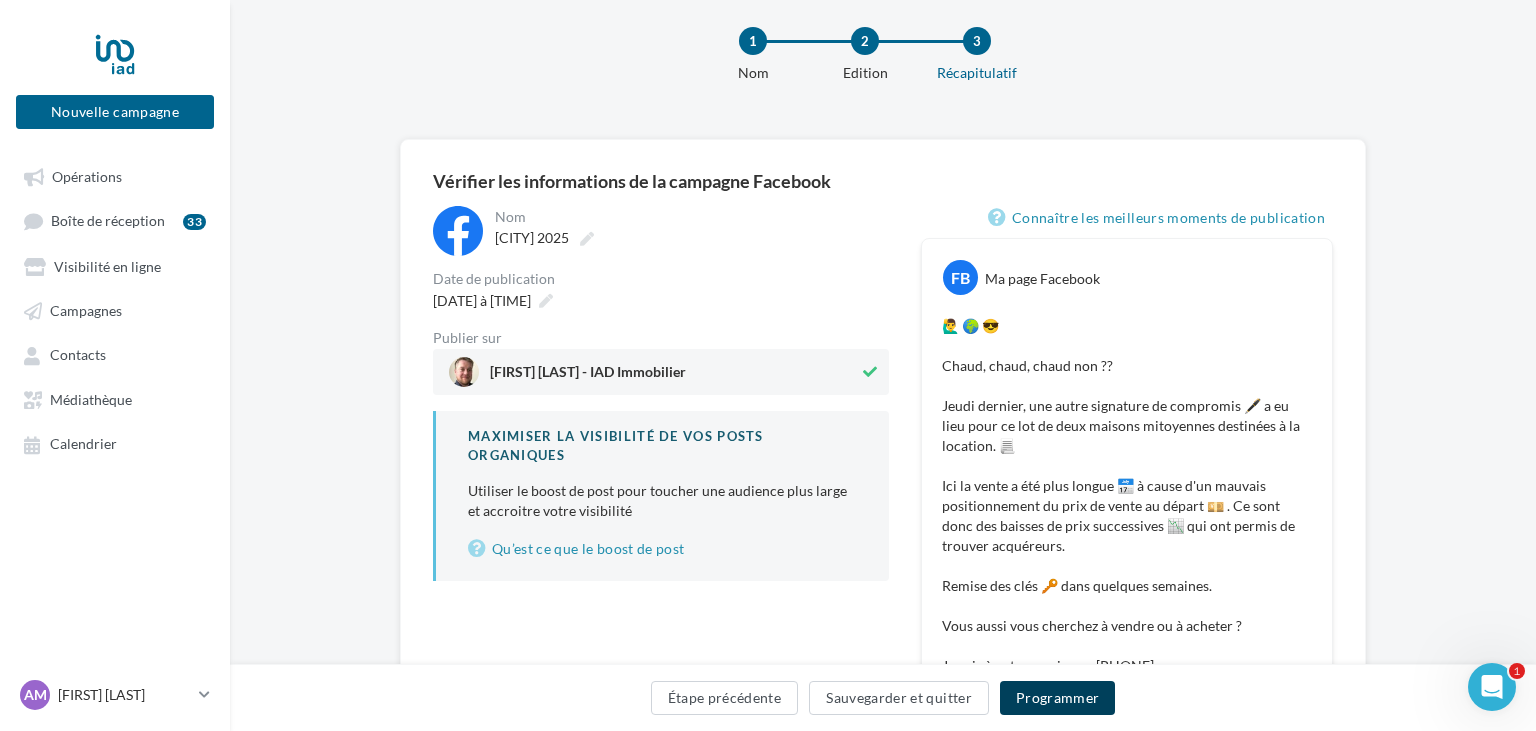 click on "Programmer" at bounding box center [1058, 698] 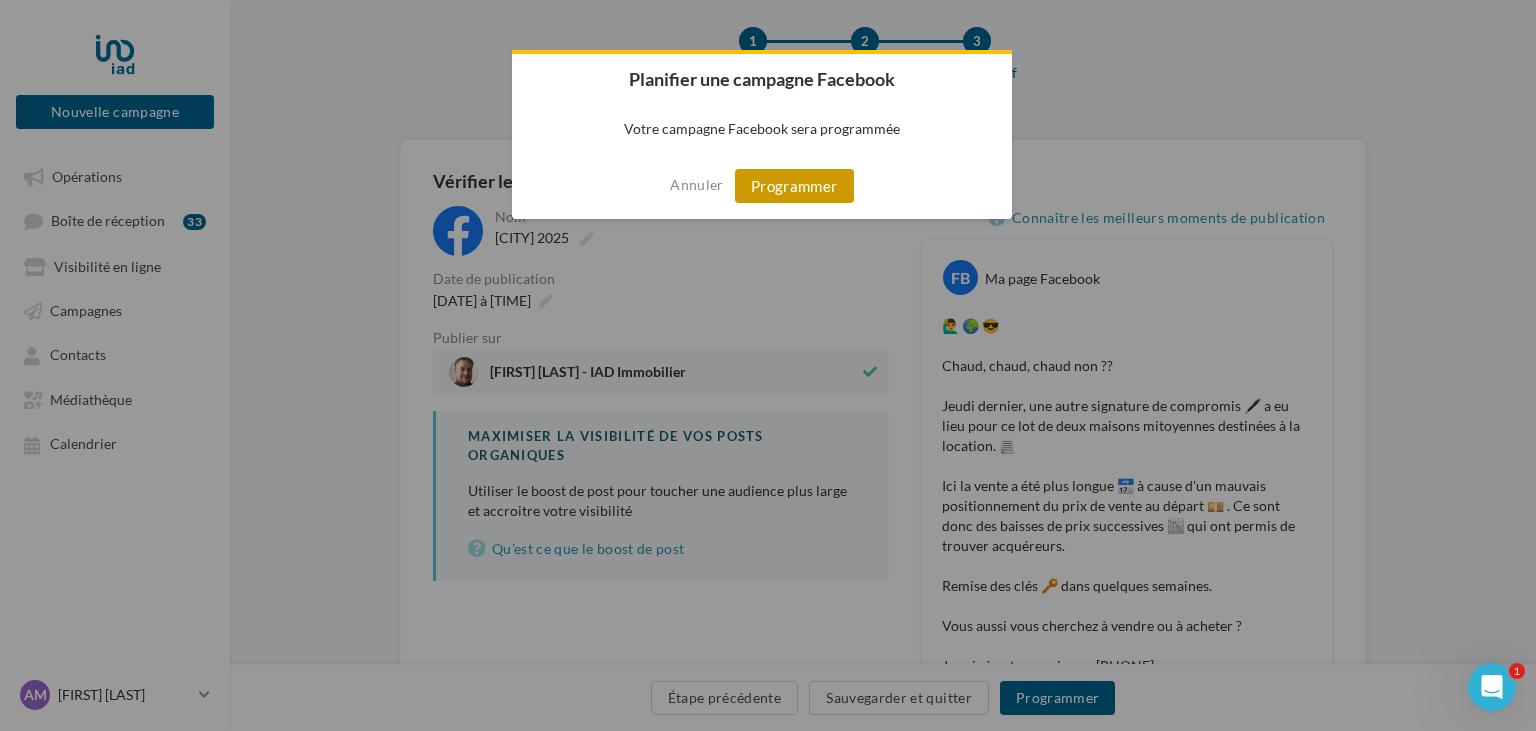 click on "Programmer" at bounding box center (794, 186) 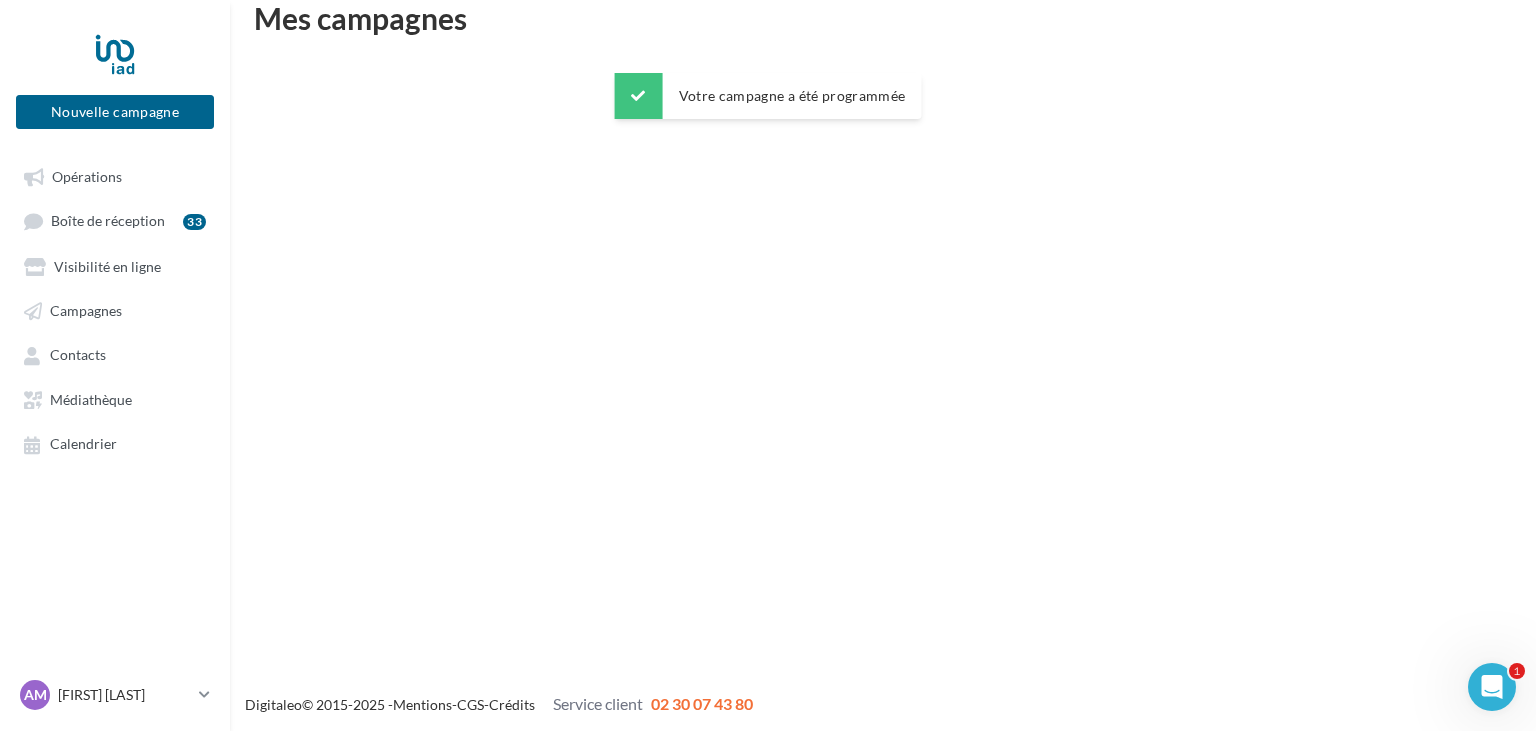 scroll, scrollTop: 32, scrollLeft: 0, axis: vertical 